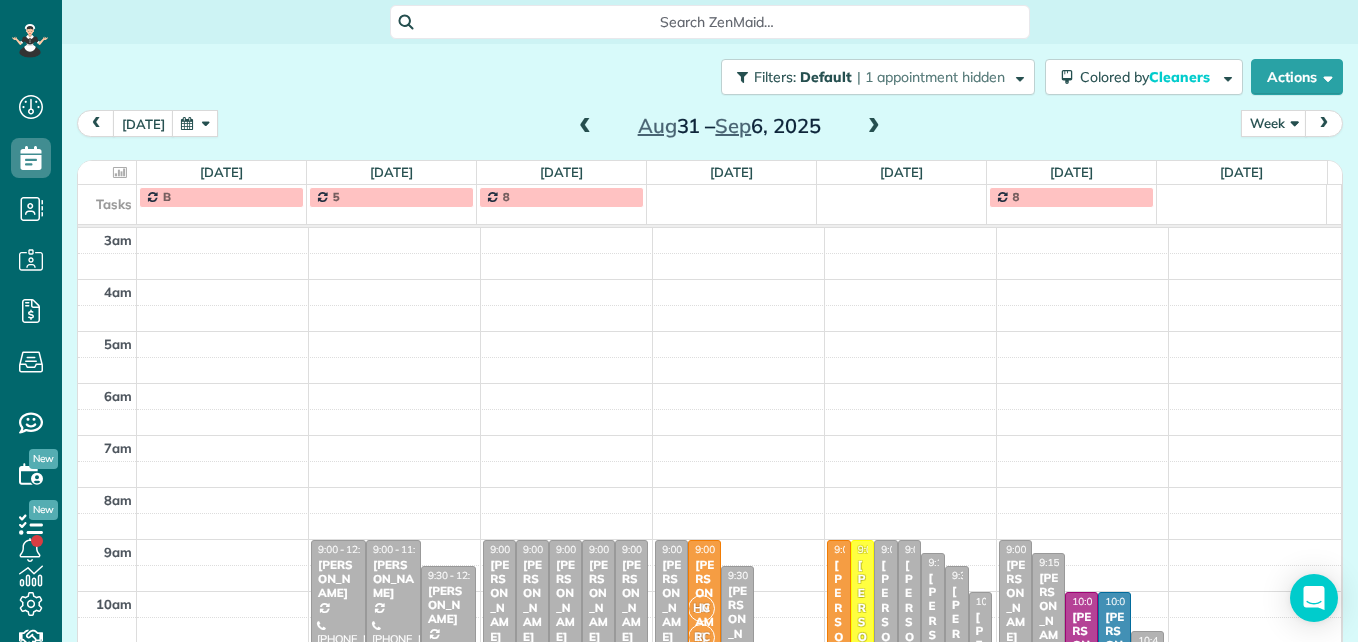 scroll, scrollTop: 0, scrollLeft: 0, axis: both 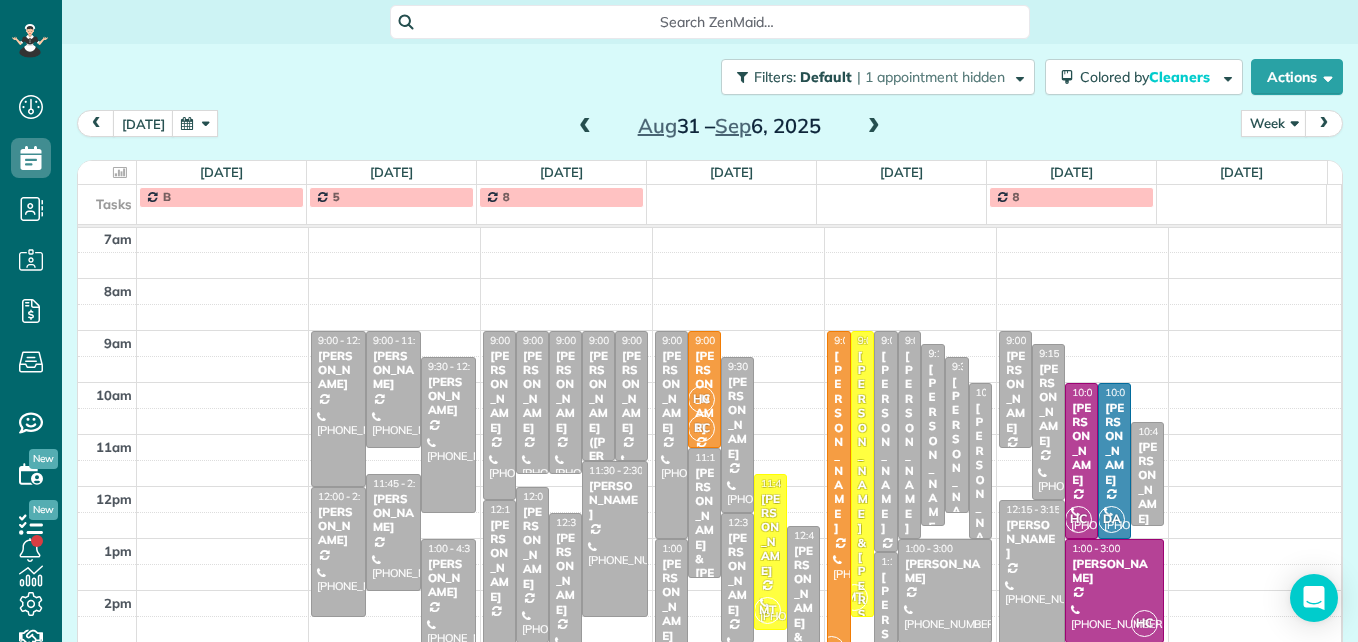 click at bounding box center [585, 127] 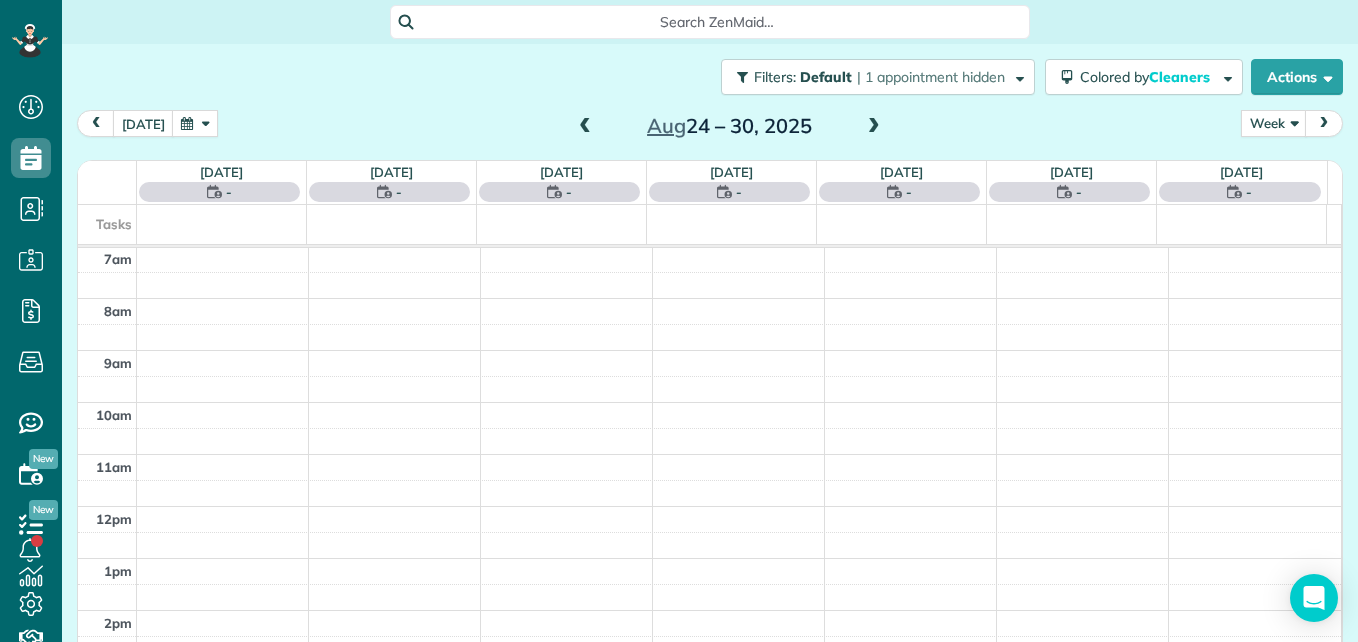 click at bounding box center [585, 127] 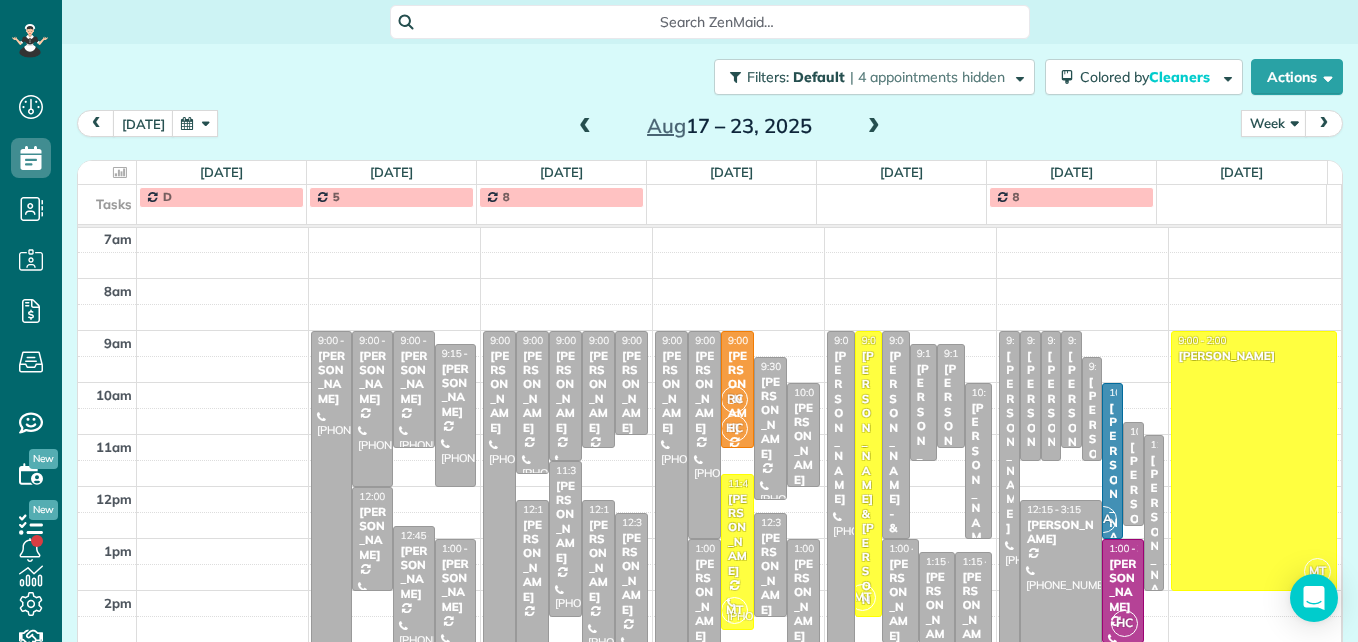 click at bounding box center [585, 127] 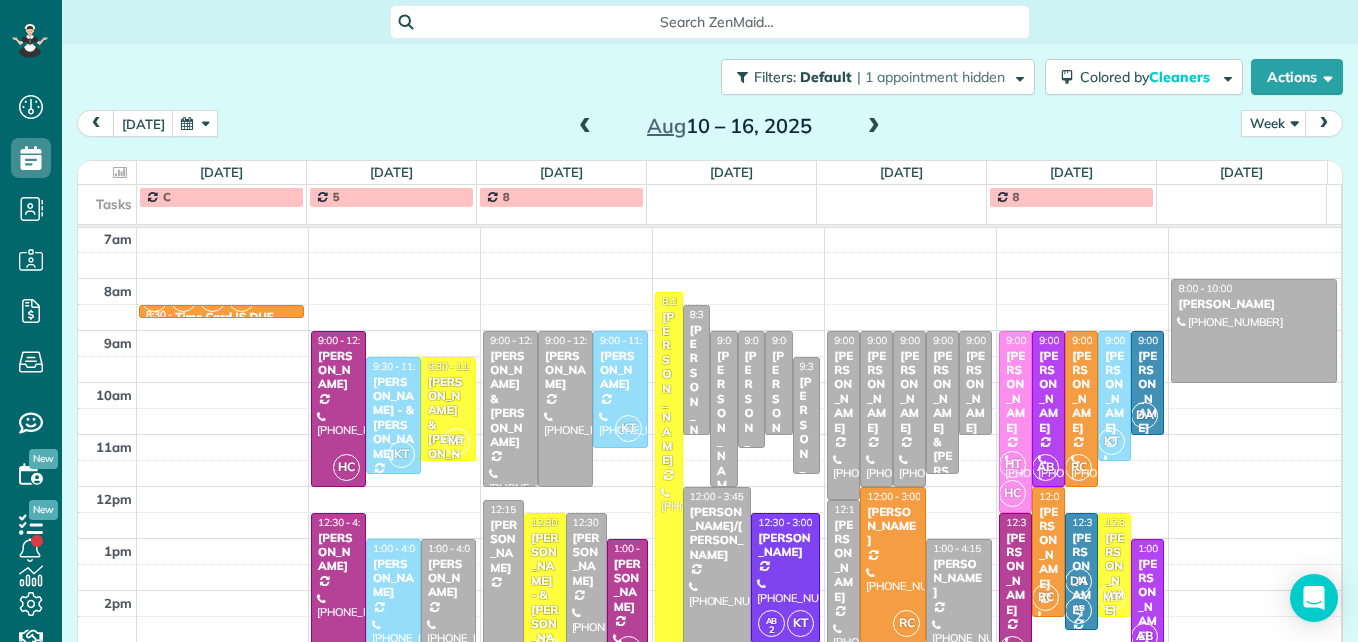 click at bounding box center (585, 127) 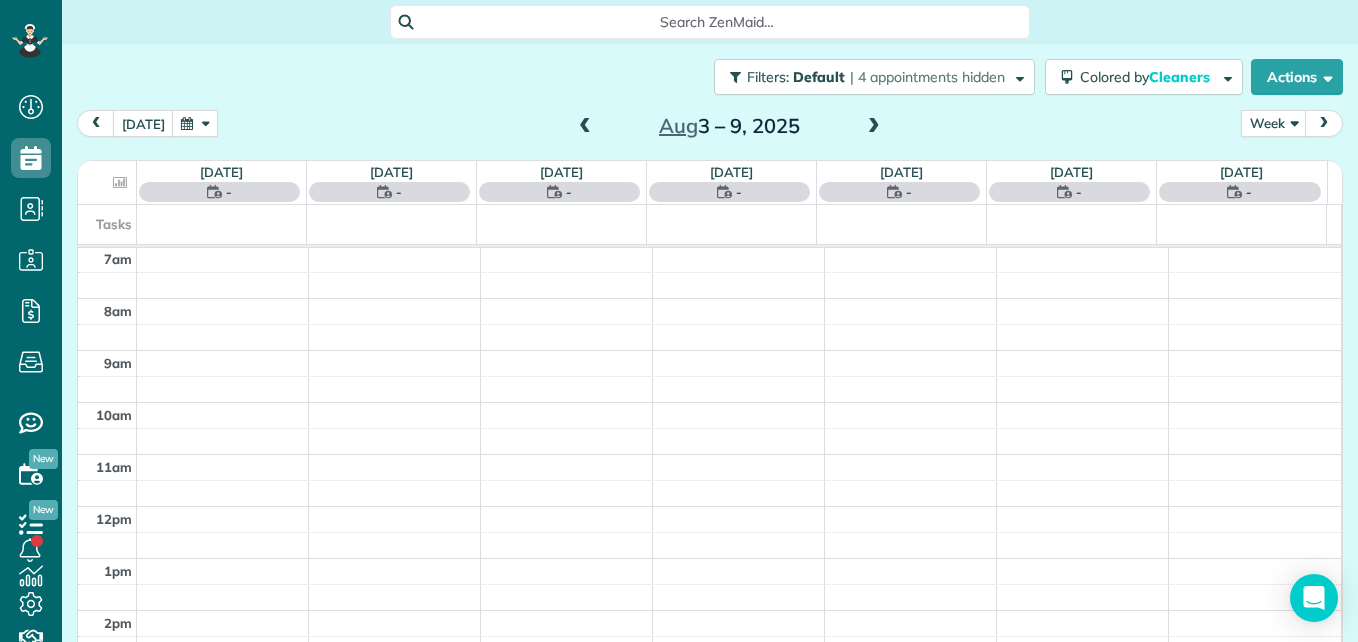 click at bounding box center [585, 127] 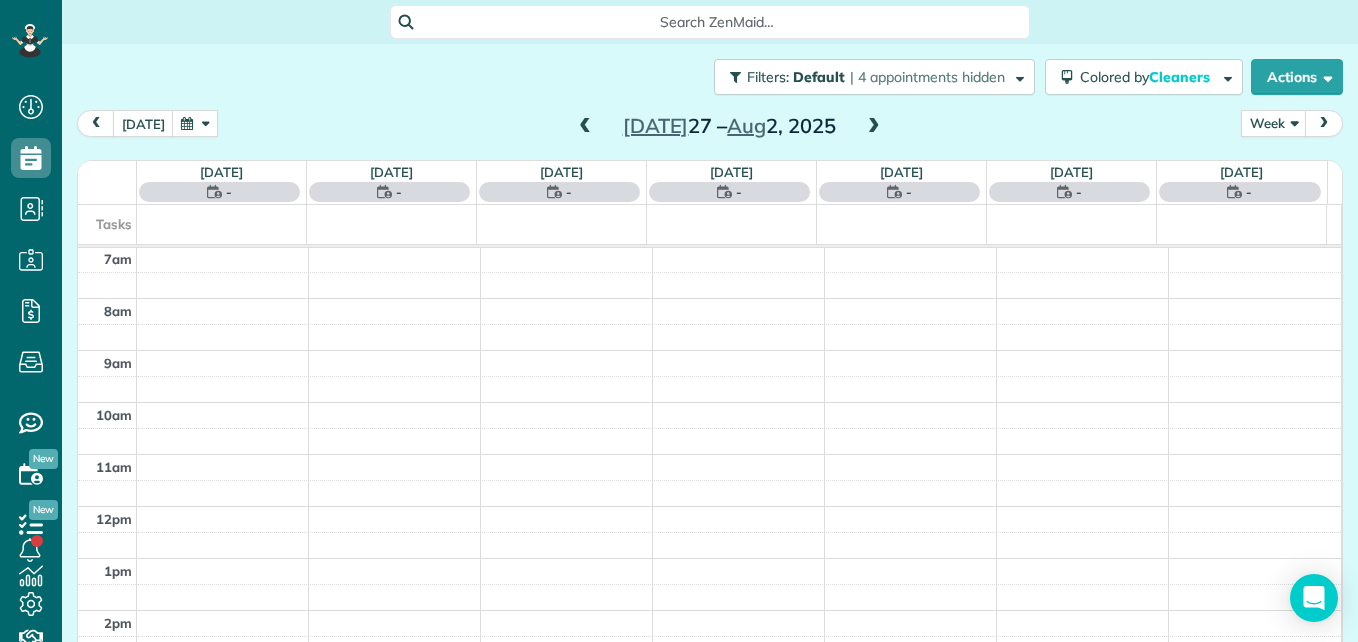 click at bounding box center (585, 127) 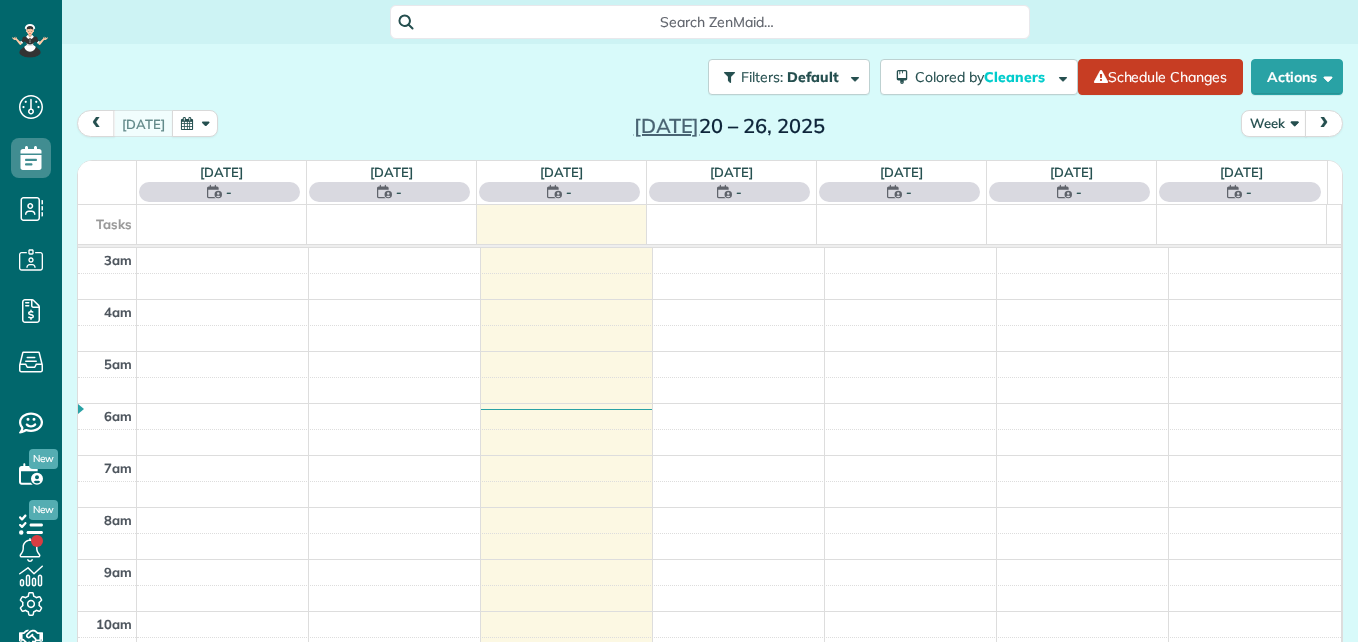 scroll, scrollTop: 0, scrollLeft: 0, axis: both 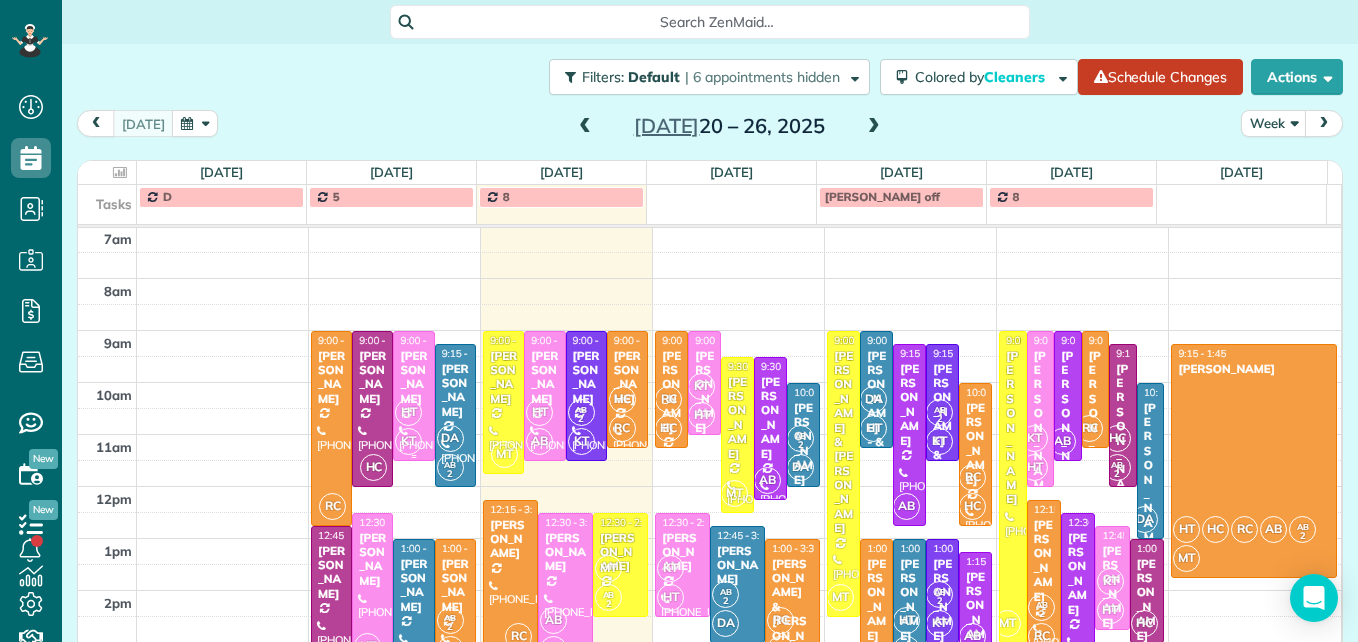 click on "[PERSON_NAME]" at bounding box center [413, 378] 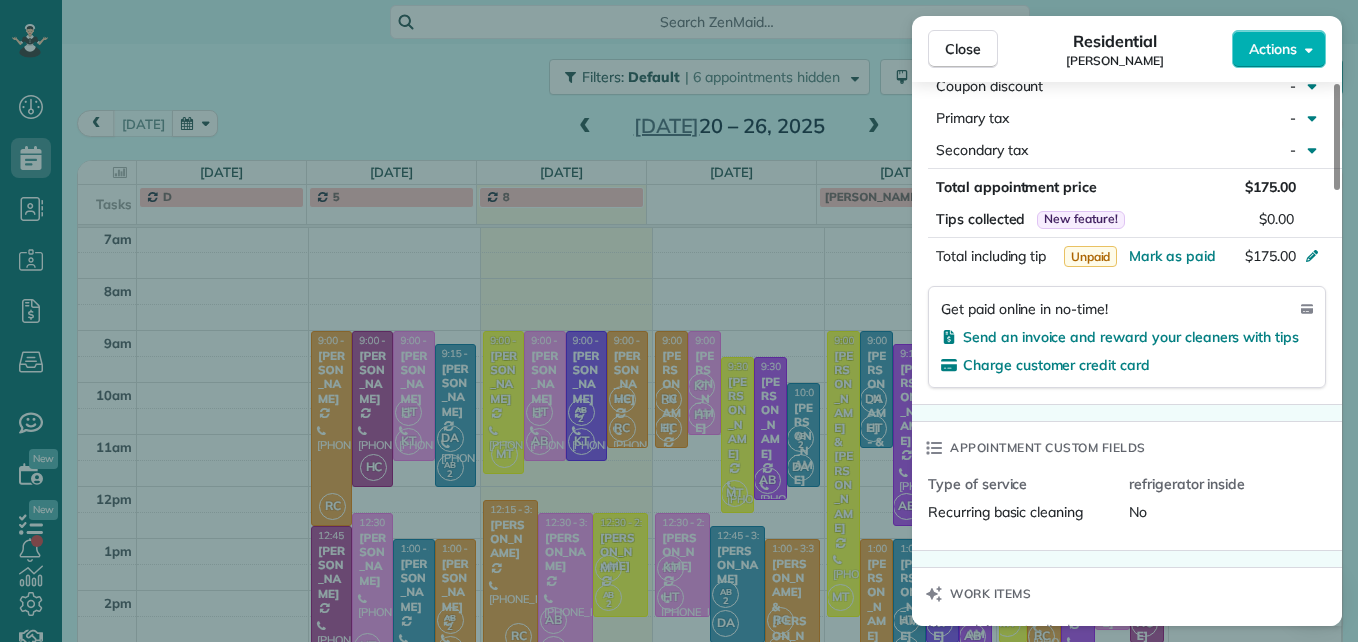 scroll, scrollTop: 1200, scrollLeft: 0, axis: vertical 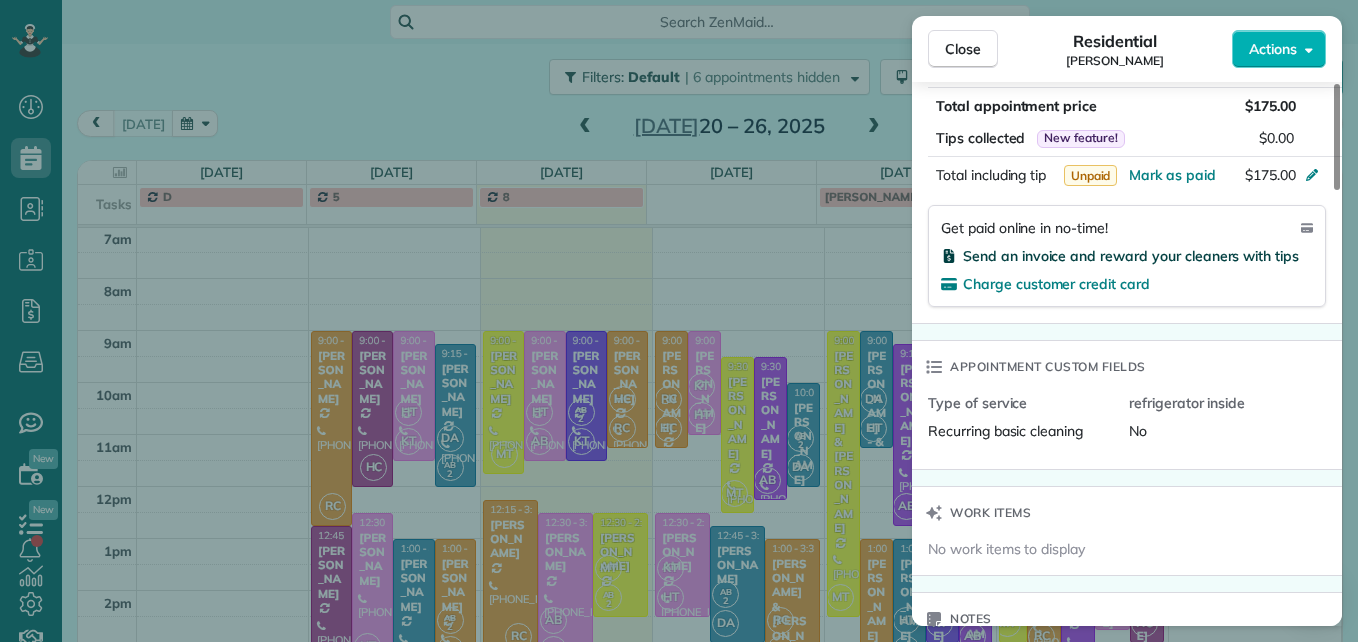 click on "Send an invoice and reward your cleaners with tips" at bounding box center (1131, 256) 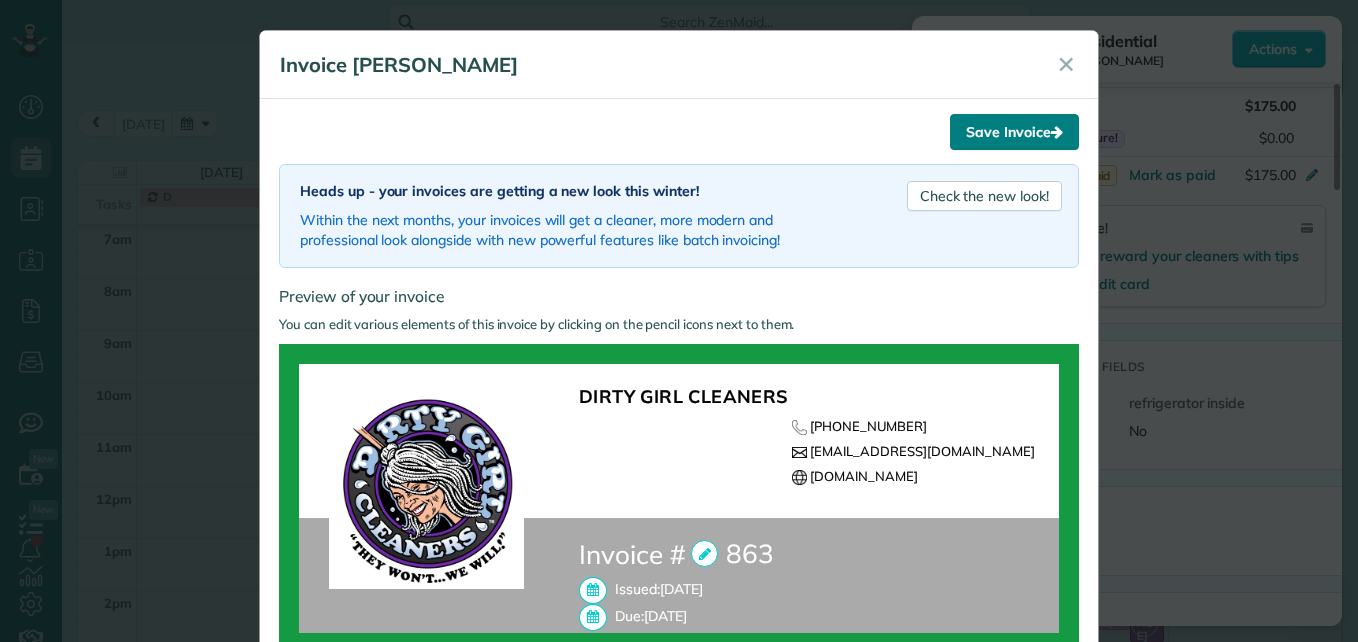 click on "Save Invoice" at bounding box center (1014, 132) 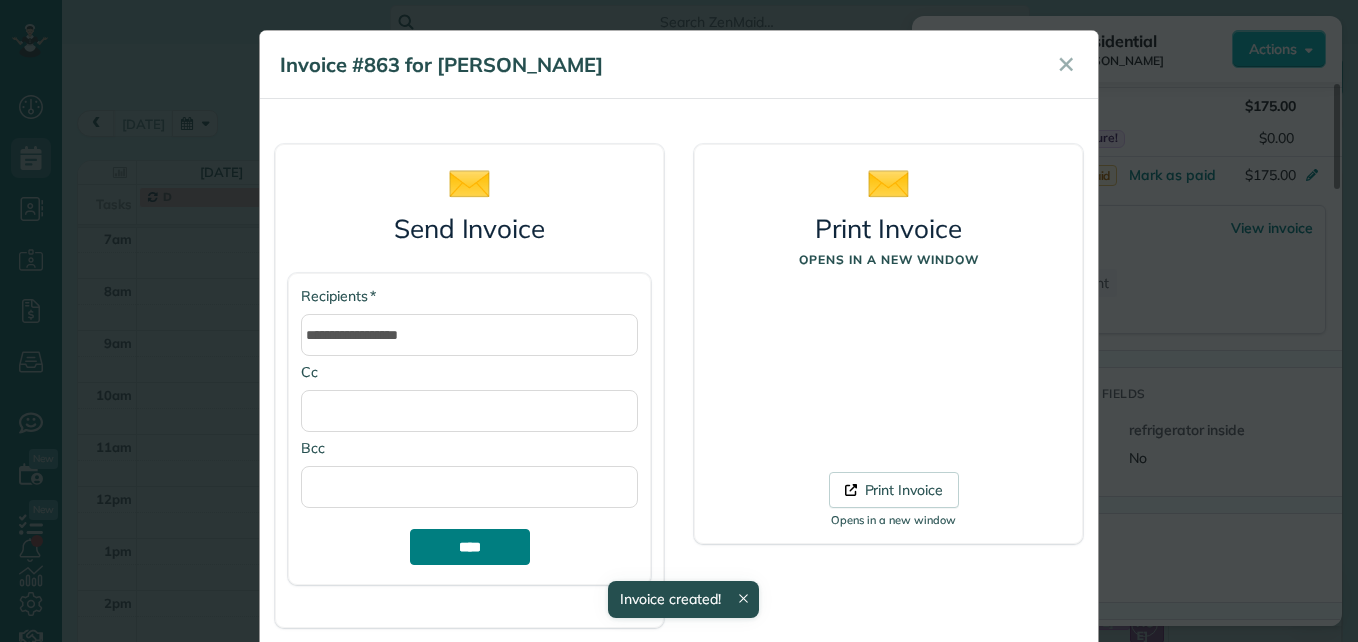 click on "****" at bounding box center (470, 547) 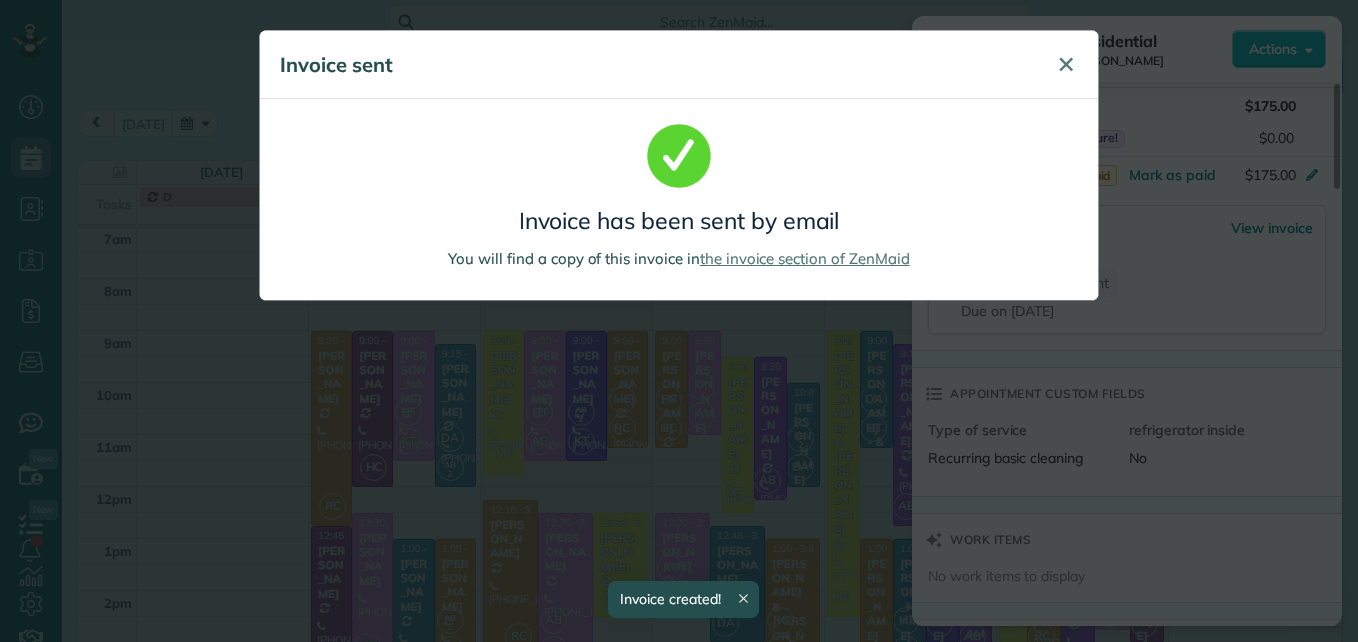click on "✕" at bounding box center (1066, 64) 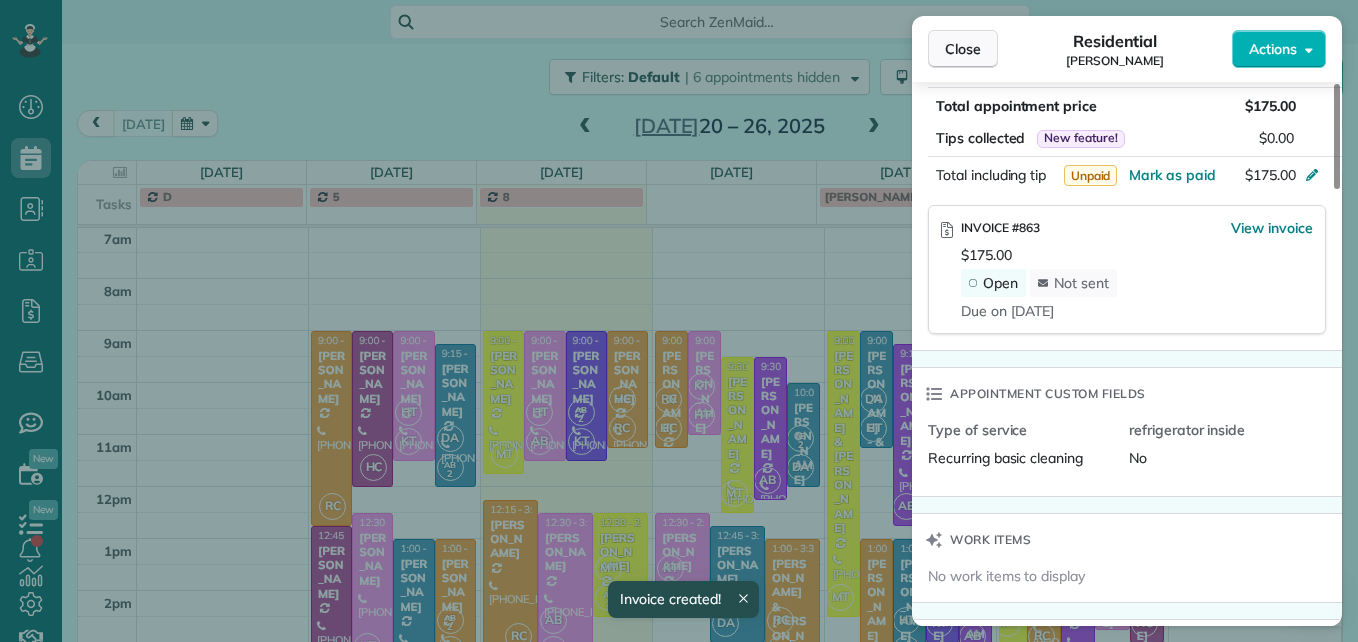 click on "Close" at bounding box center (963, 49) 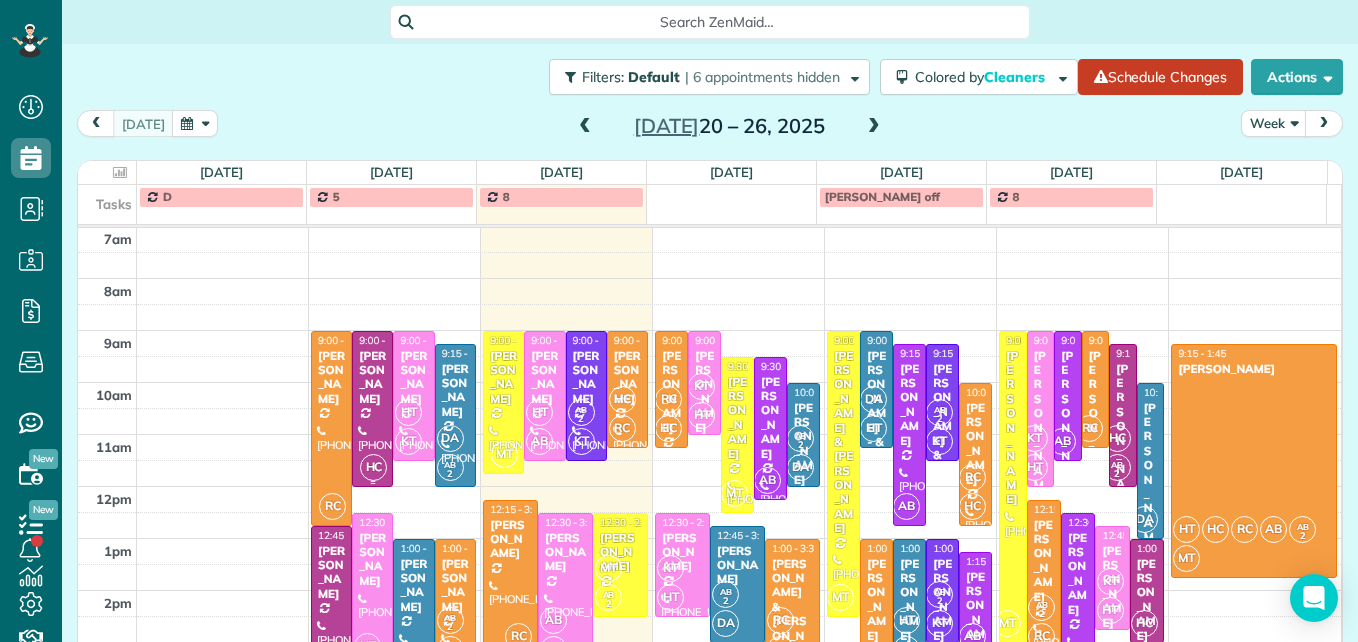 click at bounding box center [372, 409] 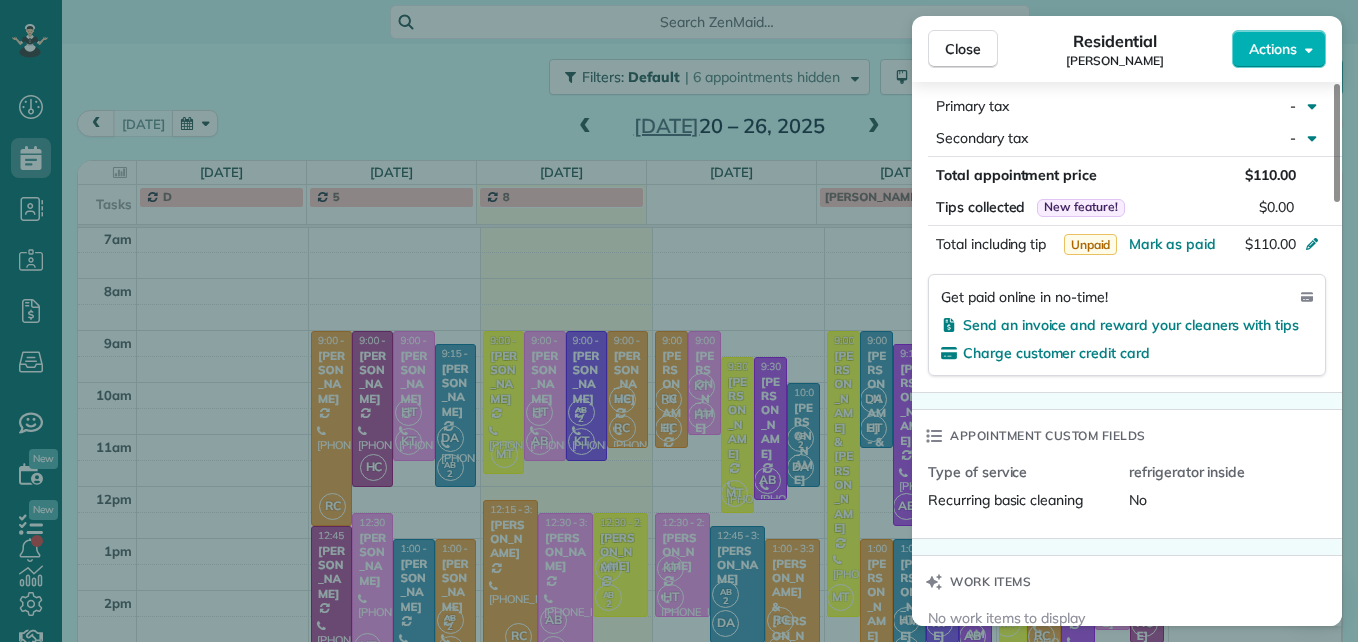 scroll, scrollTop: 1100, scrollLeft: 0, axis: vertical 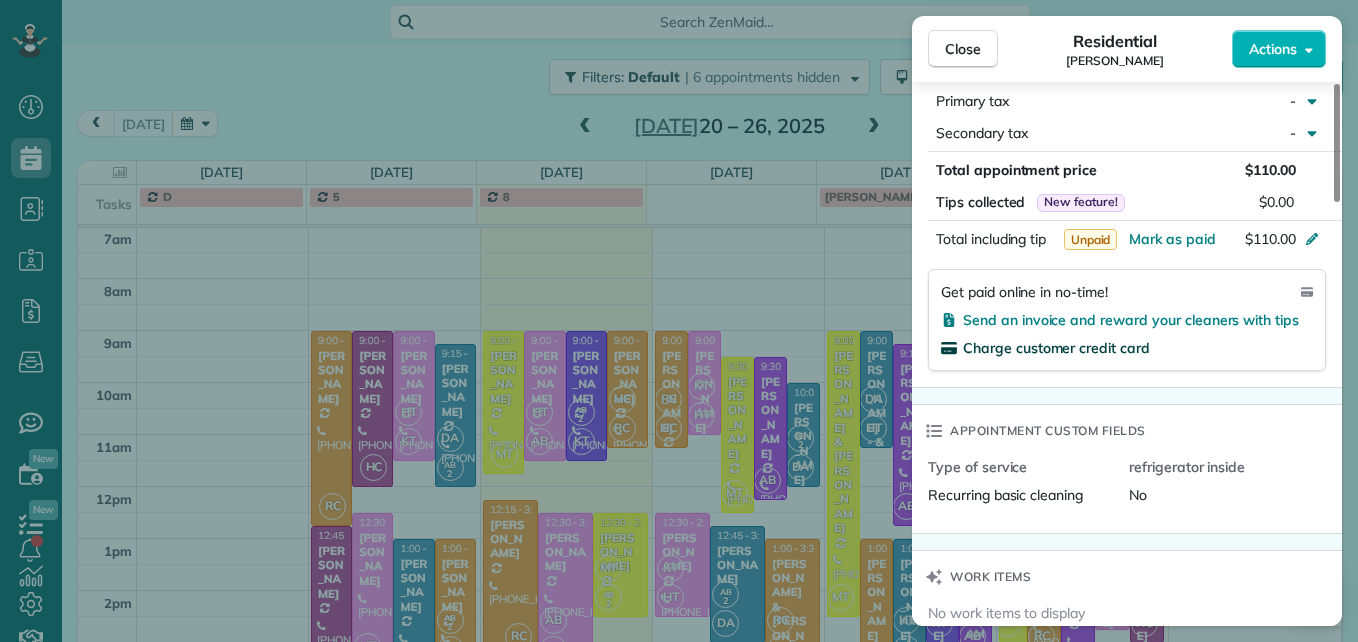 click on "Charge customer credit card" at bounding box center (1056, 348) 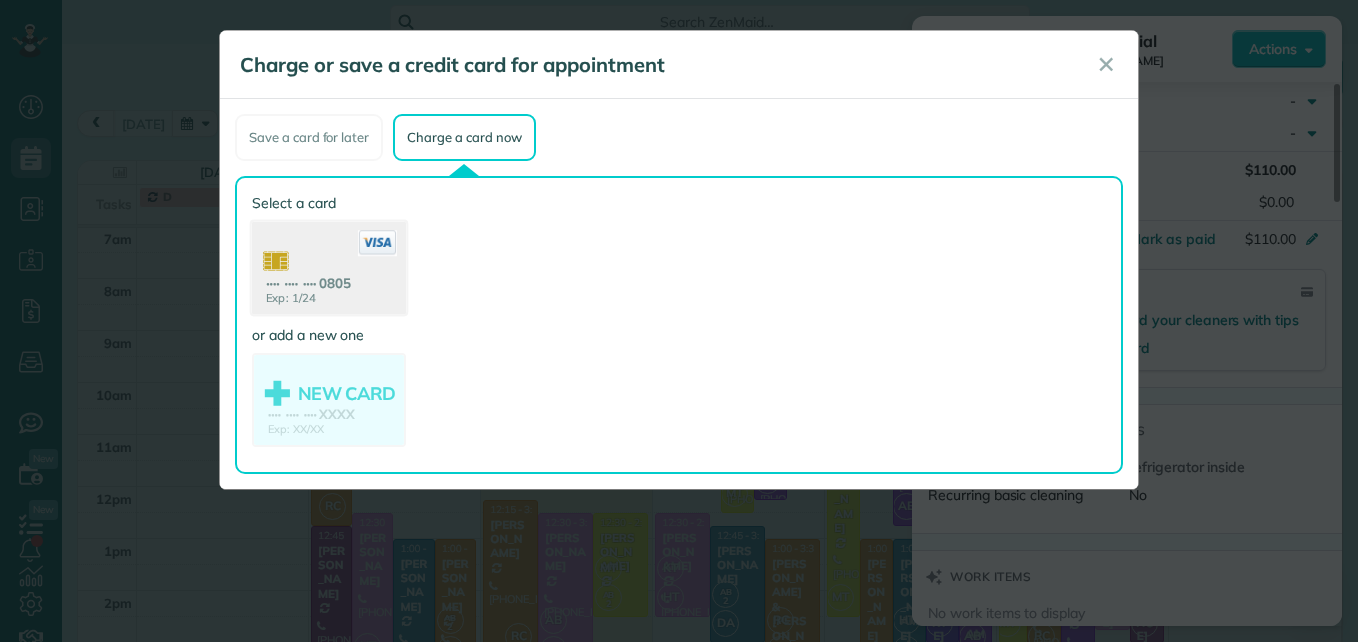 click 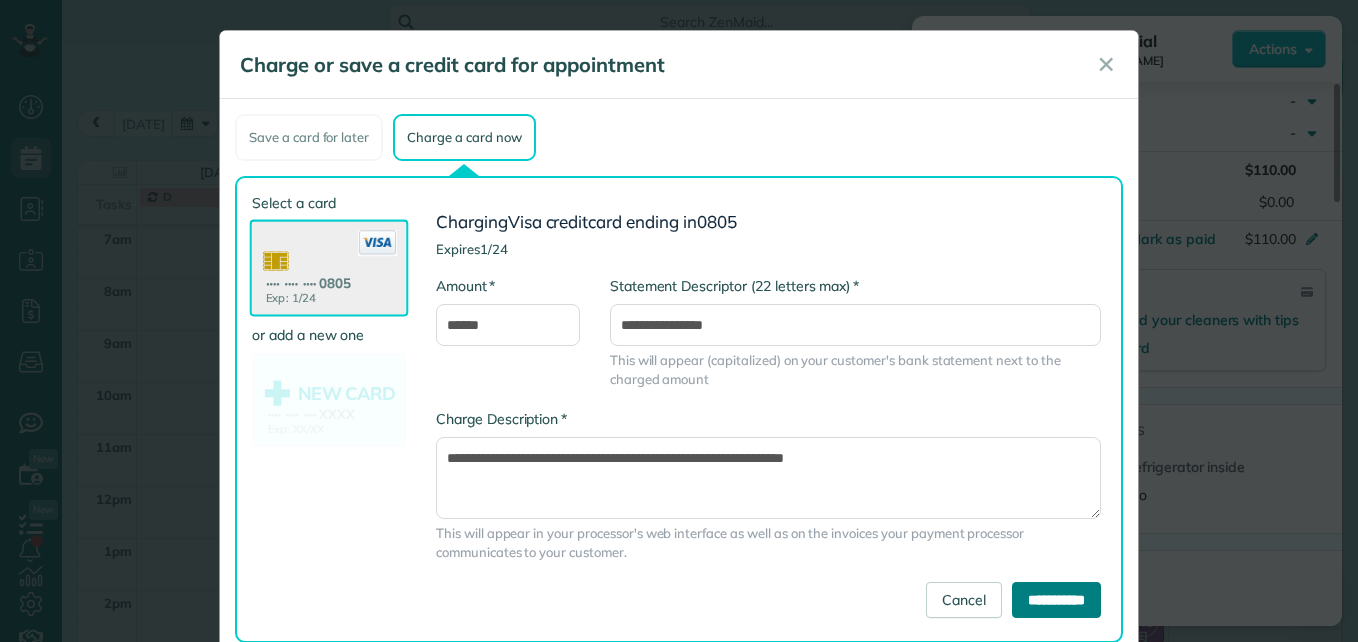 click on "**********" at bounding box center (1056, 600) 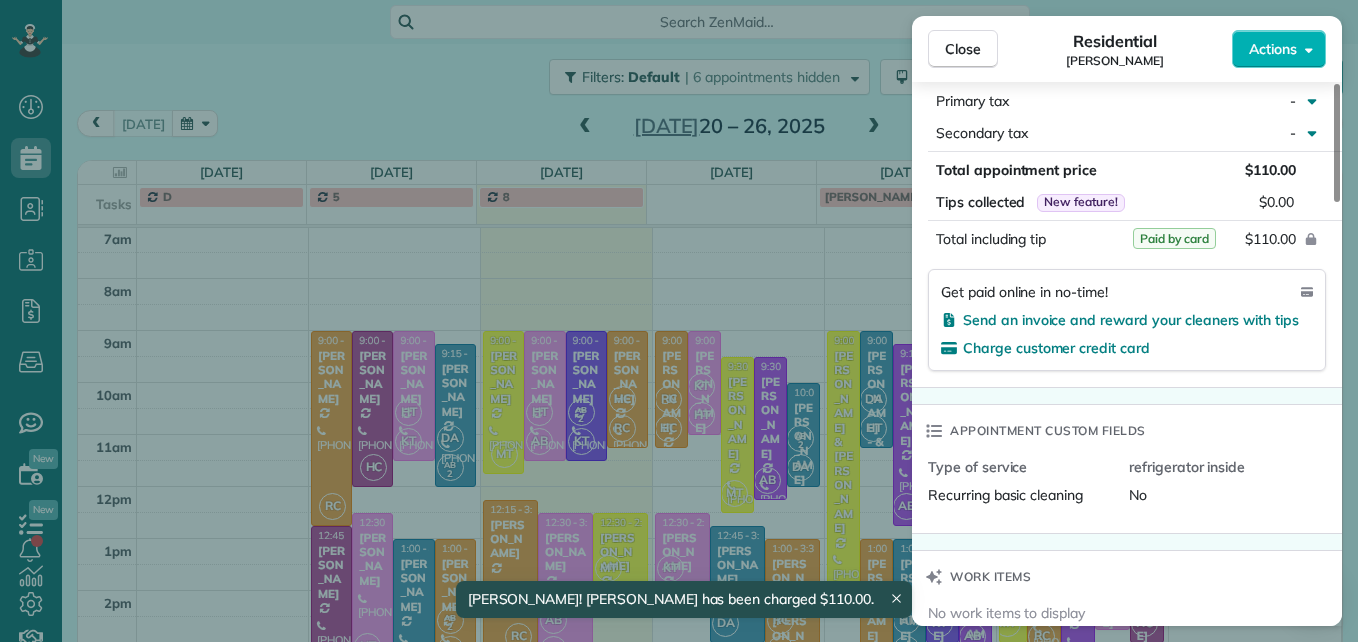 click on "Close Residential [PERSON_NAME] Actions Status Active [PERSON_NAME] · Open profile Mobile [PHONE_NUMBER] Copy [EMAIL_ADDRESS][DOMAIN_NAME] Copy View Details Residential [DATE] ( [DATE] ) 9:00 AM 12:00 PM 3 hours and 0 minutes Repeats every 4 weeks Edit recurring service Previous ([DATE]) Next ([DATE]) [STREET_ADDRESS][PERSON_NAME] Service was not rated yet Setup ratings Cleaners Time in and out Assign Invite Team No team assigned yet Cleaners [PERSON_NAME] 9:00 AM 12:00 PM Checklist Try Now Keep this appointment up to your standards. Stay on top of every detail, keep your cleaners organised, and your client happy. Assign a checklist Watch a 5 min demo Billing Billing actions Price $110.00 Overcharge $0.00 Discount $0.00 Coupon discount - Primary tax - Secondary tax - Total appointment price $110.00 Tips collected New feature! $0.00 Paid by card Total including tip $110.00 Get paid online in no-time! Send an invoice and reward your cleaners with tips Charge customer credit card Type of service No 0" at bounding box center (679, 321) 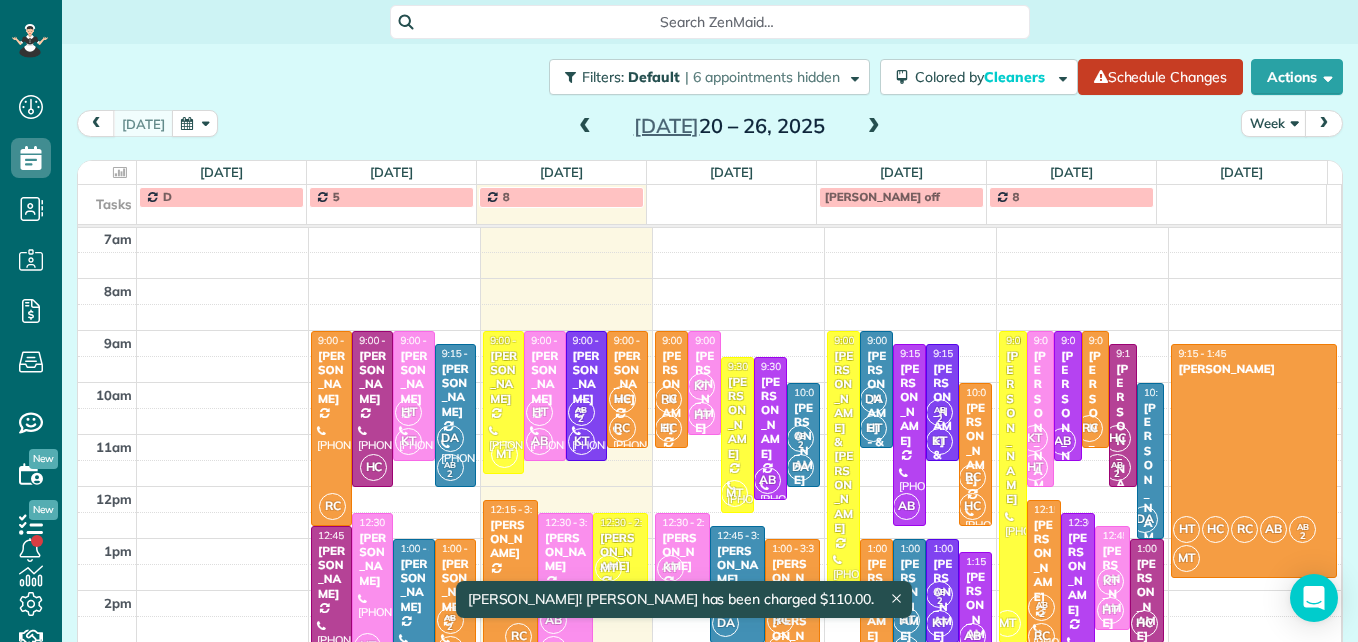 click on "[PERSON_NAME]" at bounding box center [331, 573] 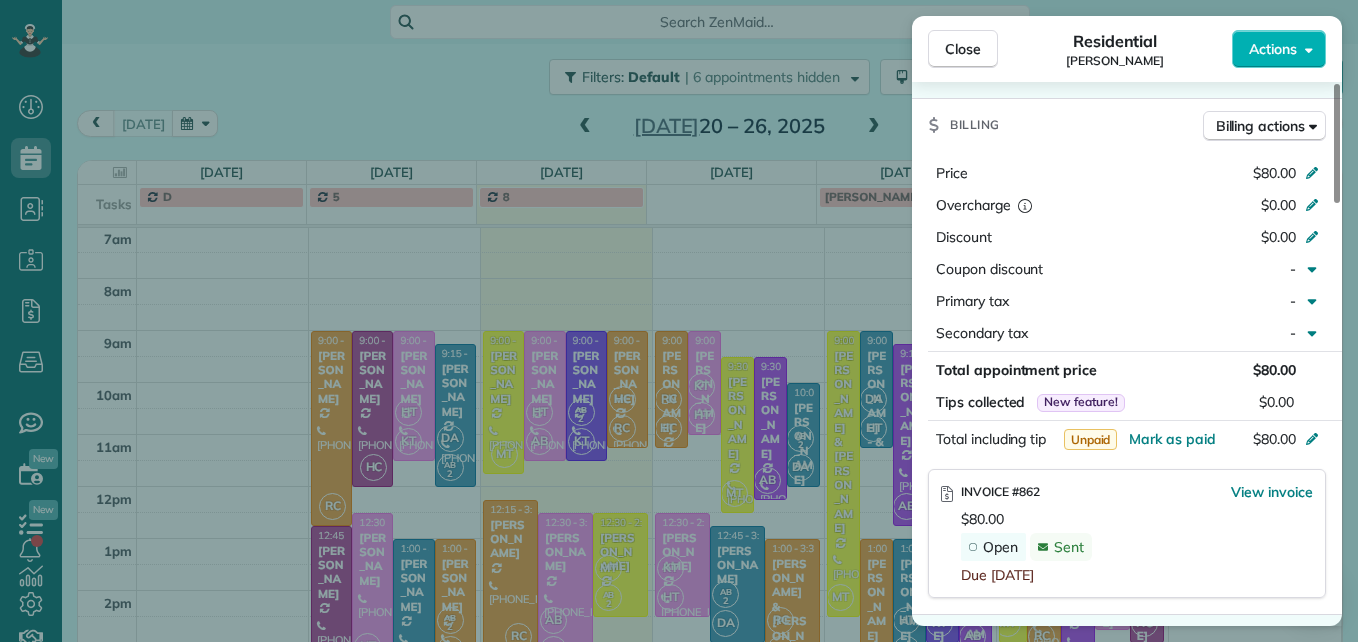 scroll, scrollTop: 1000, scrollLeft: 0, axis: vertical 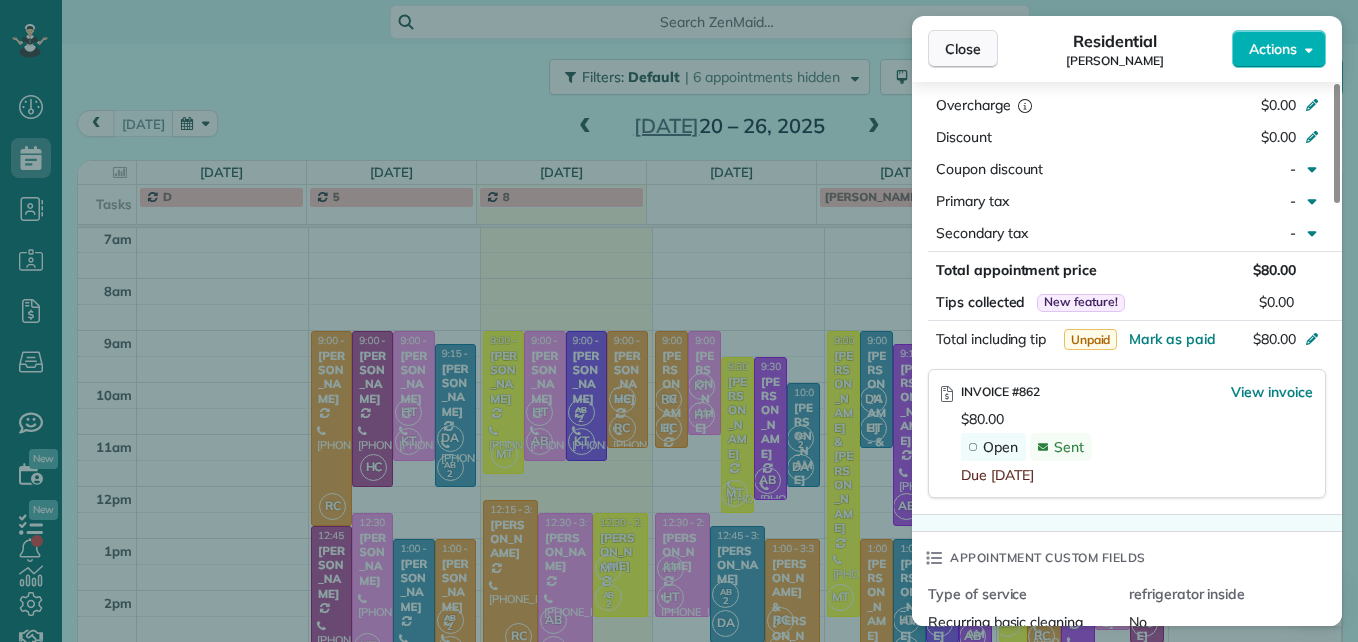 click on "Close" at bounding box center (963, 49) 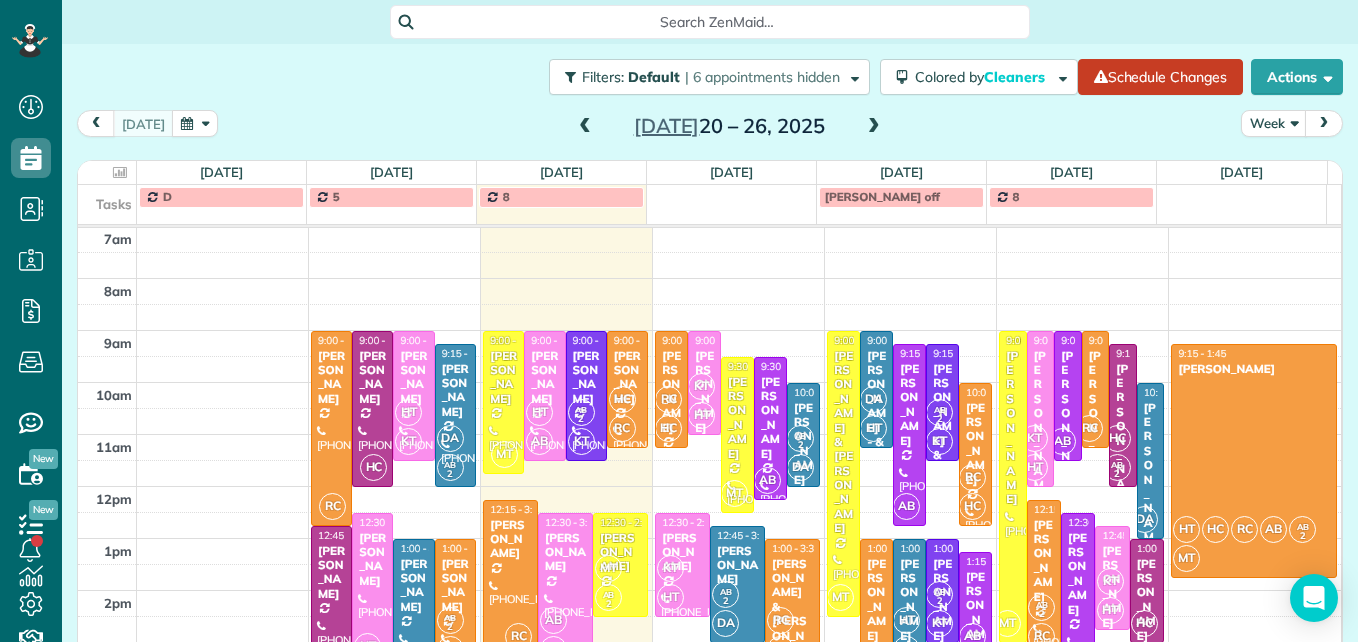click on "[PERSON_NAME]" at bounding box center [372, 560] 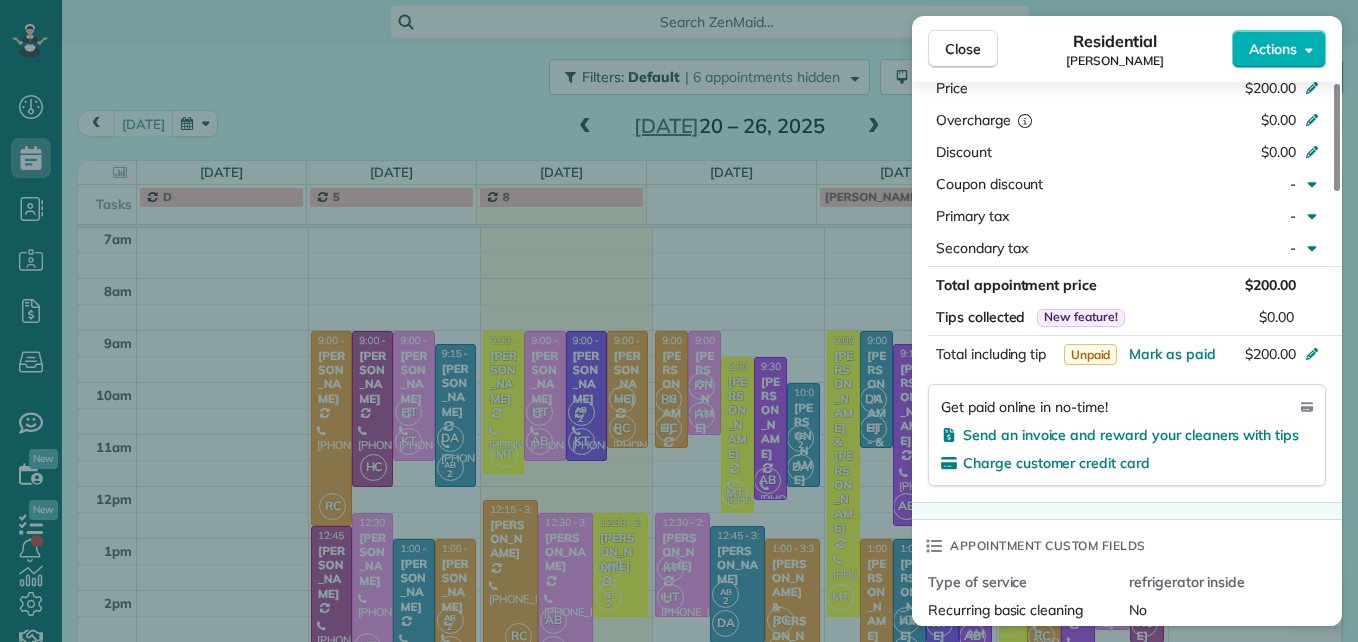scroll, scrollTop: 1000, scrollLeft: 0, axis: vertical 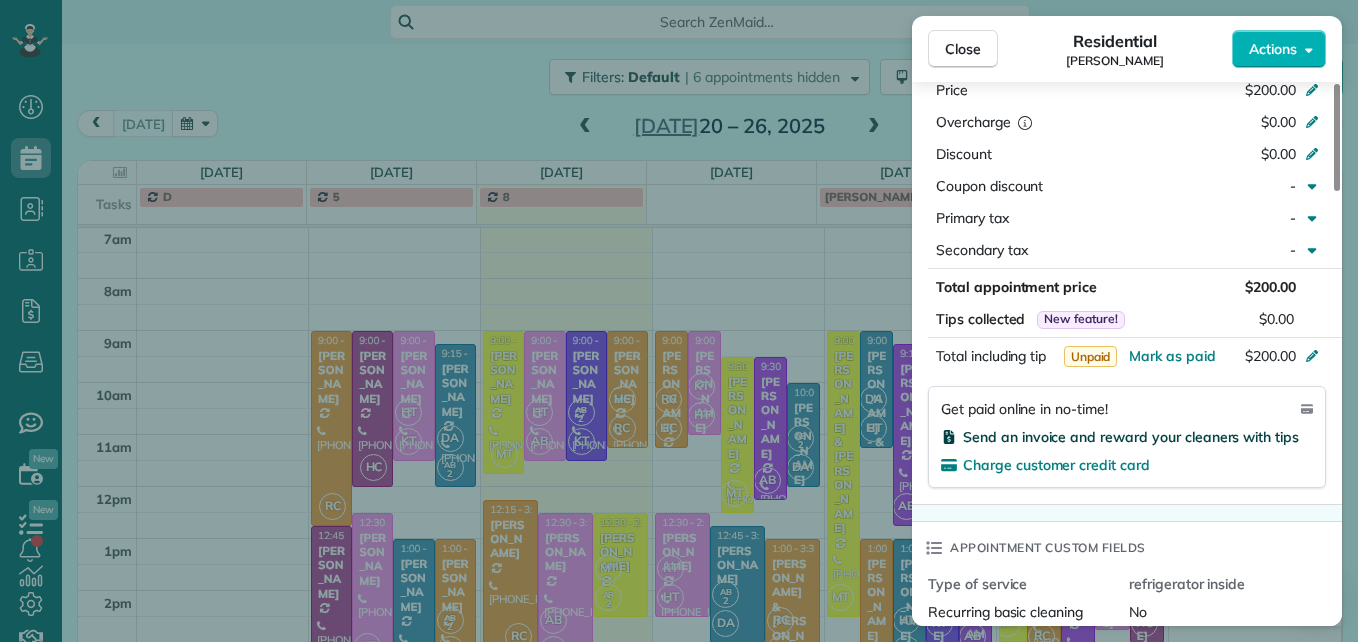 click on "Send an invoice and reward your cleaners with tips" at bounding box center [1131, 437] 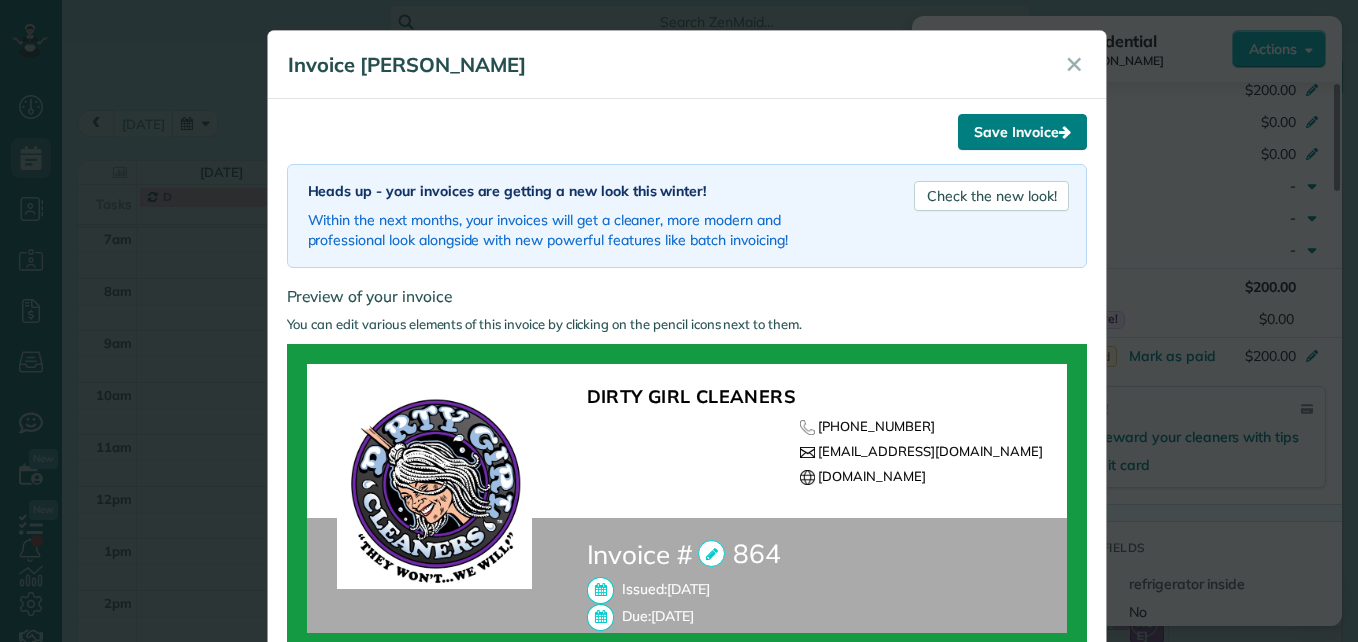 click on "Save Invoice" at bounding box center (1022, 132) 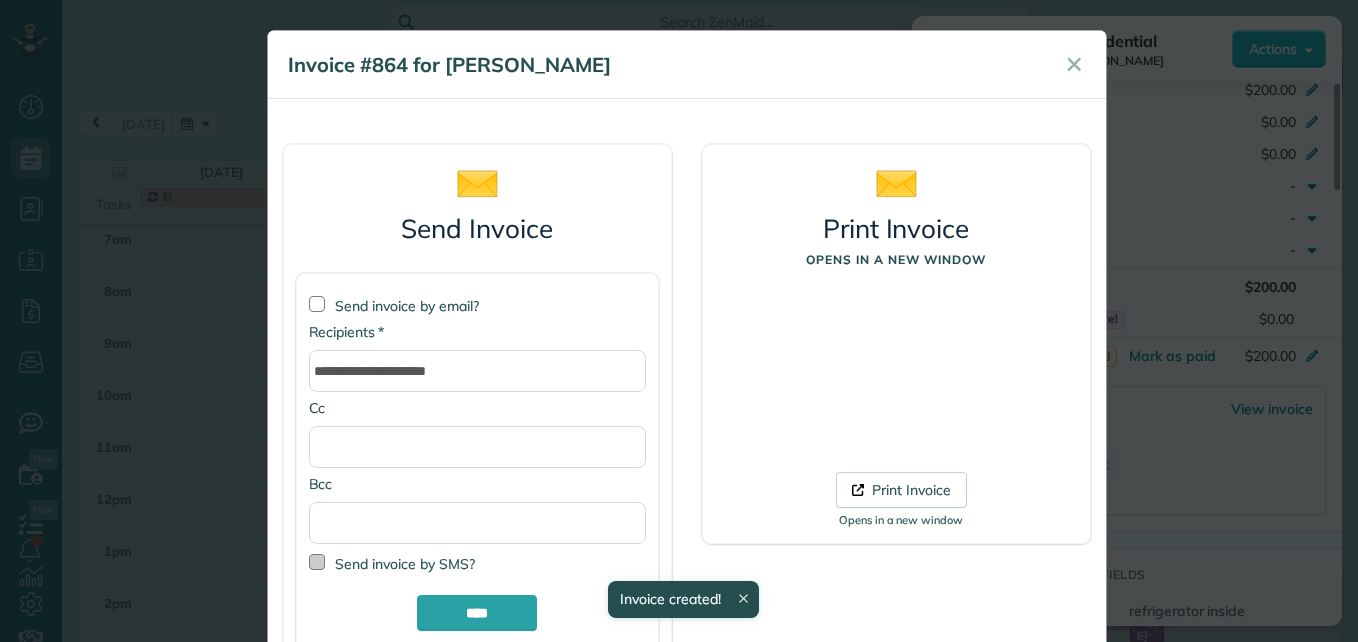 click at bounding box center (317, 562) 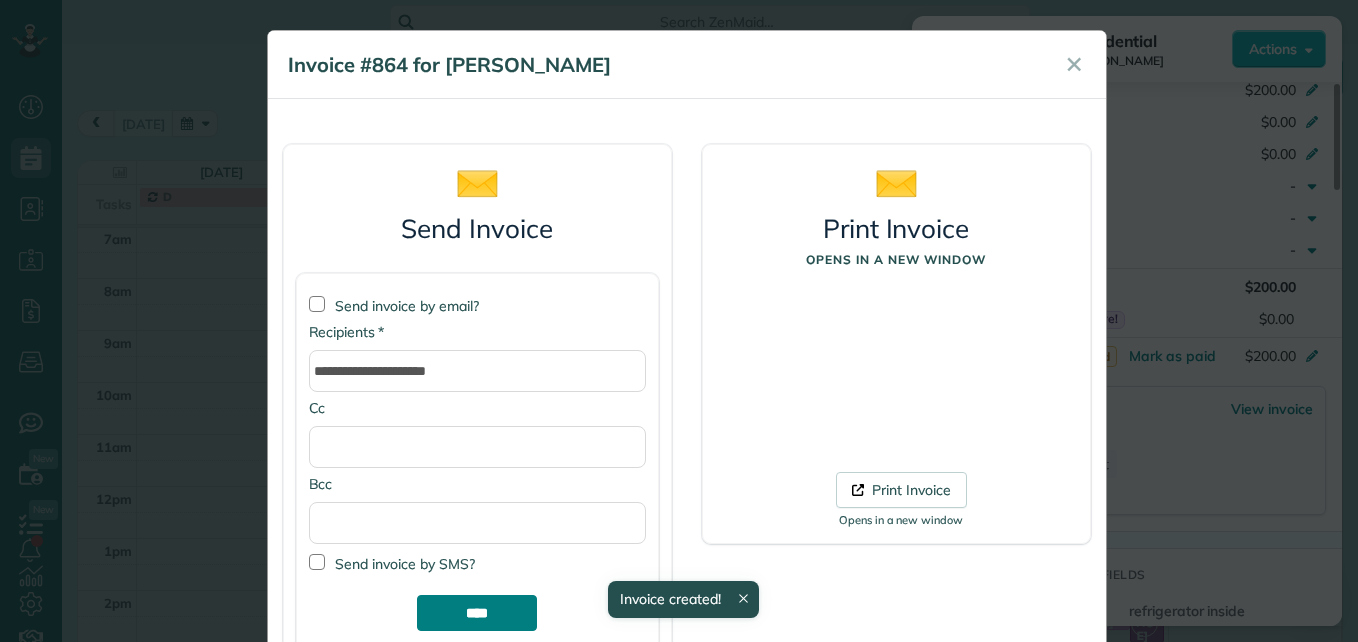 click on "****" at bounding box center [477, 613] 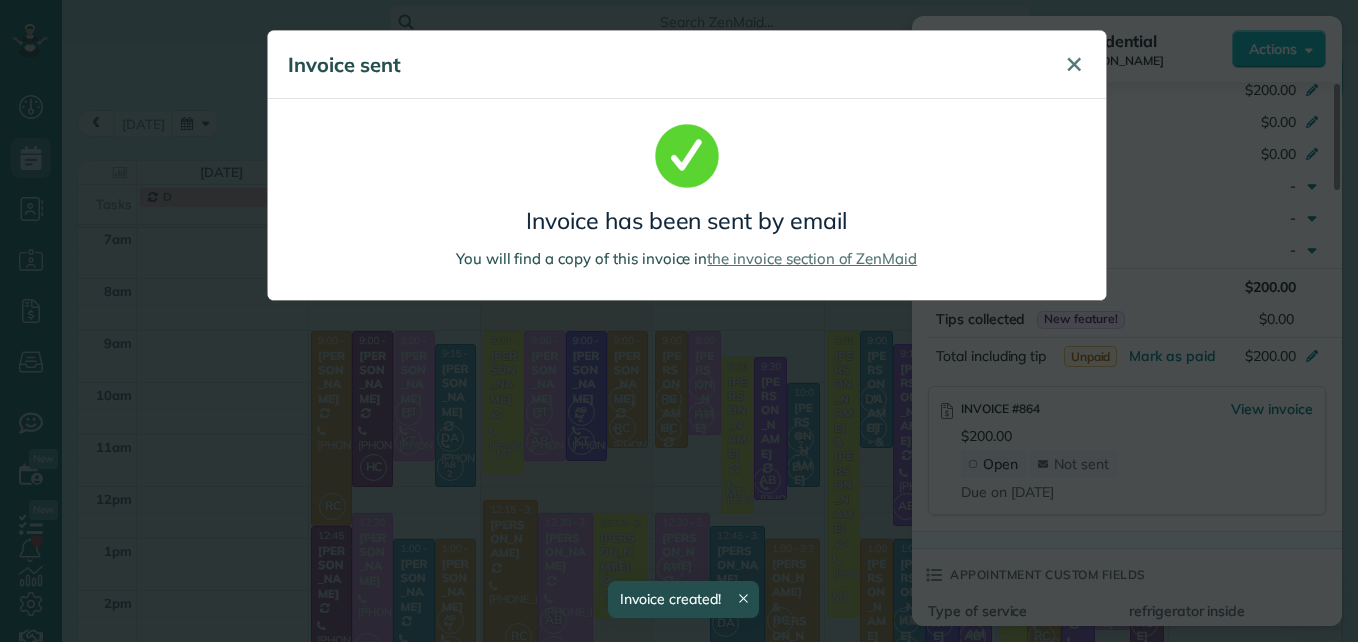 click on "✕" at bounding box center (1074, 64) 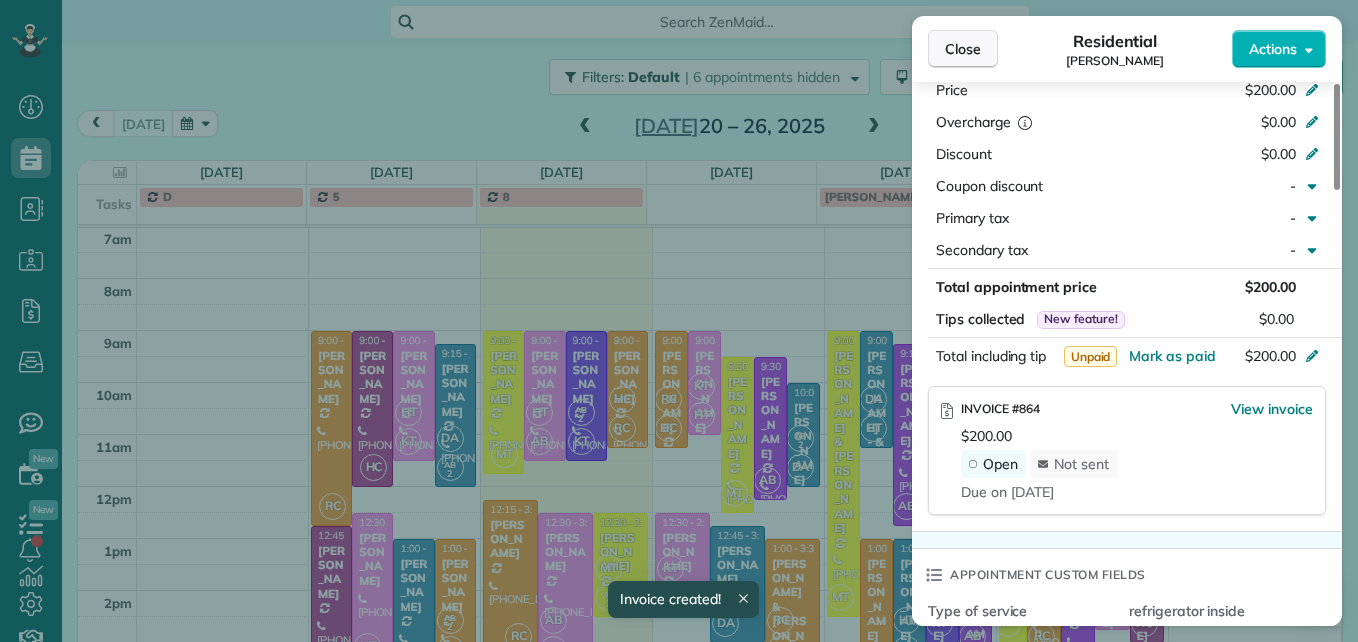 click on "Close" at bounding box center [963, 49] 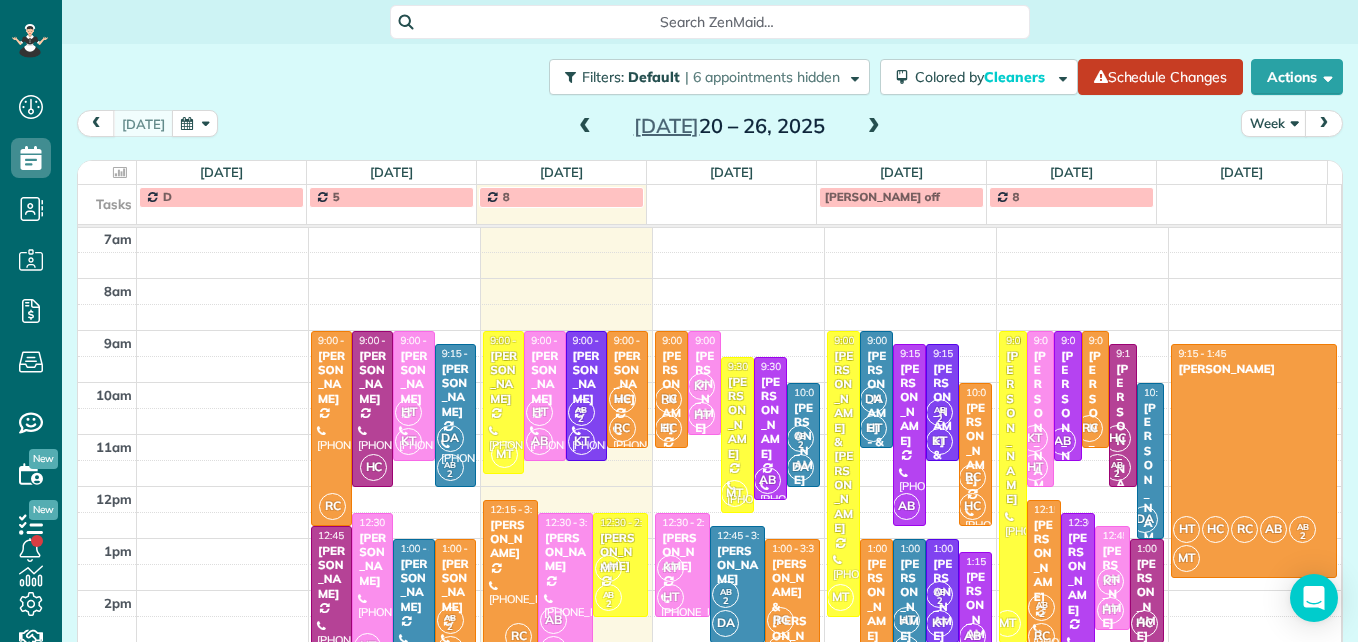 click at bounding box center [455, 604] 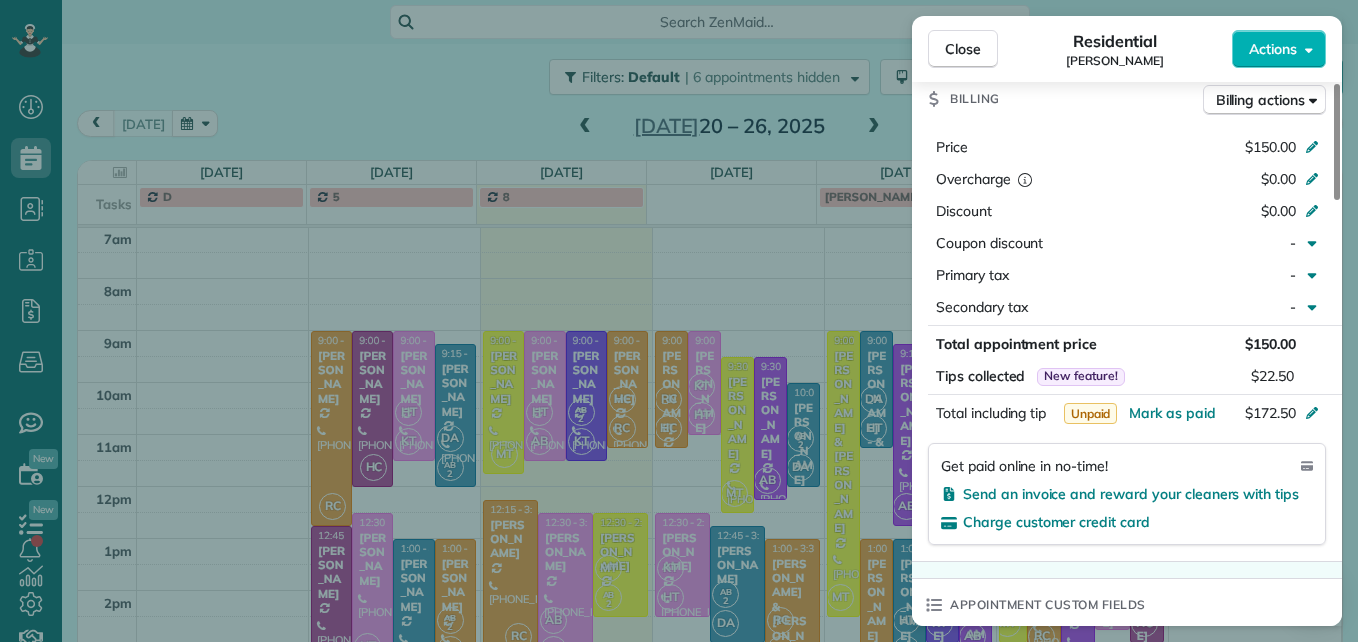 scroll, scrollTop: 1000, scrollLeft: 0, axis: vertical 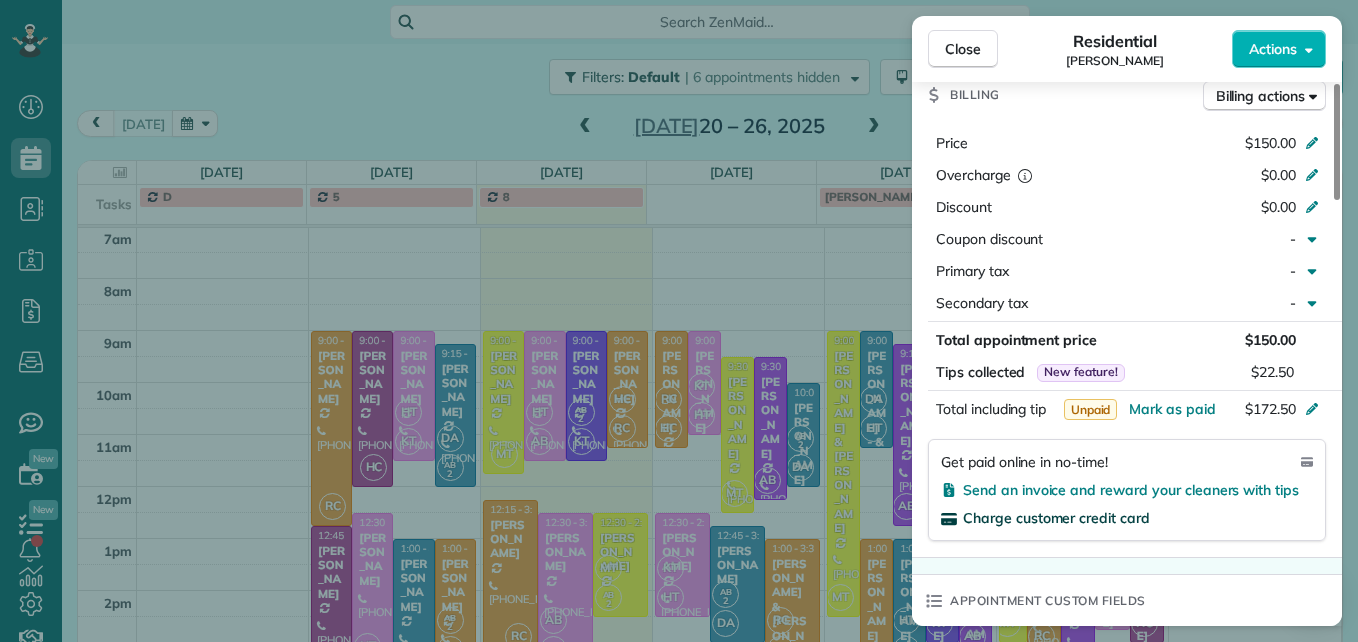 click on "Charge customer credit card" at bounding box center (1056, 518) 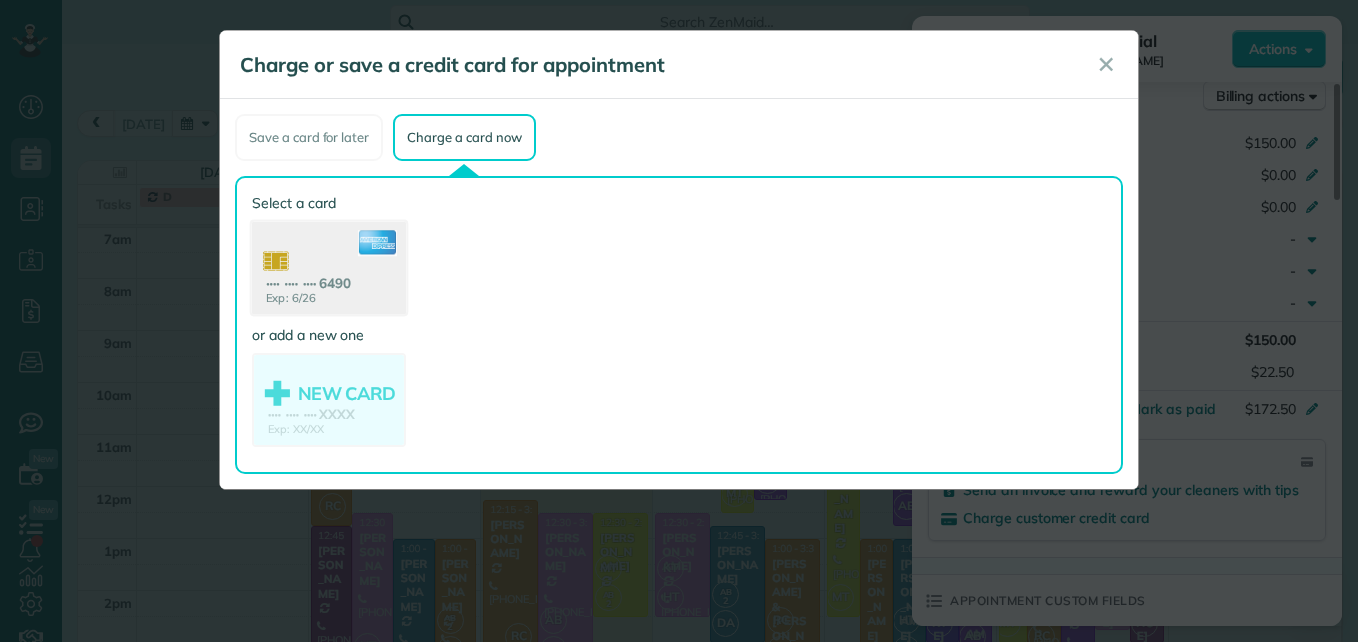 click 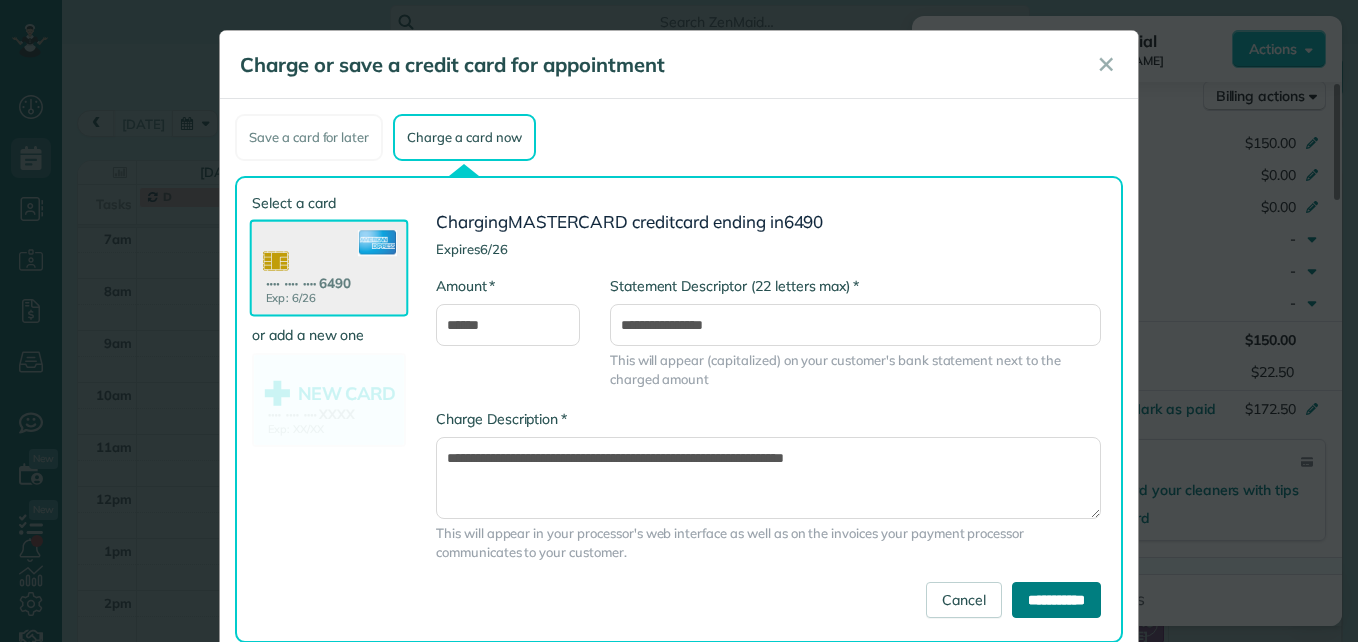 click on "**********" at bounding box center (1056, 600) 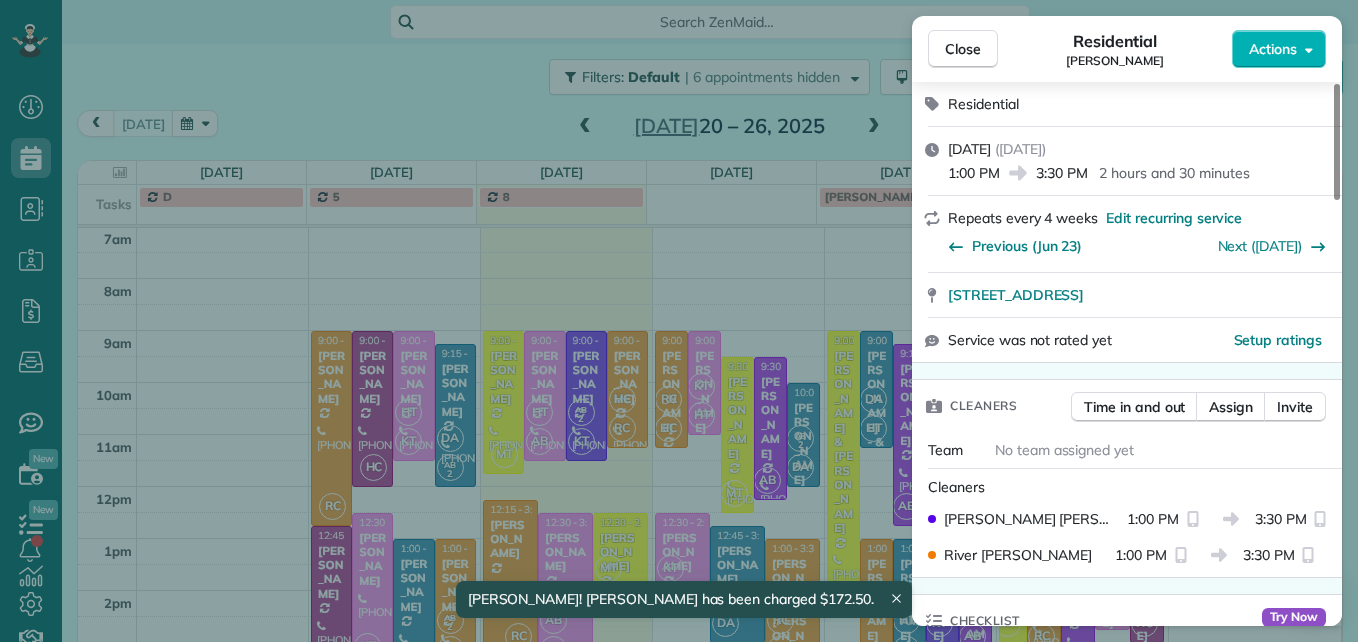 scroll, scrollTop: 0, scrollLeft: 0, axis: both 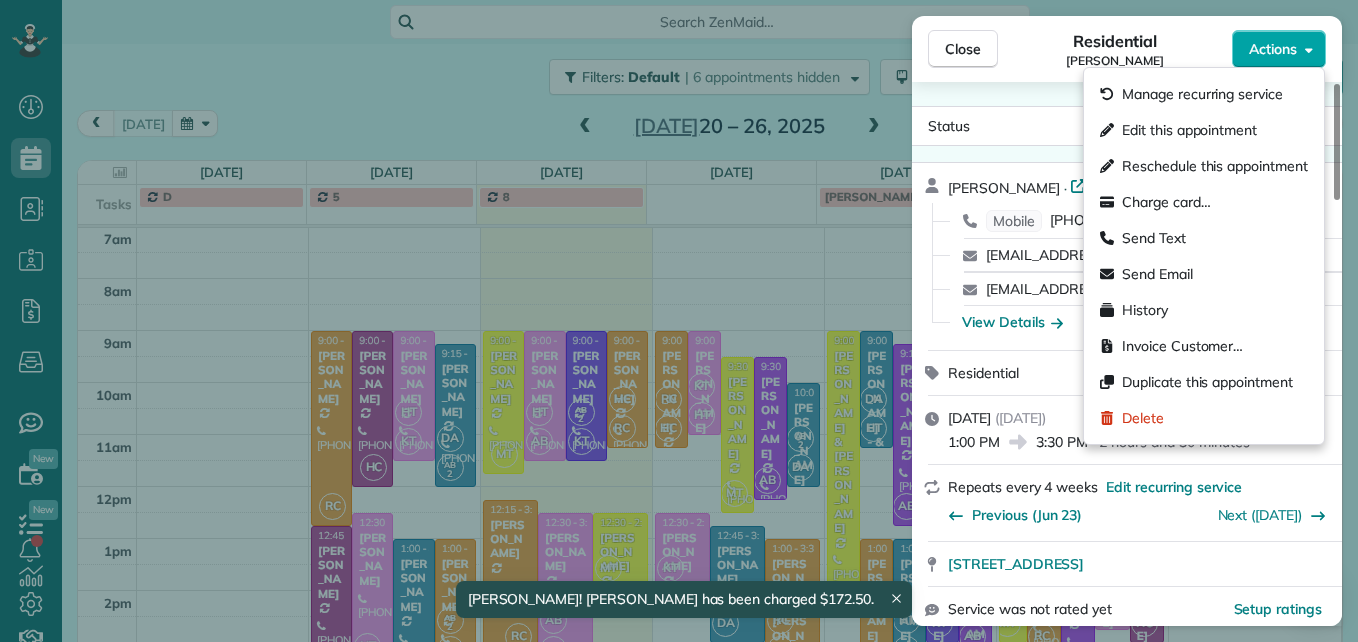click on "Actions" at bounding box center [1273, 49] 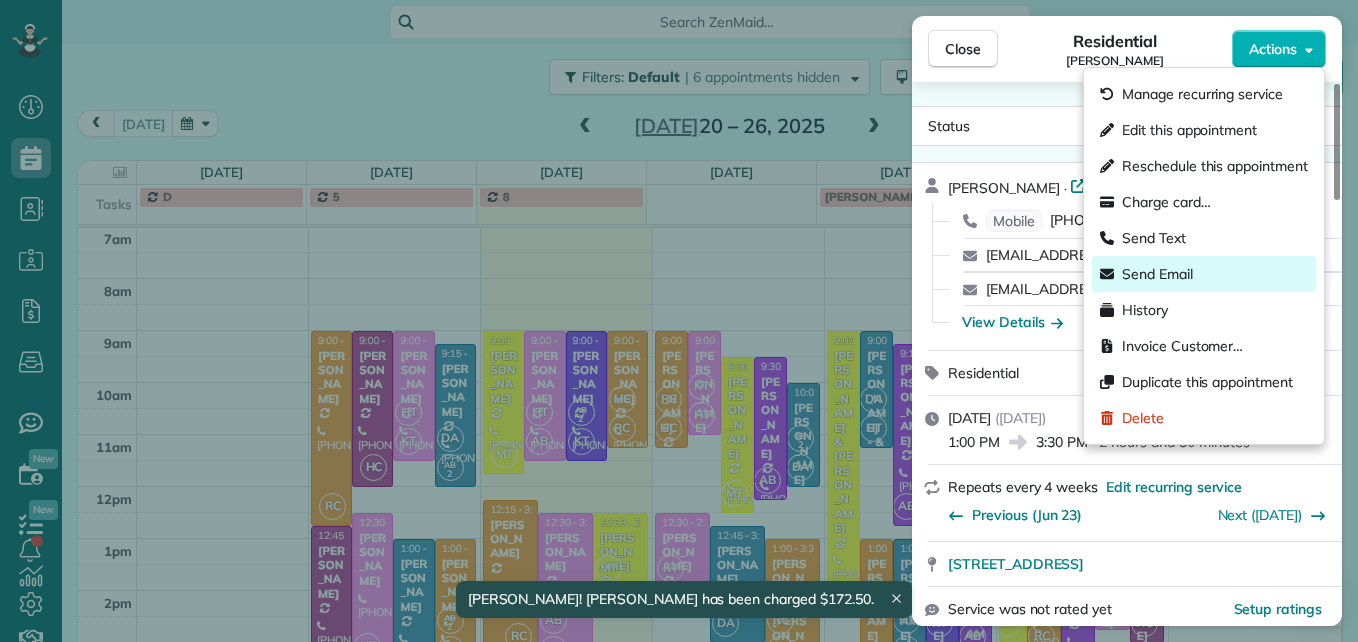 click on "Send Email" at bounding box center (1157, 274) 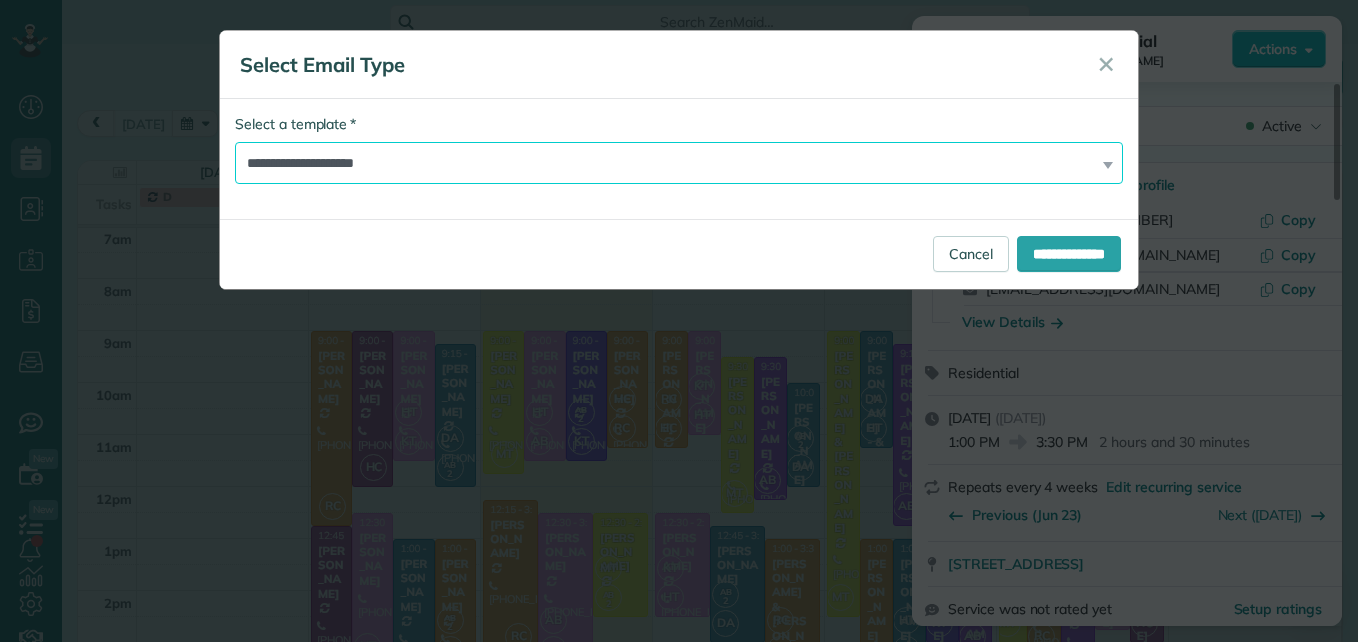 click on "**********" at bounding box center [679, 163] 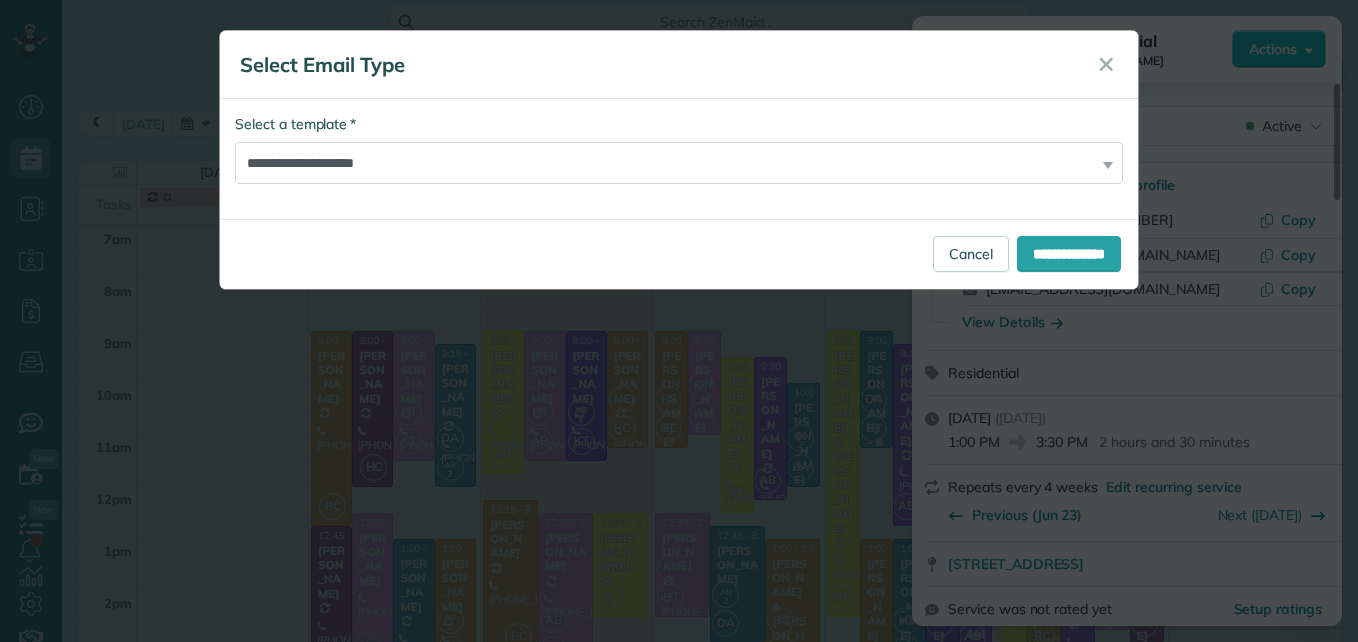 click on "**********" at bounding box center [679, 254] 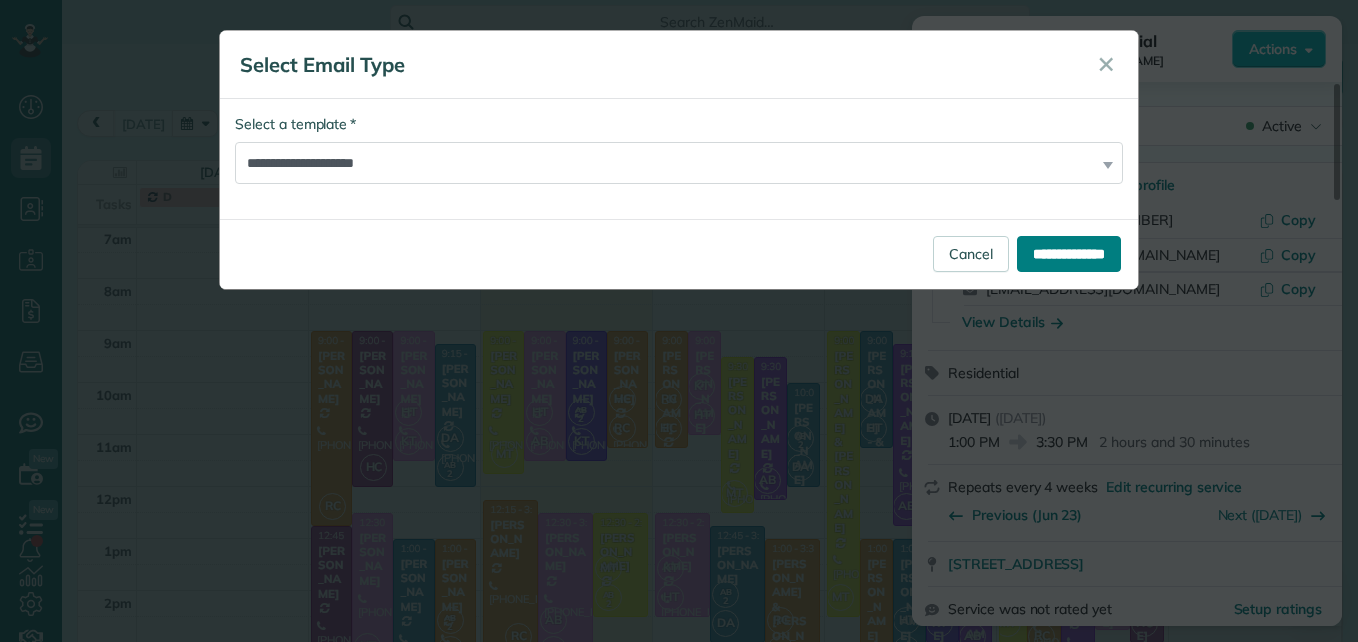 click on "**********" at bounding box center (1069, 254) 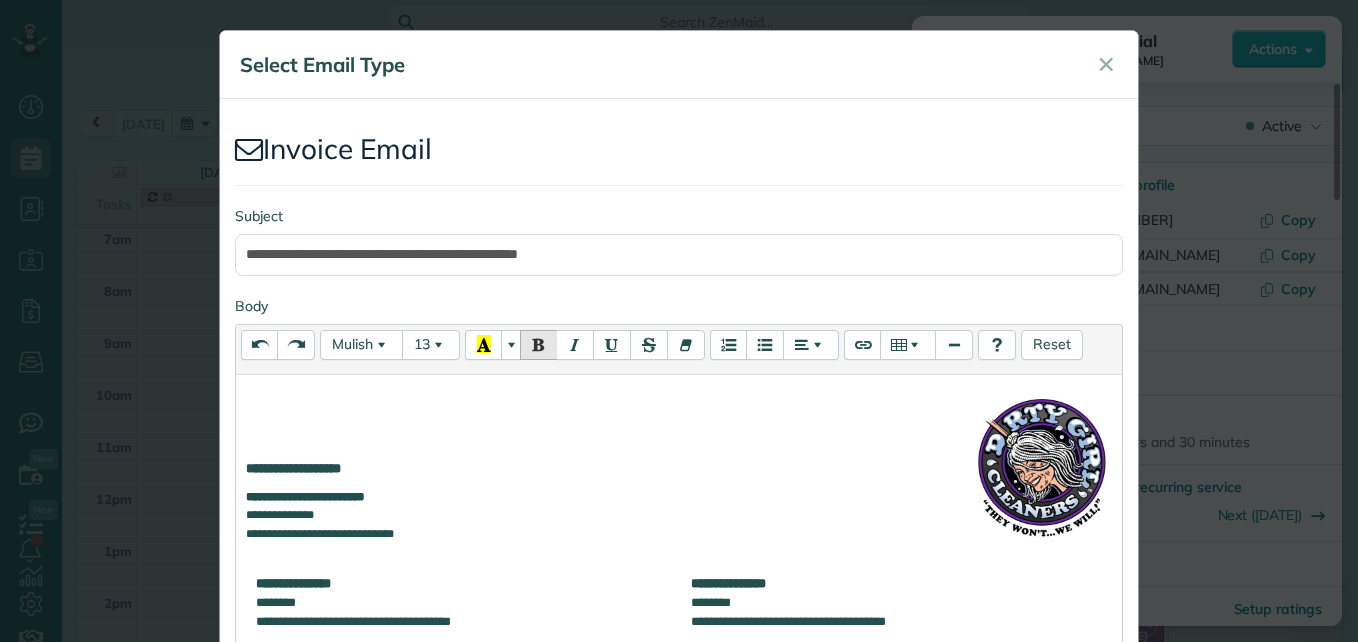 click on "**********" at bounding box center (481, 516) 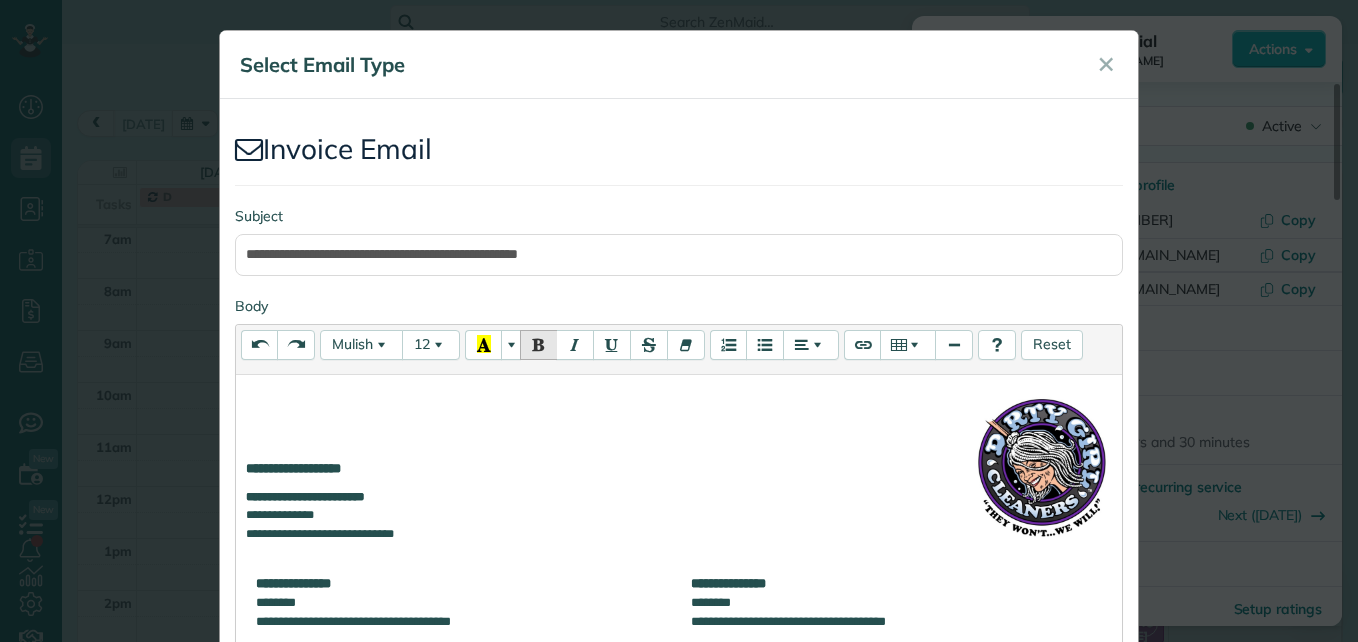 type 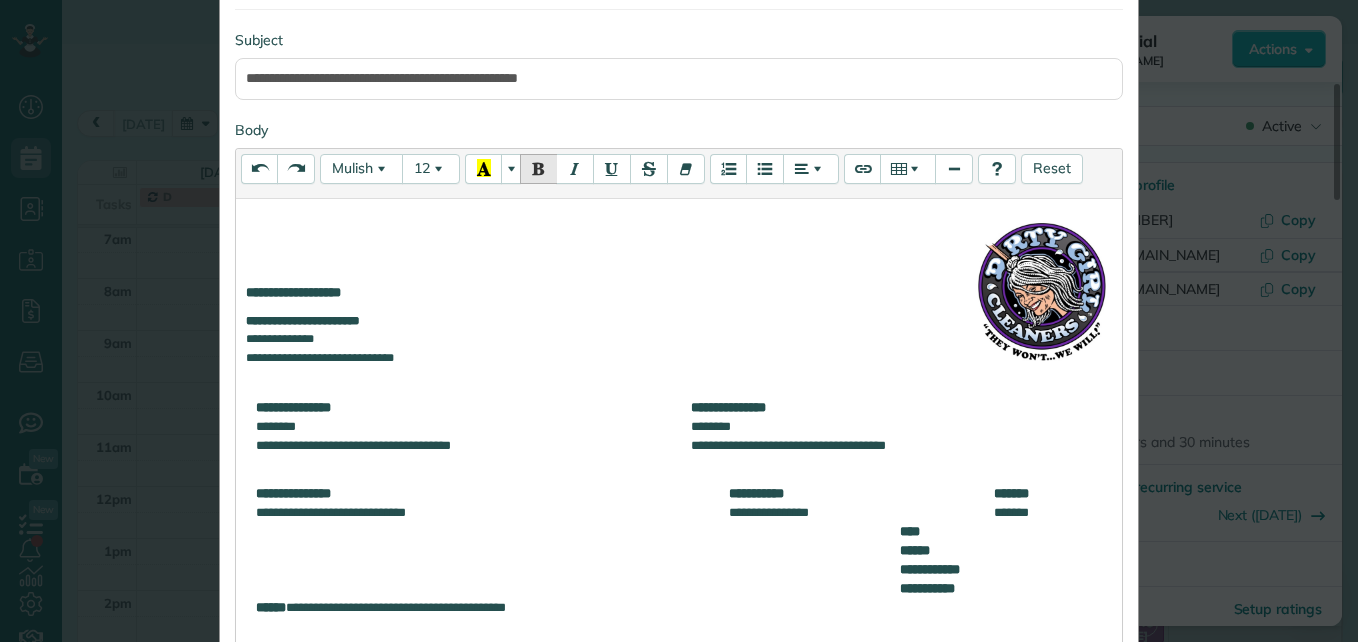 scroll, scrollTop: 300, scrollLeft: 0, axis: vertical 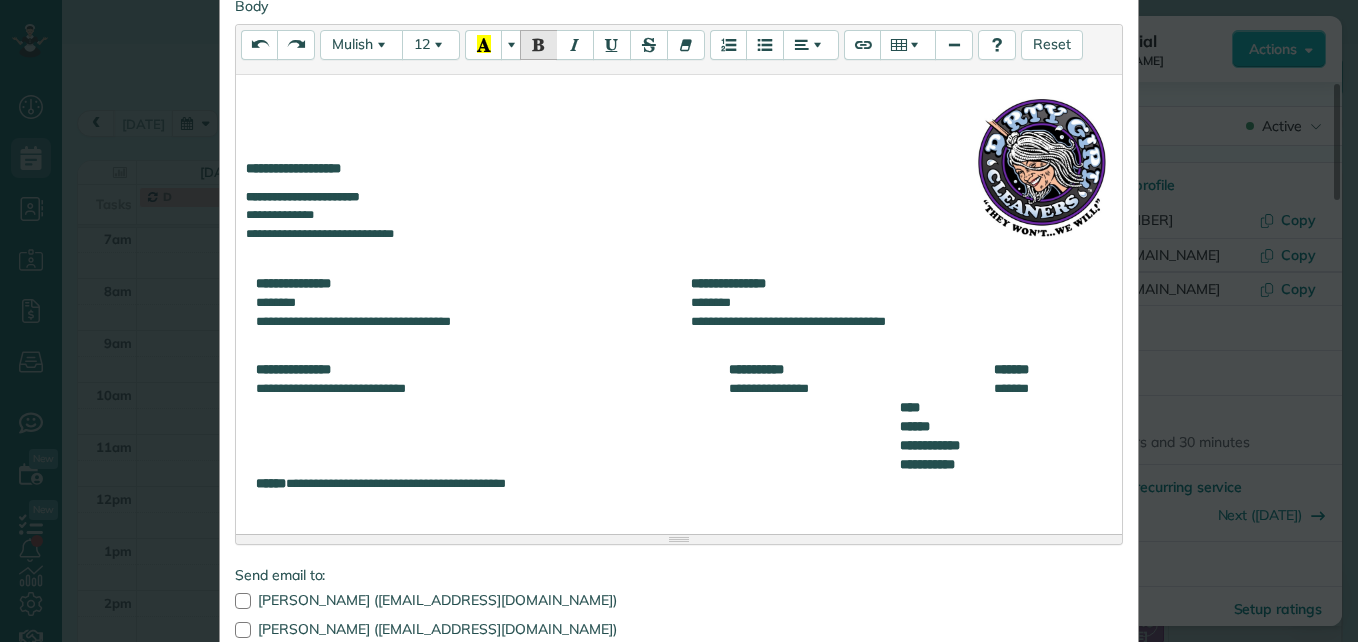click on "**********" at bounding box center (1013, 445) 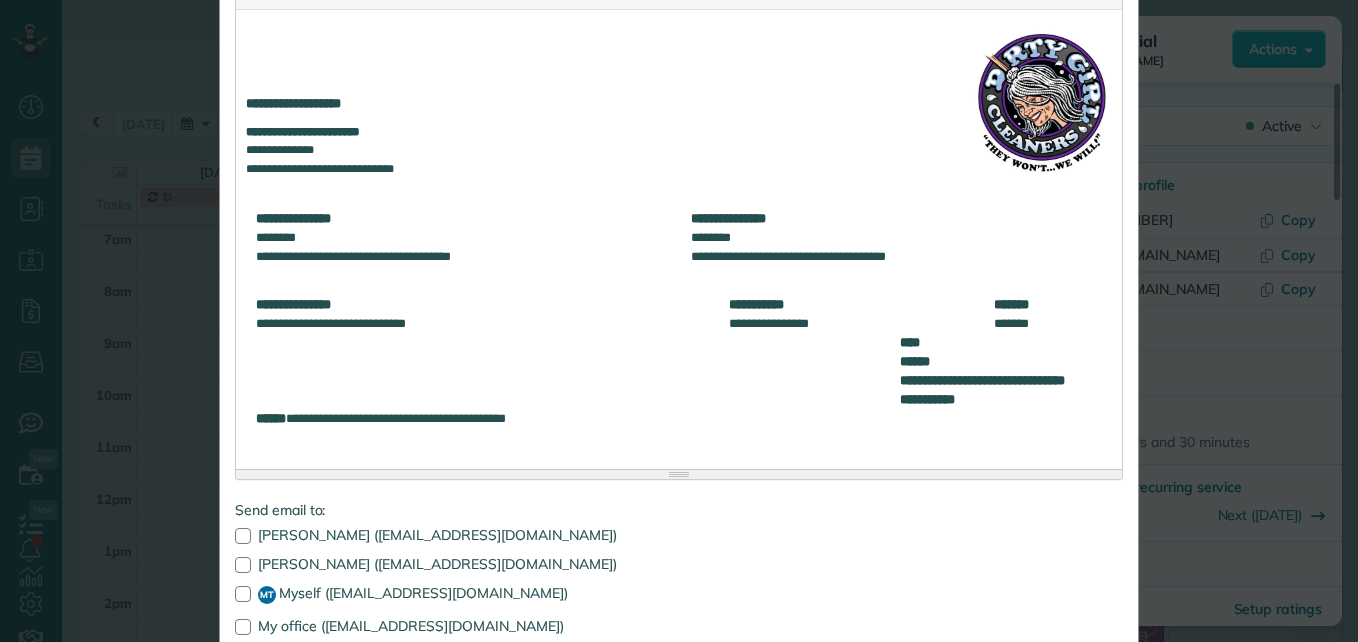 scroll, scrollTop: 400, scrollLeft: 0, axis: vertical 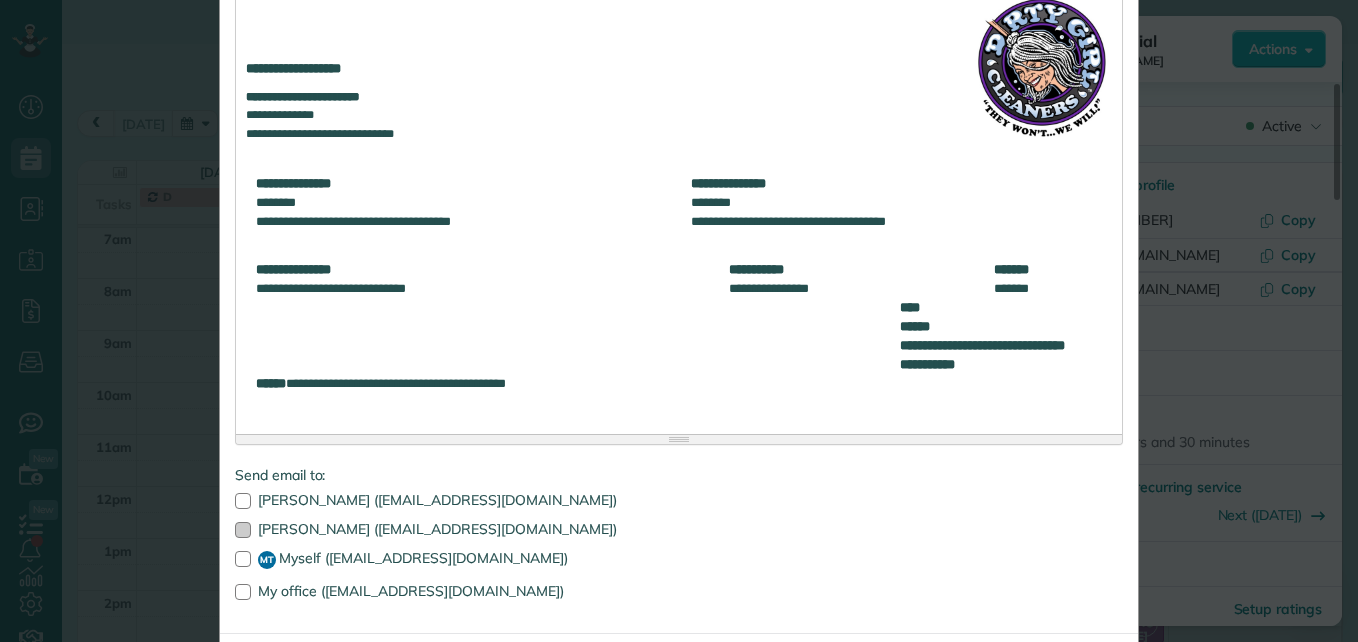 click at bounding box center [243, 530] 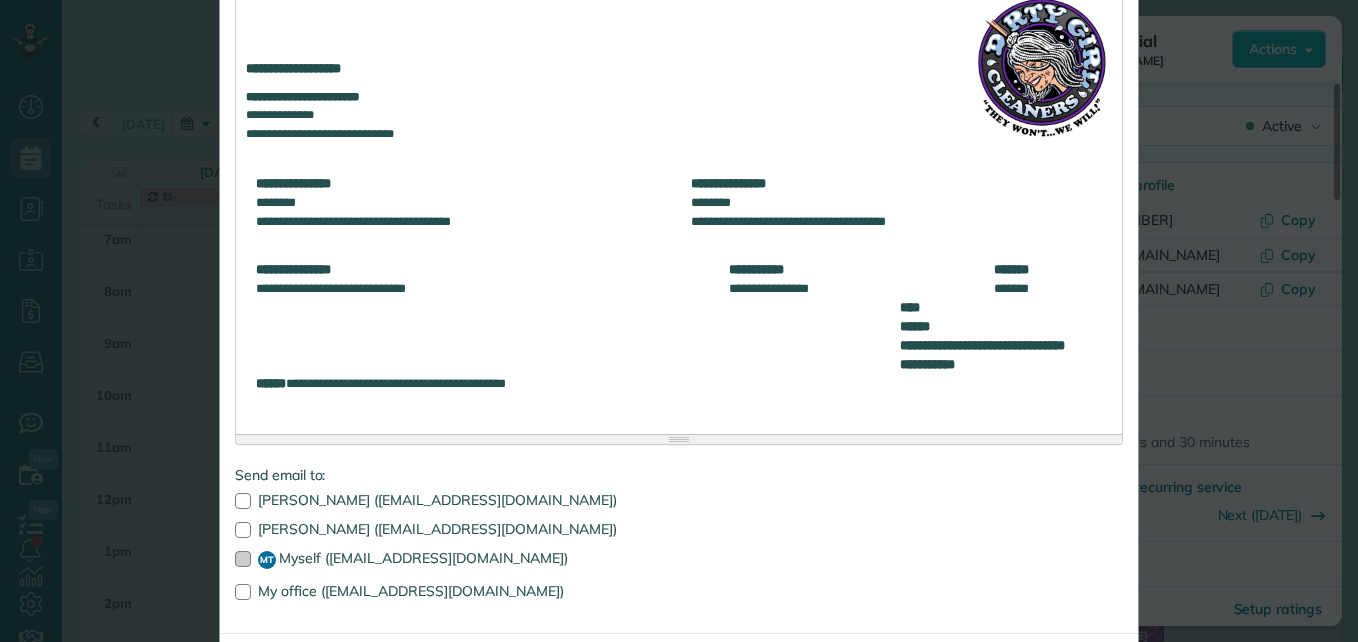 click at bounding box center [243, 559] 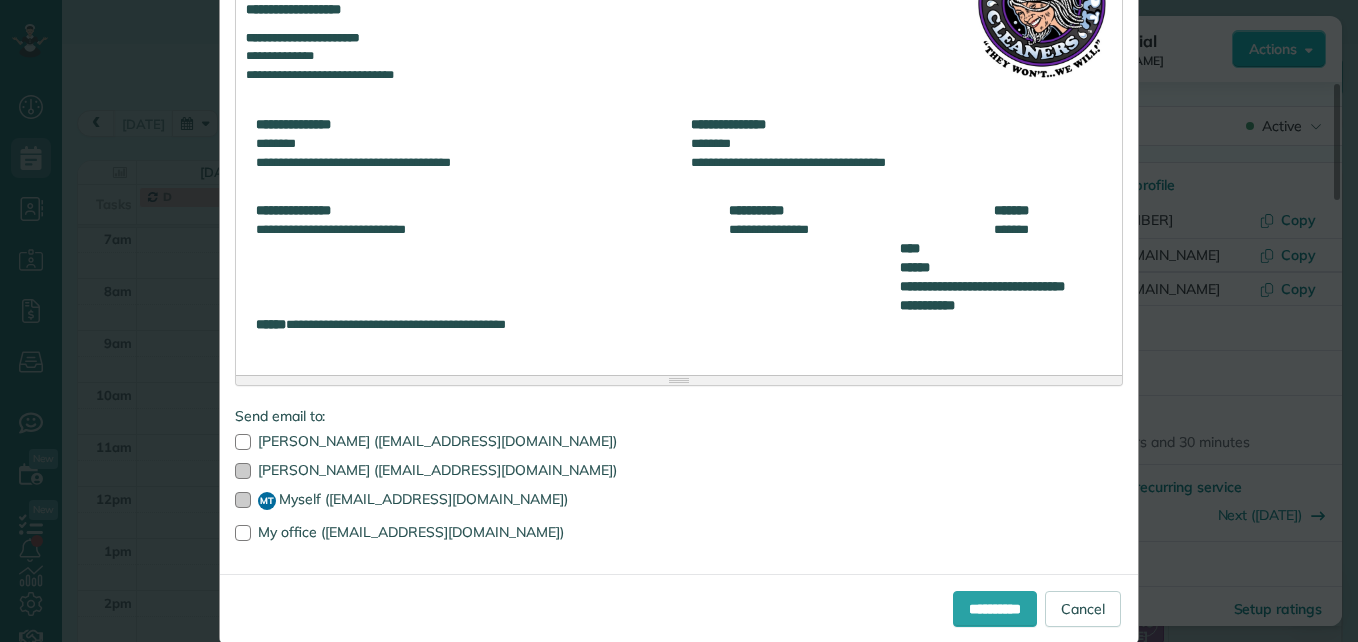 scroll, scrollTop: 492, scrollLeft: 0, axis: vertical 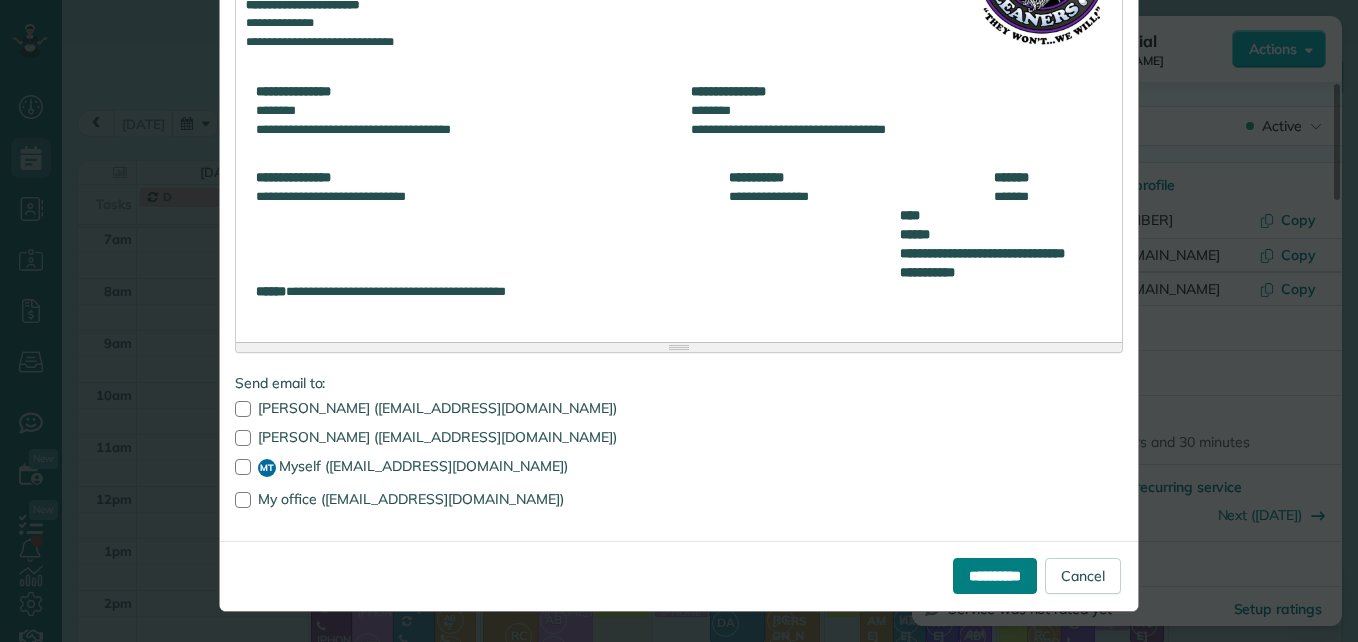 click on "**********" at bounding box center [995, 576] 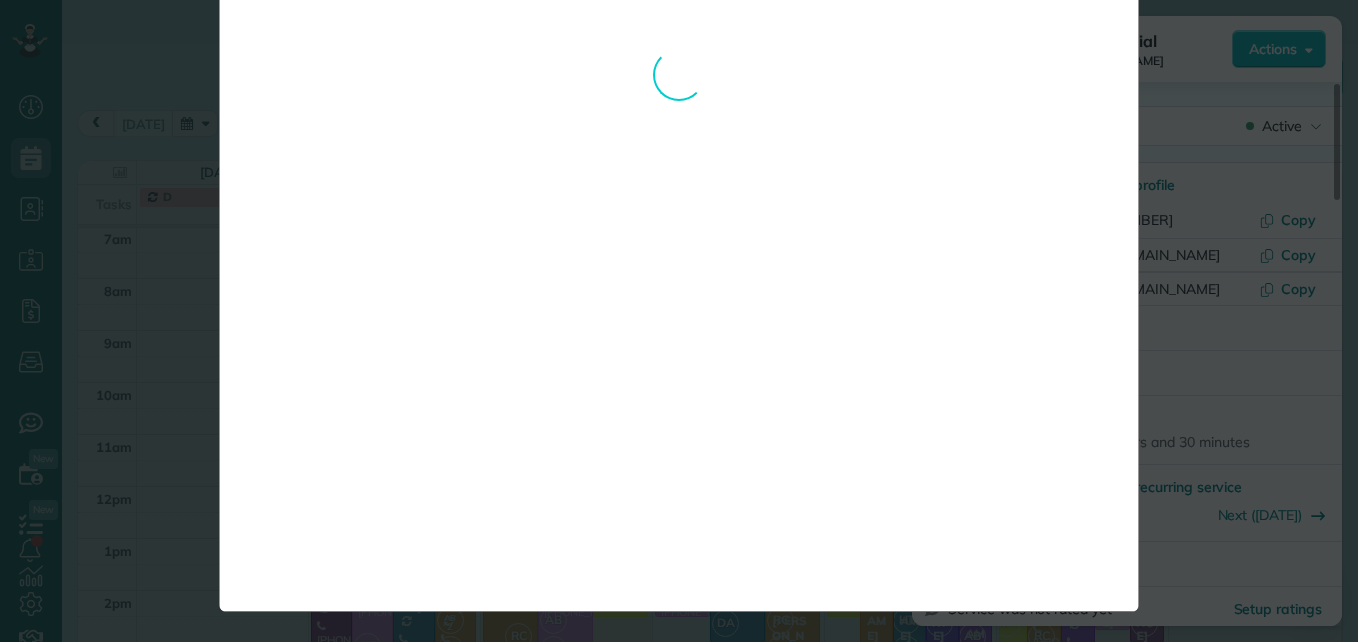 scroll, scrollTop: 0, scrollLeft: 0, axis: both 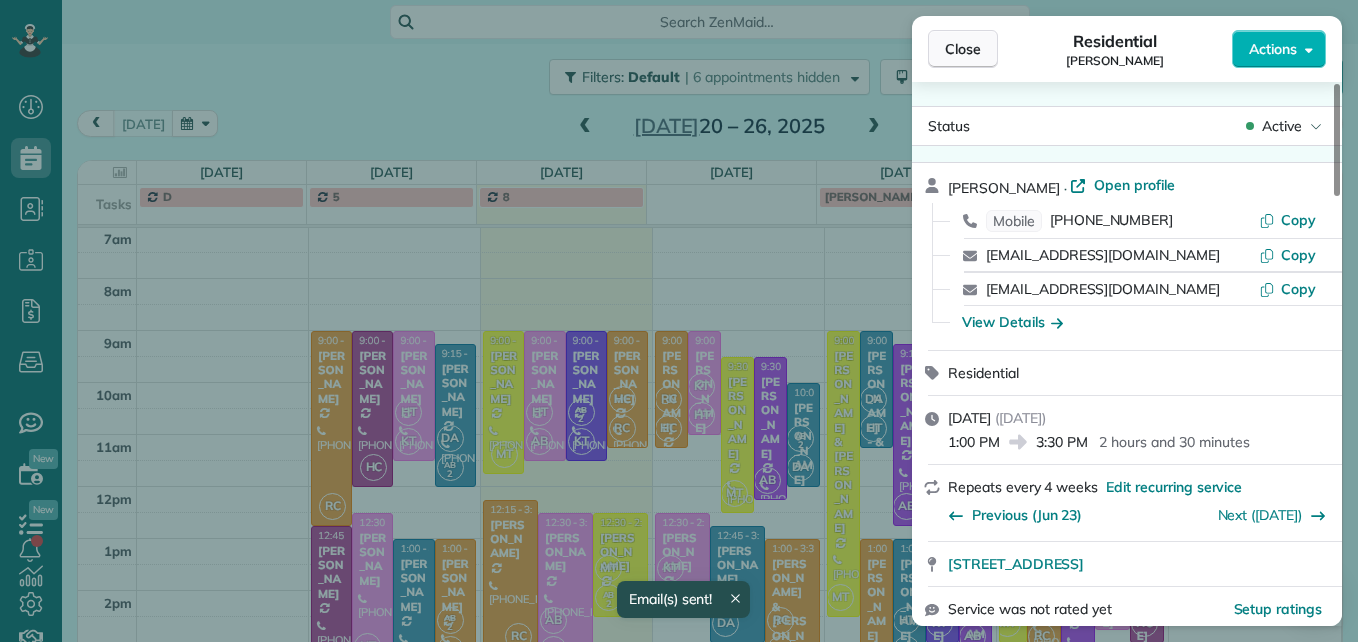 click on "Close" at bounding box center [963, 49] 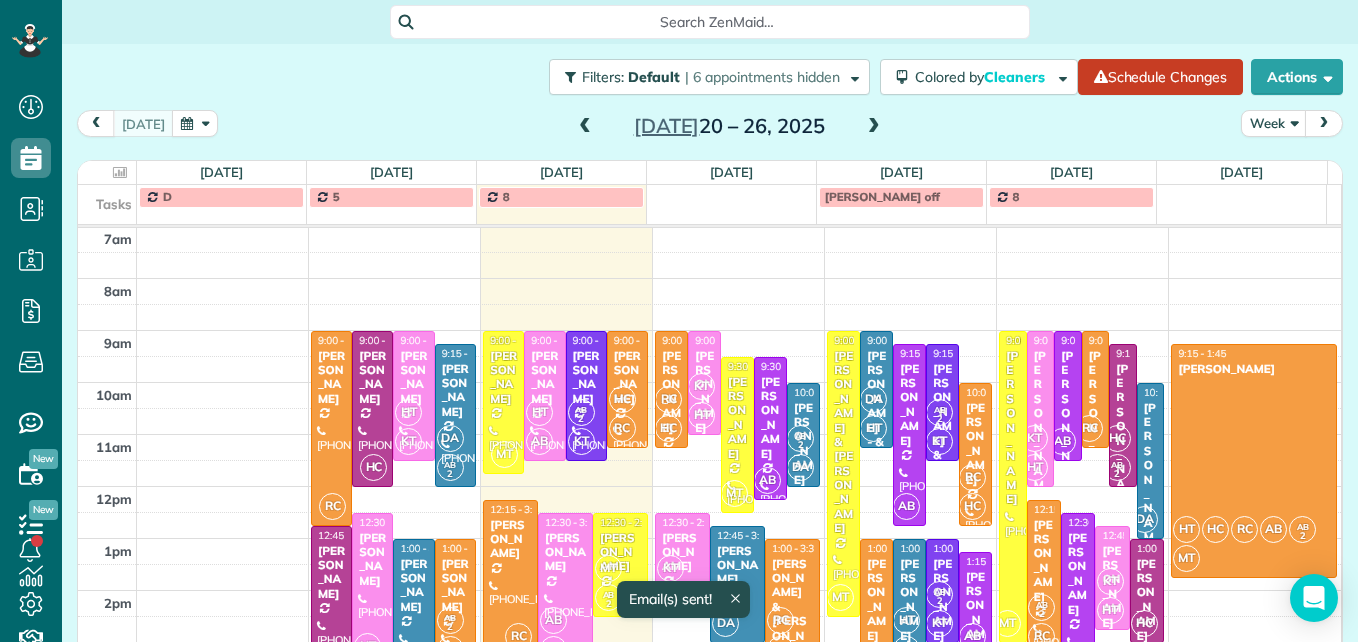 click on "[PERSON_NAME]" at bounding box center (413, 586) 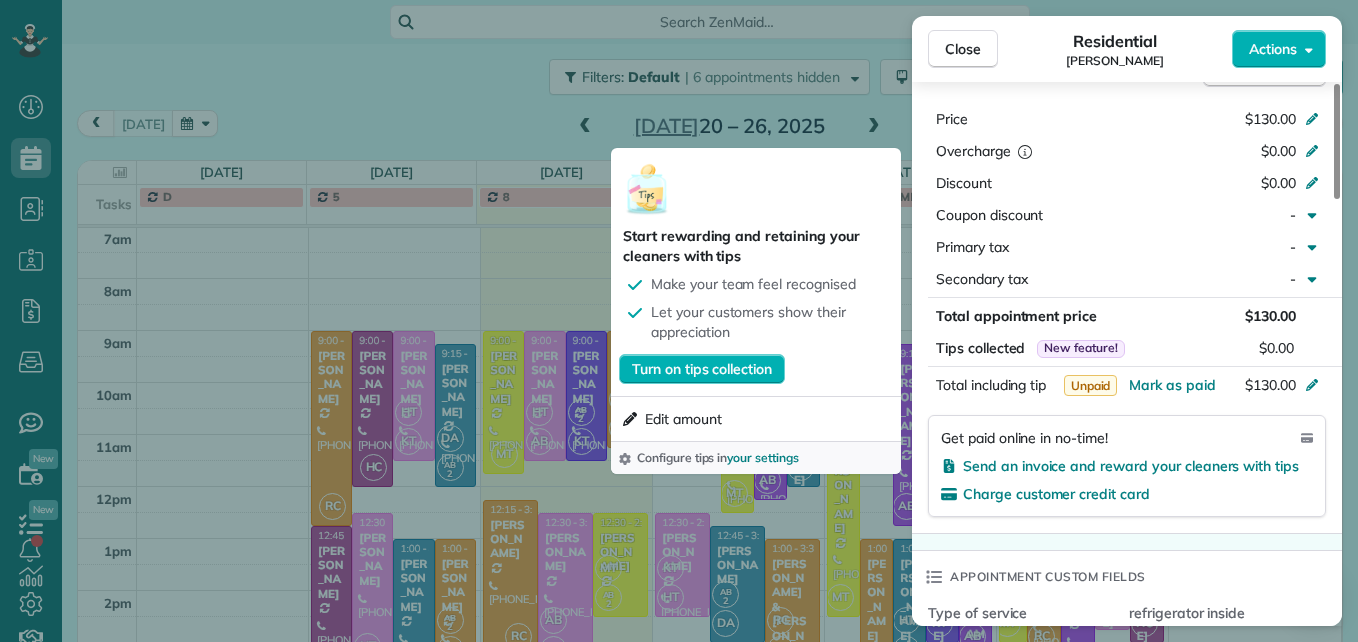 scroll, scrollTop: 1000, scrollLeft: 0, axis: vertical 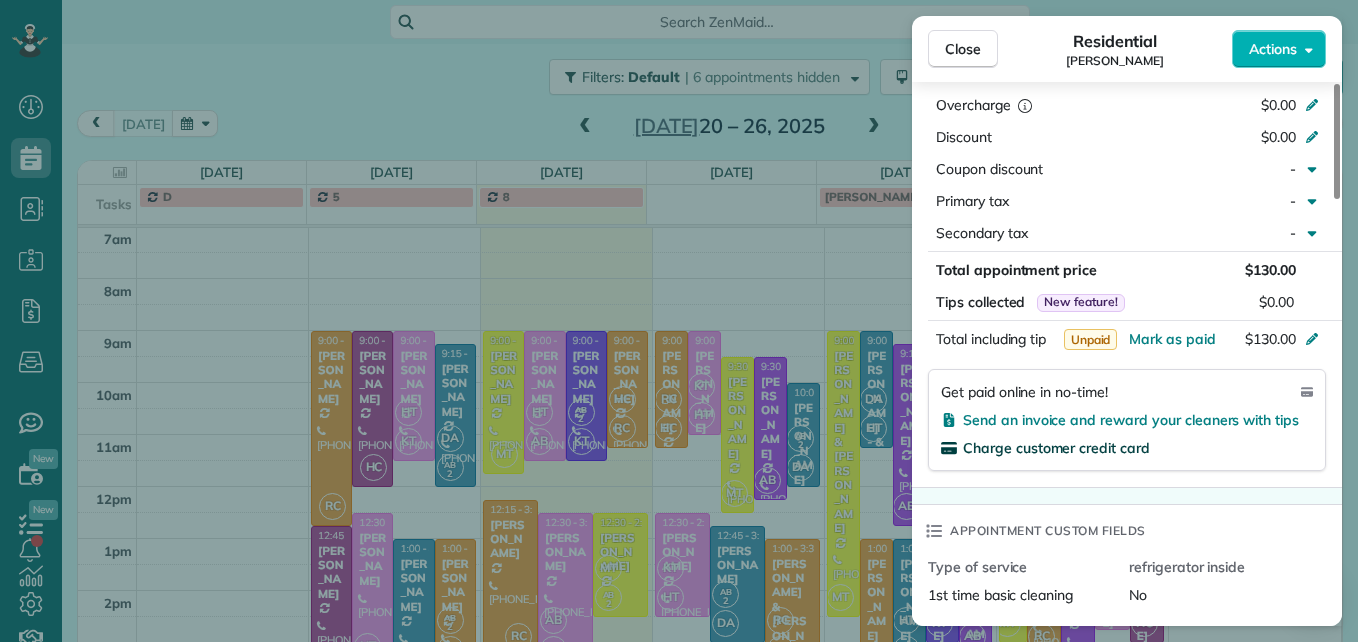 click on "Charge customer credit card" at bounding box center (1056, 448) 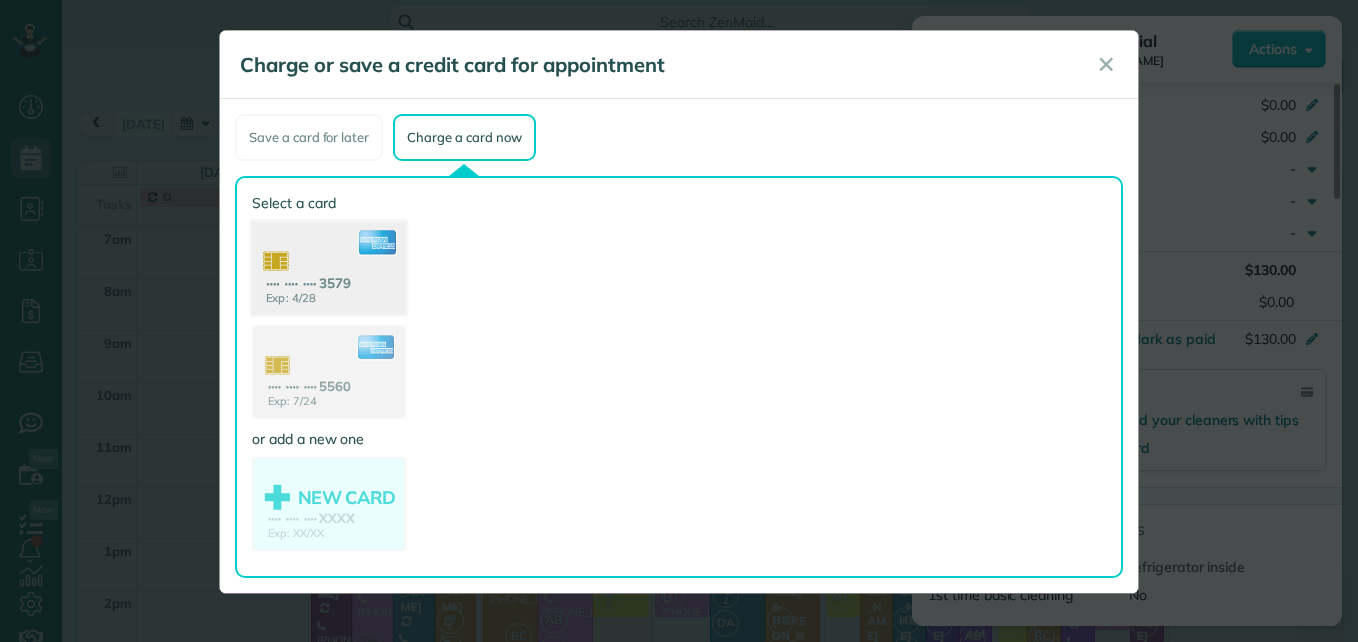 click 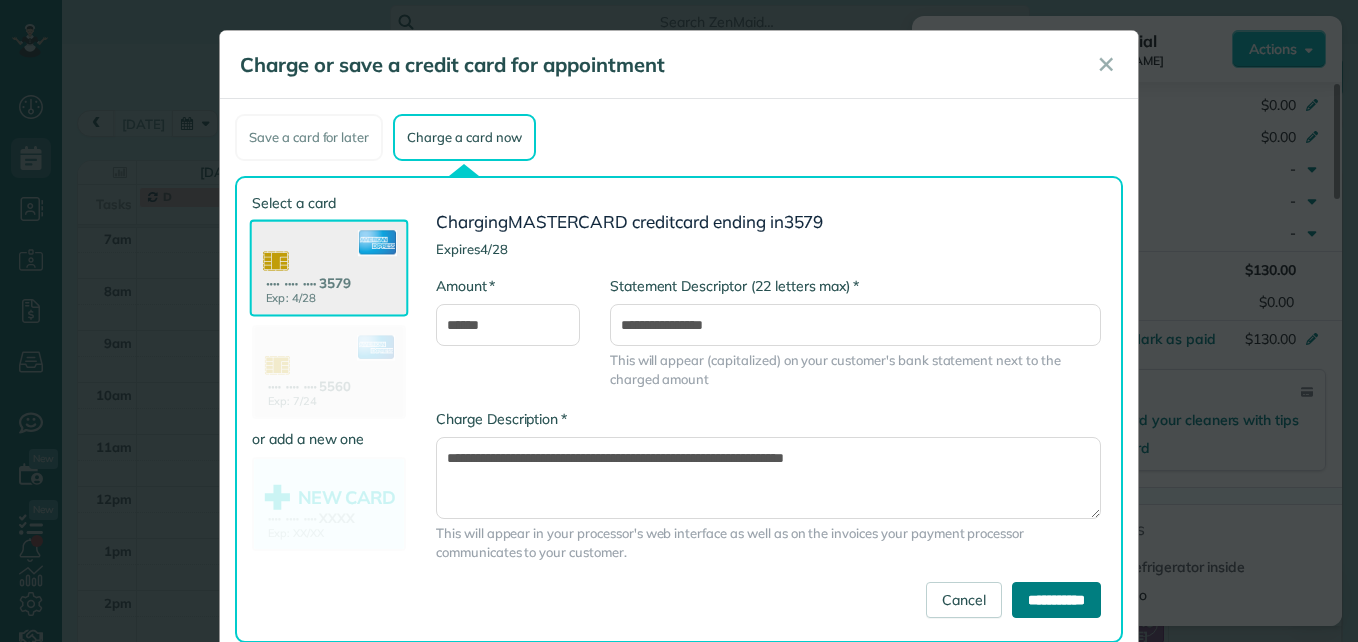 click on "**********" at bounding box center [1056, 600] 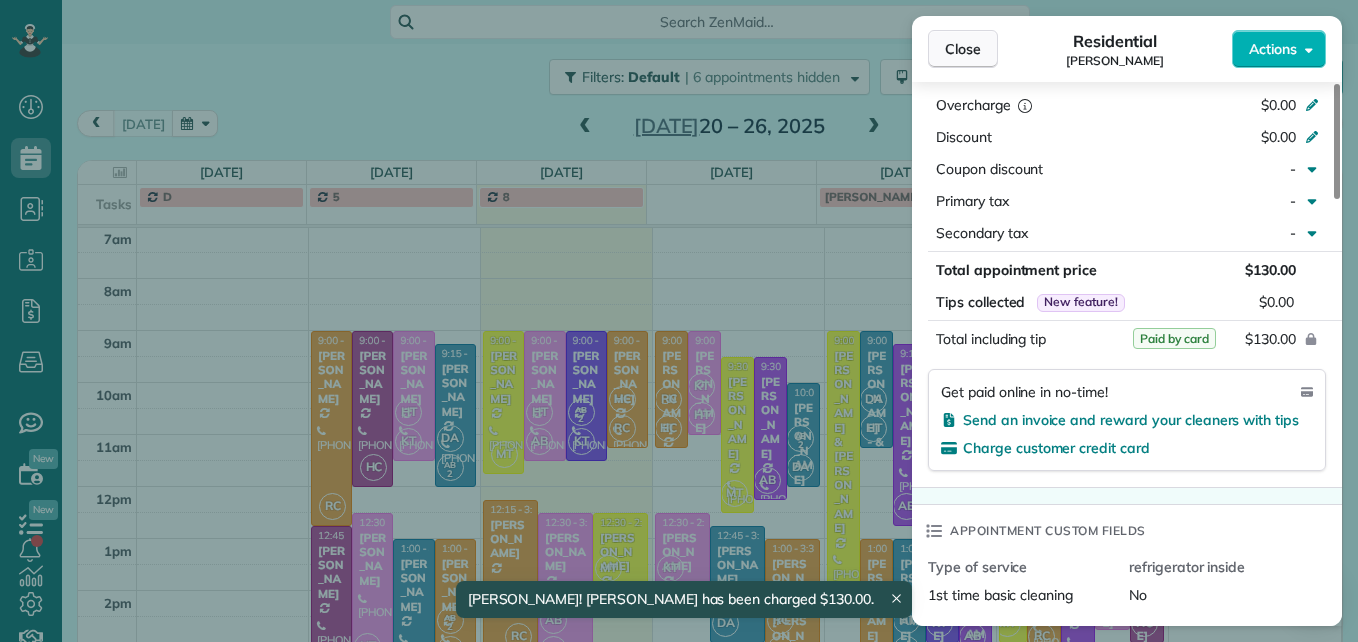 click on "Close" at bounding box center (963, 49) 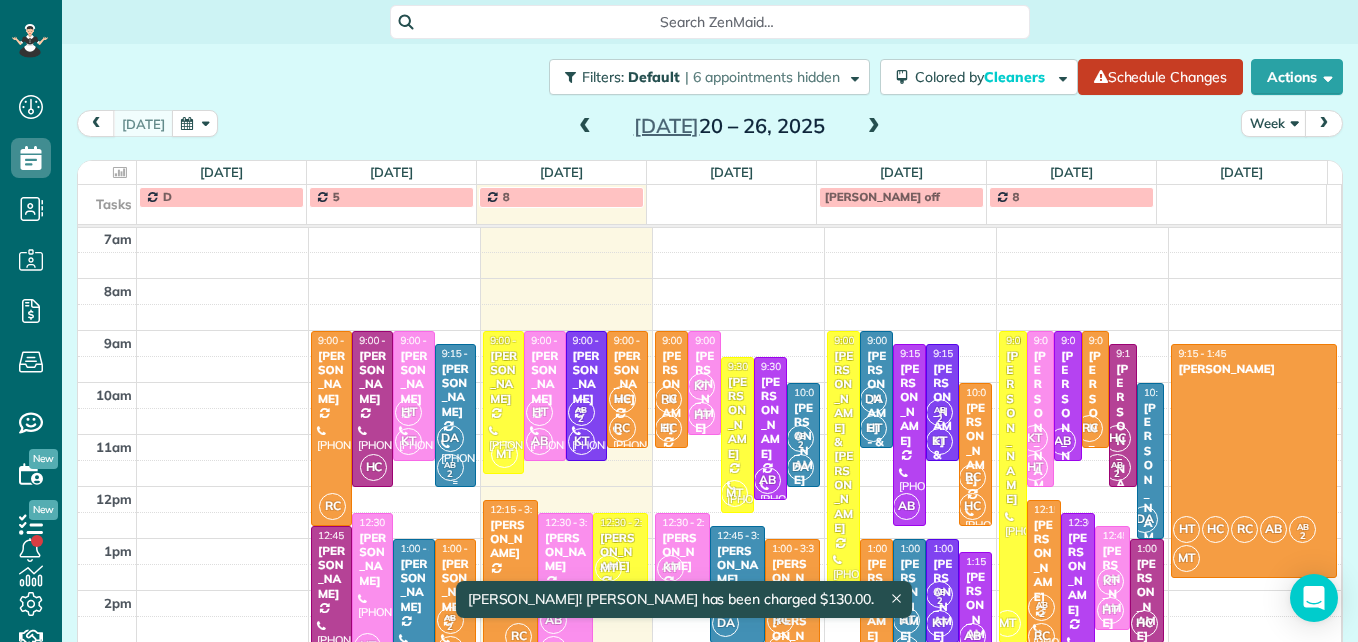 scroll, scrollTop: 309, scrollLeft: 0, axis: vertical 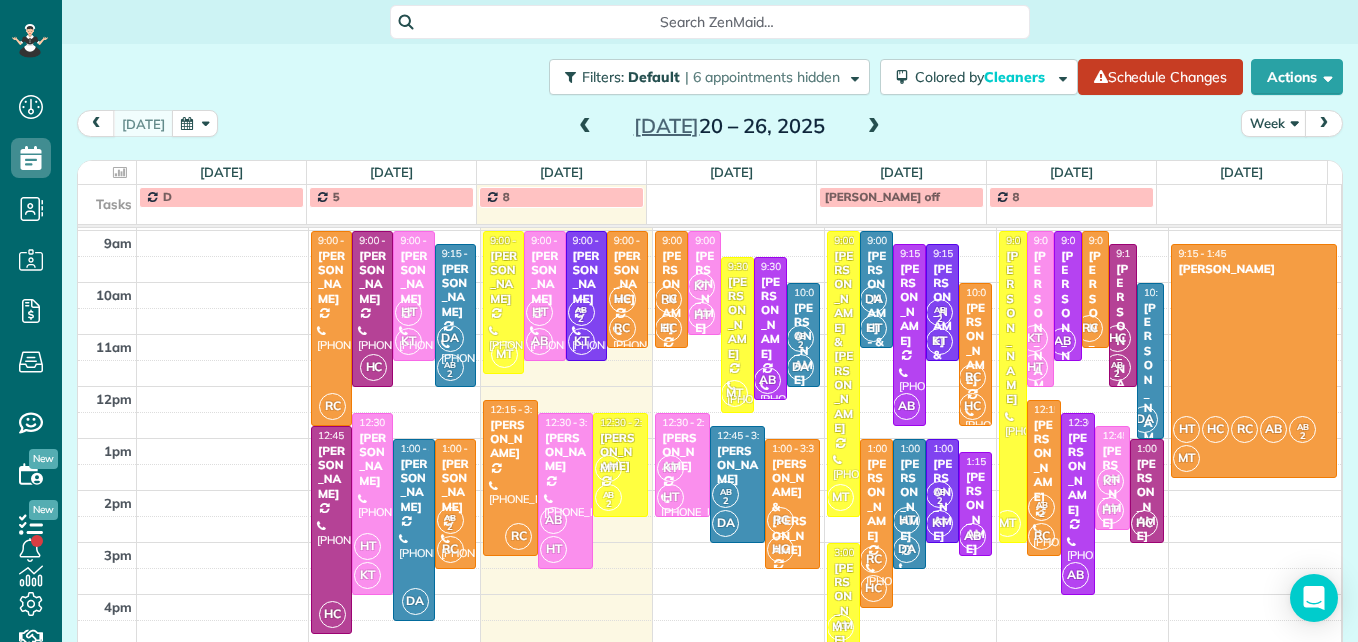 click at bounding box center (874, 127) 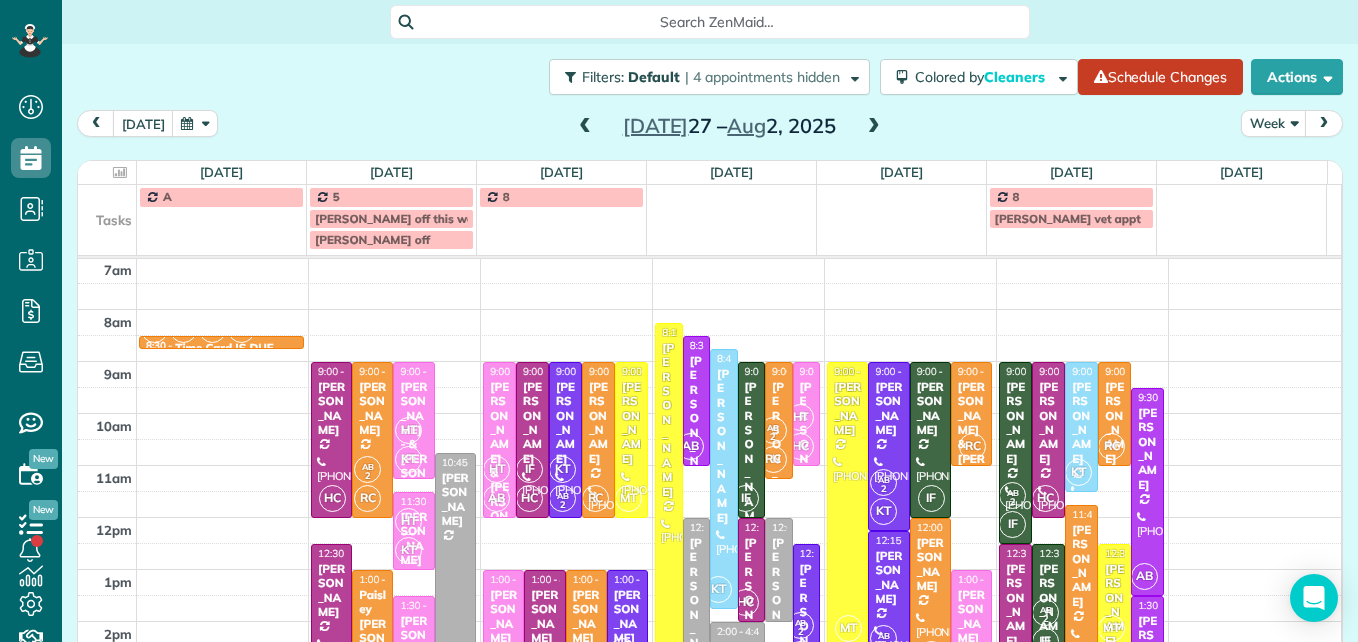 scroll, scrollTop: 309, scrollLeft: 0, axis: vertical 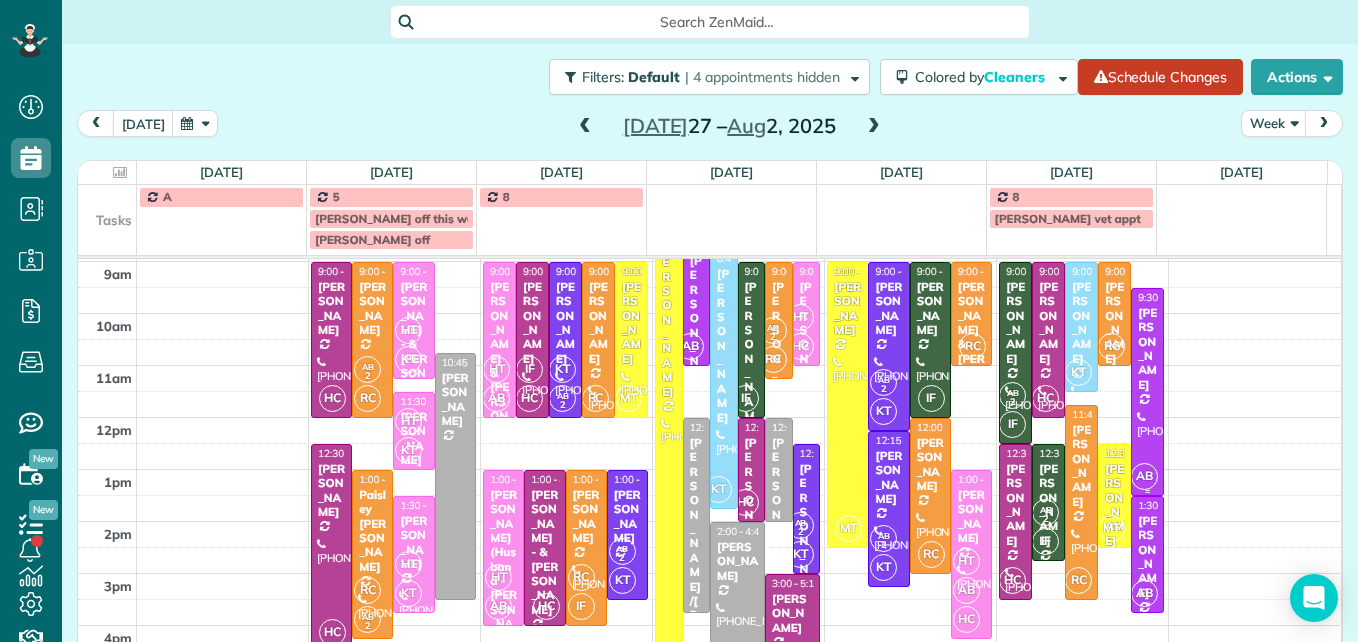 click on "[PERSON_NAME]" at bounding box center (1147, 349) 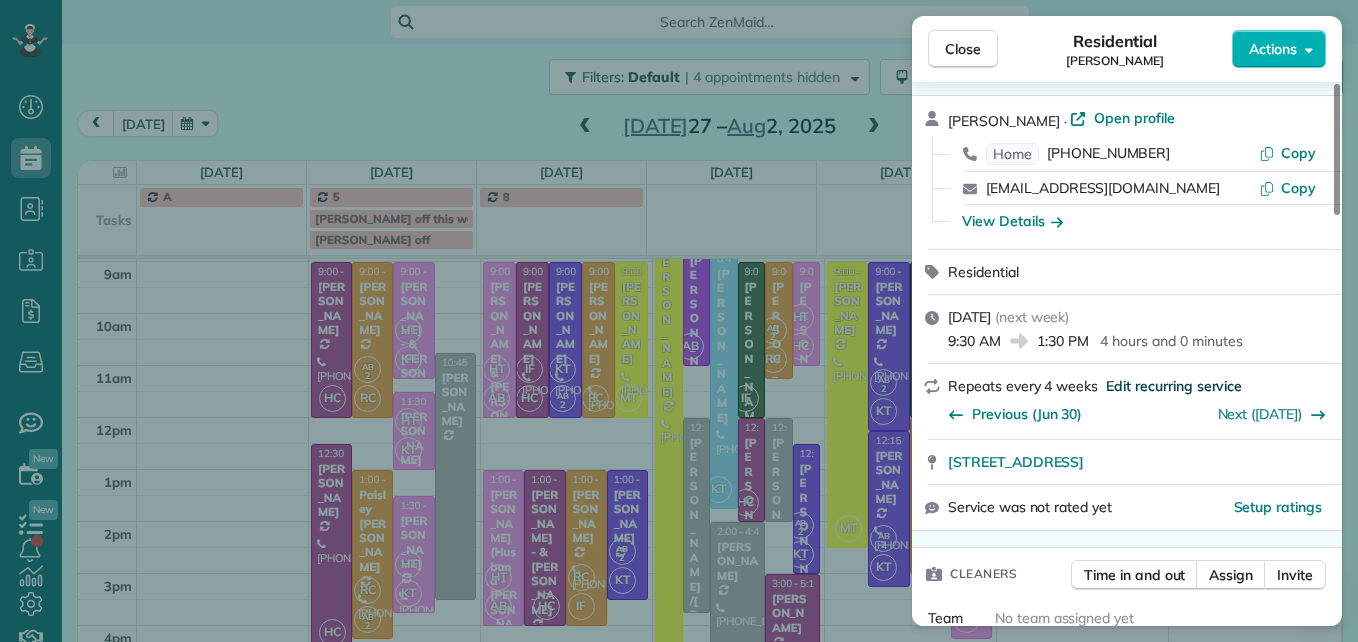 scroll, scrollTop: 100, scrollLeft: 0, axis: vertical 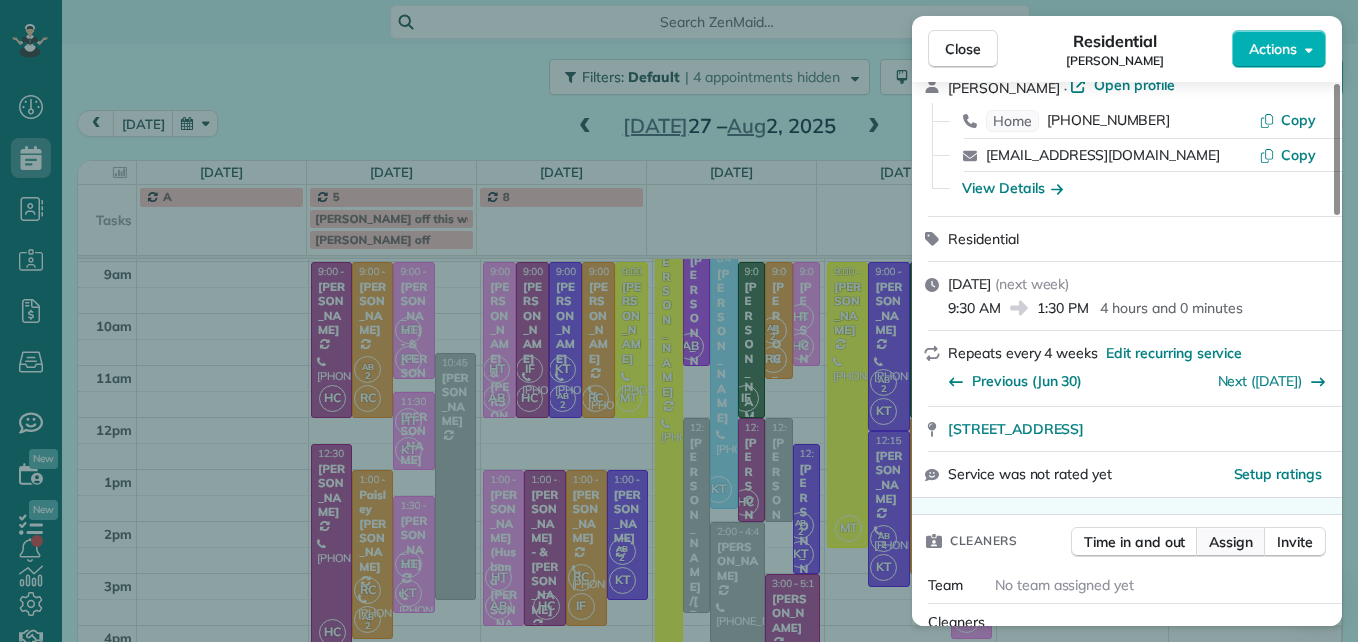 click on "Assign" at bounding box center (1231, 542) 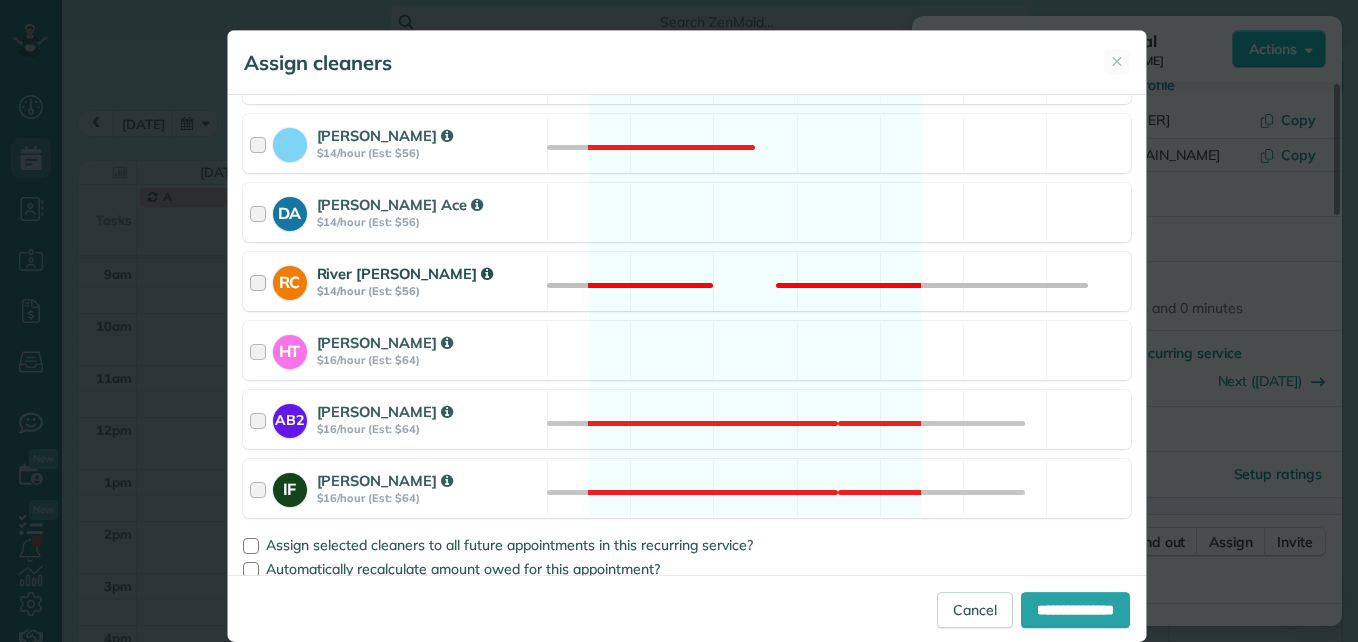 scroll, scrollTop: 539, scrollLeft: 0, axis: vertical 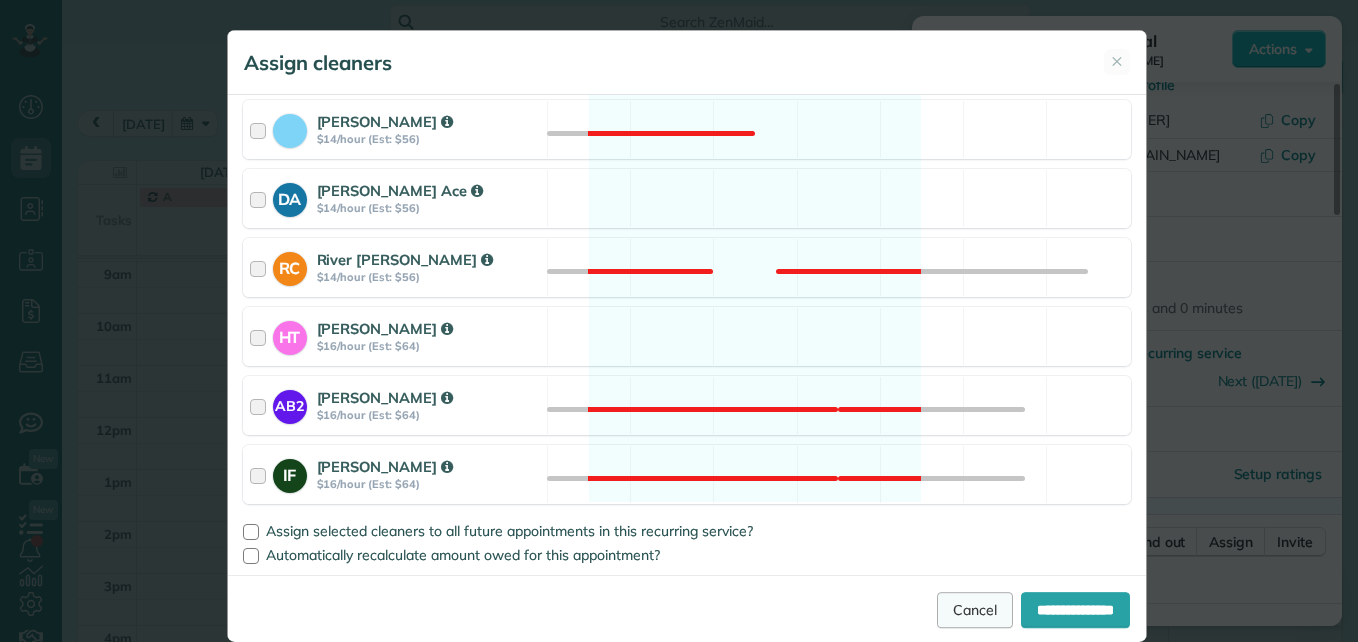 click on "Cancel" at bounding box center (975, 610) 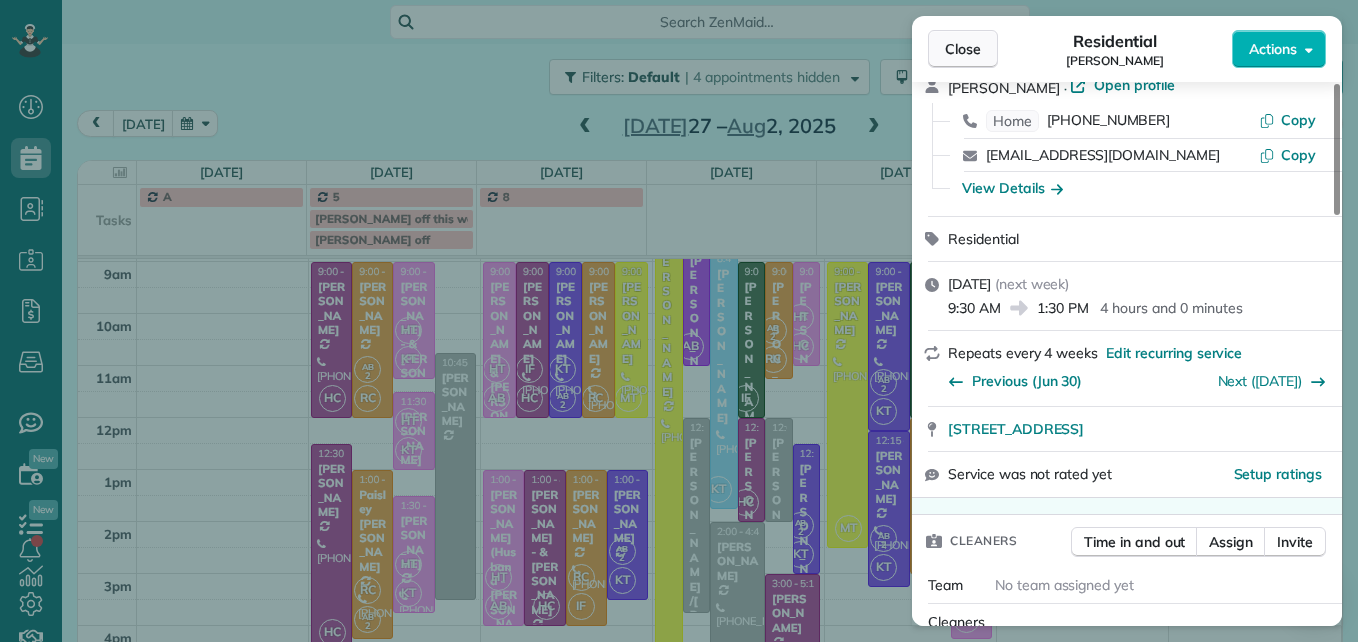 click on "Close" at bounding box center (963, 49) 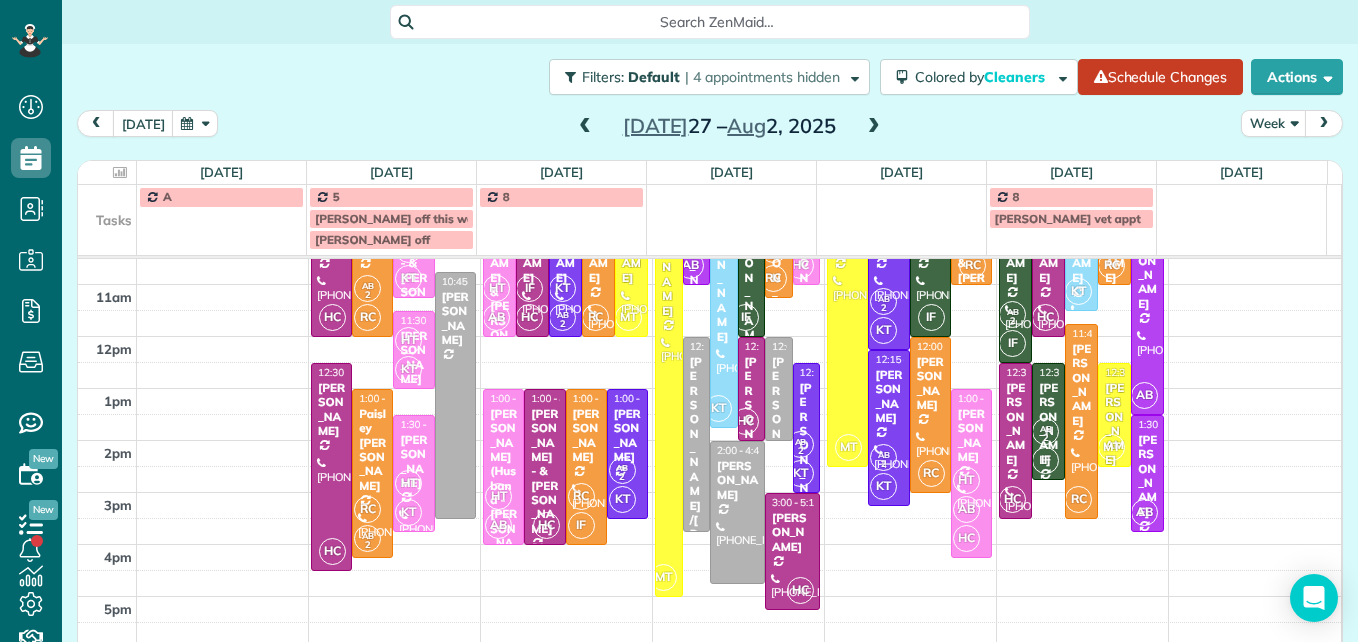 scroll, scrollTop: 290, scrollLeft: 0, axis: vertical 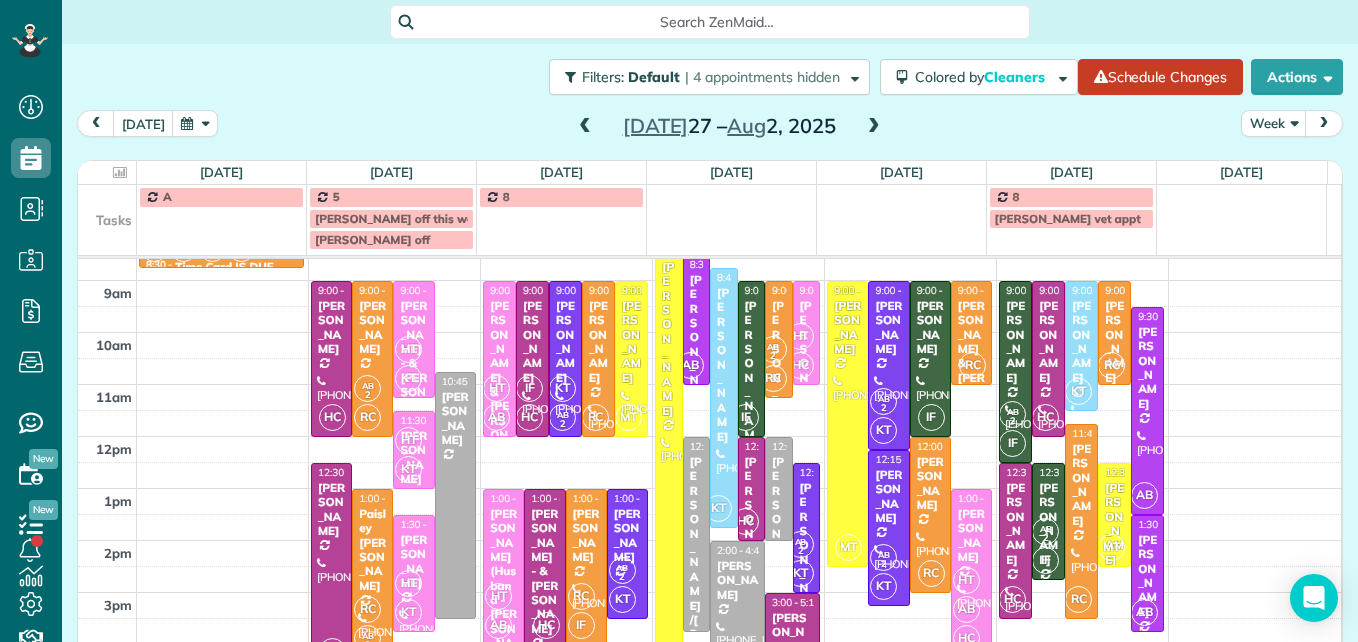 click at bounding box center (585, 127) 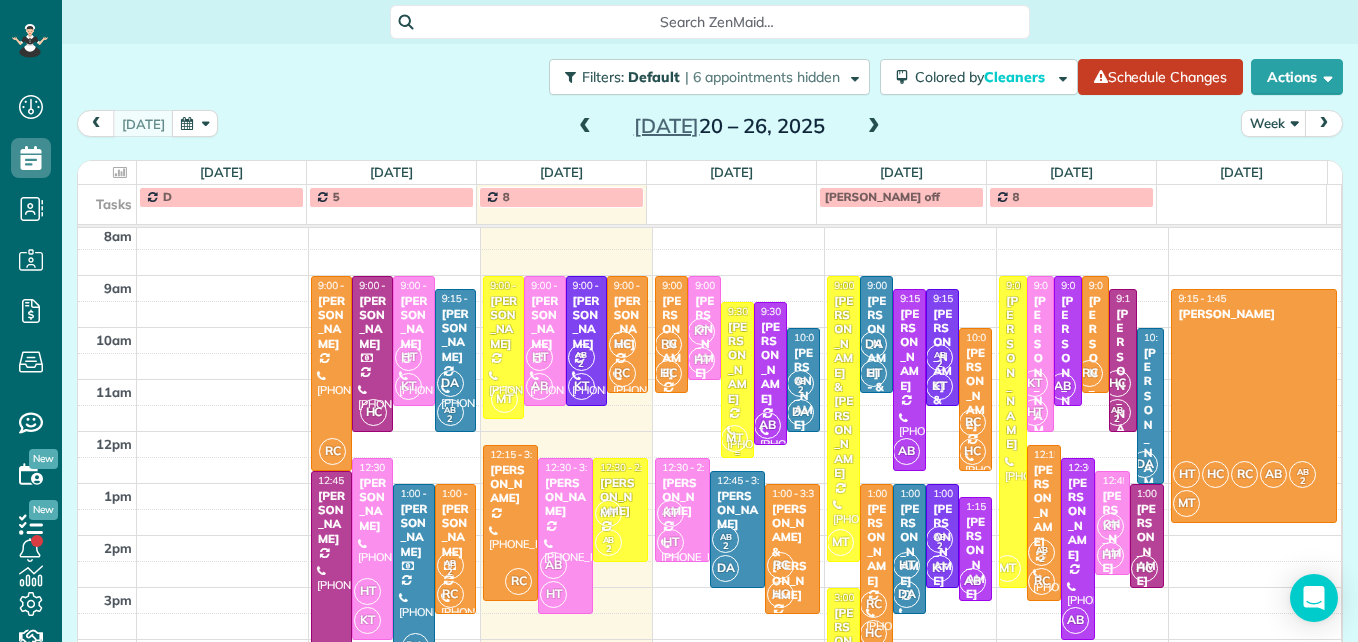 scroll, scrollTop: 309, scrollLeft: 0, axis: vertical 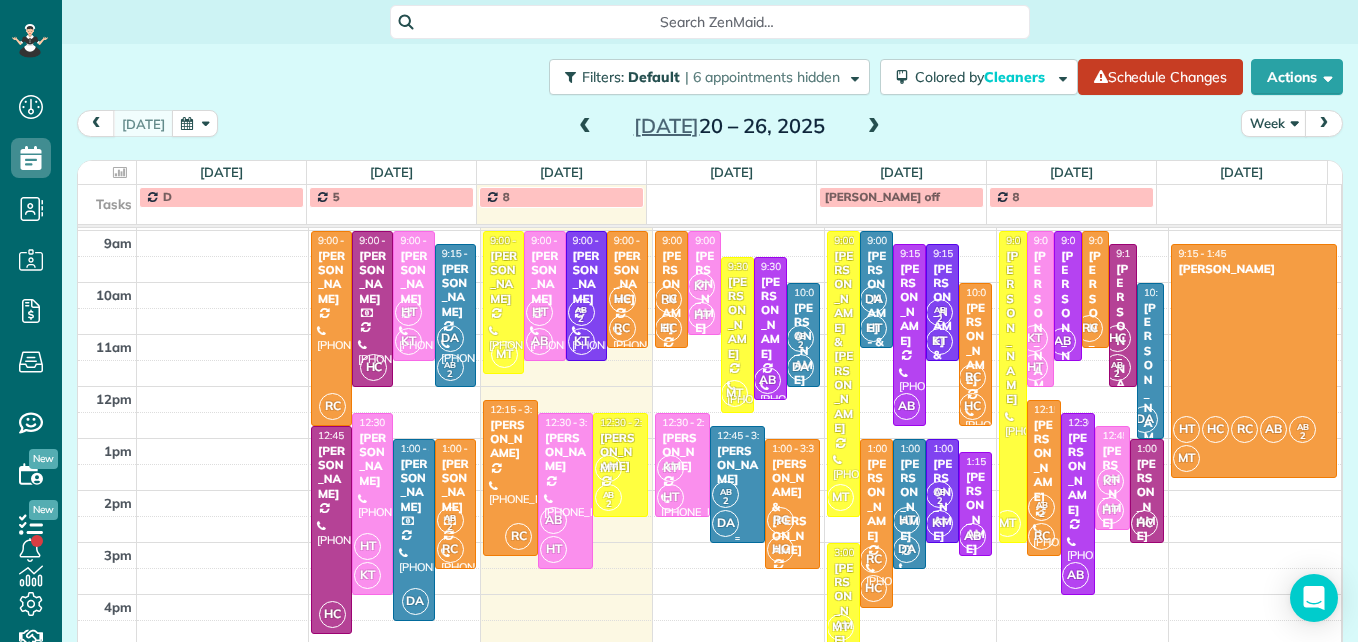 click on "AB 2 DA" at bounding box center [735, 509] 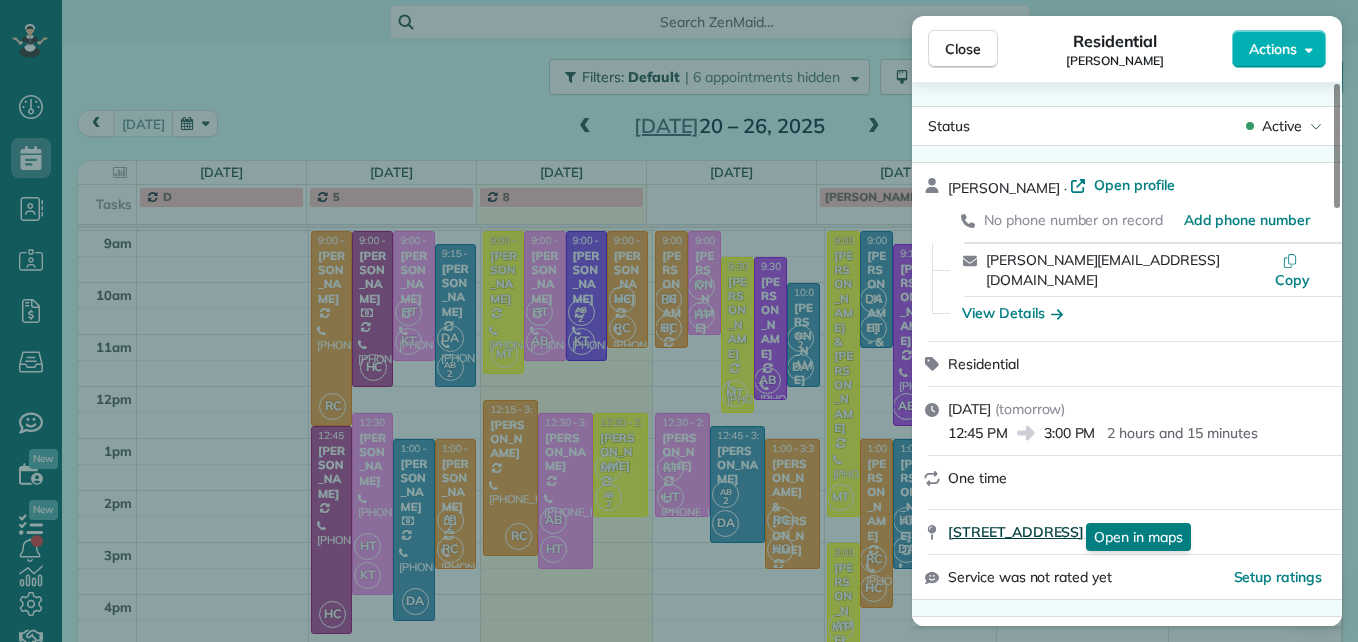 scroll, scrollTop: 100, scrollLeft: 0, axis: vertical 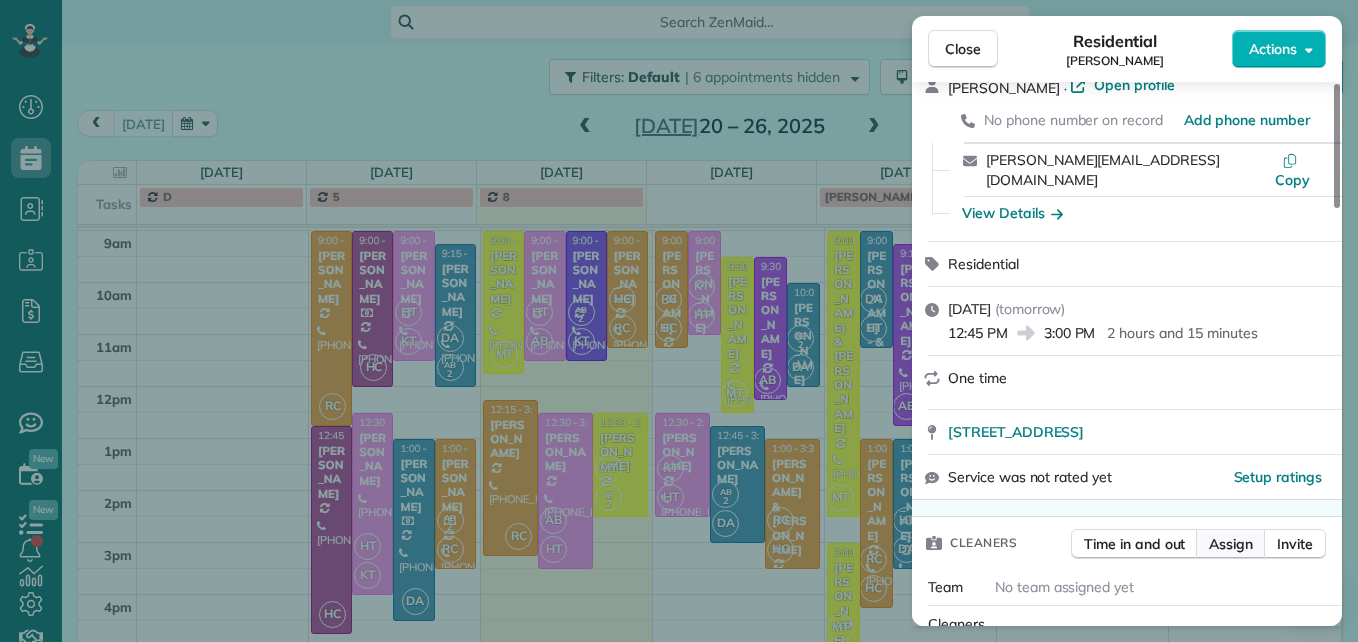 click on "Assign" at bounding box center [1231, 544] 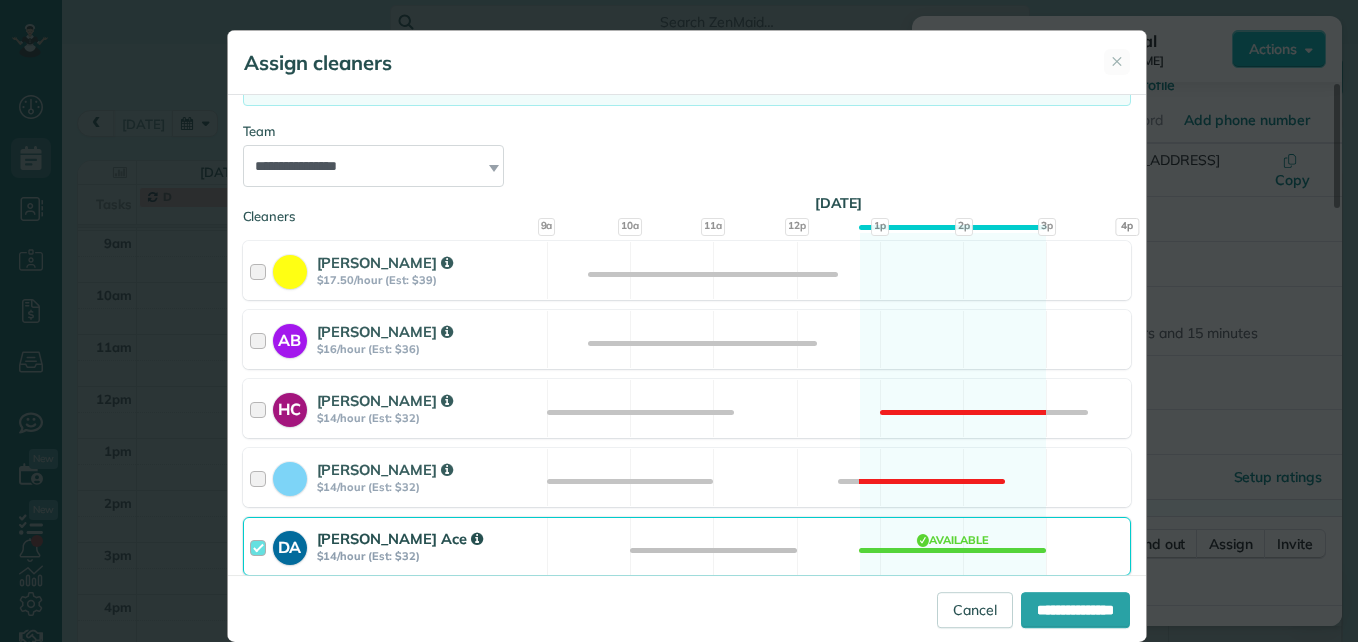 scroll, scrollTop: 200, scrollLeft: 0, axis: vertical 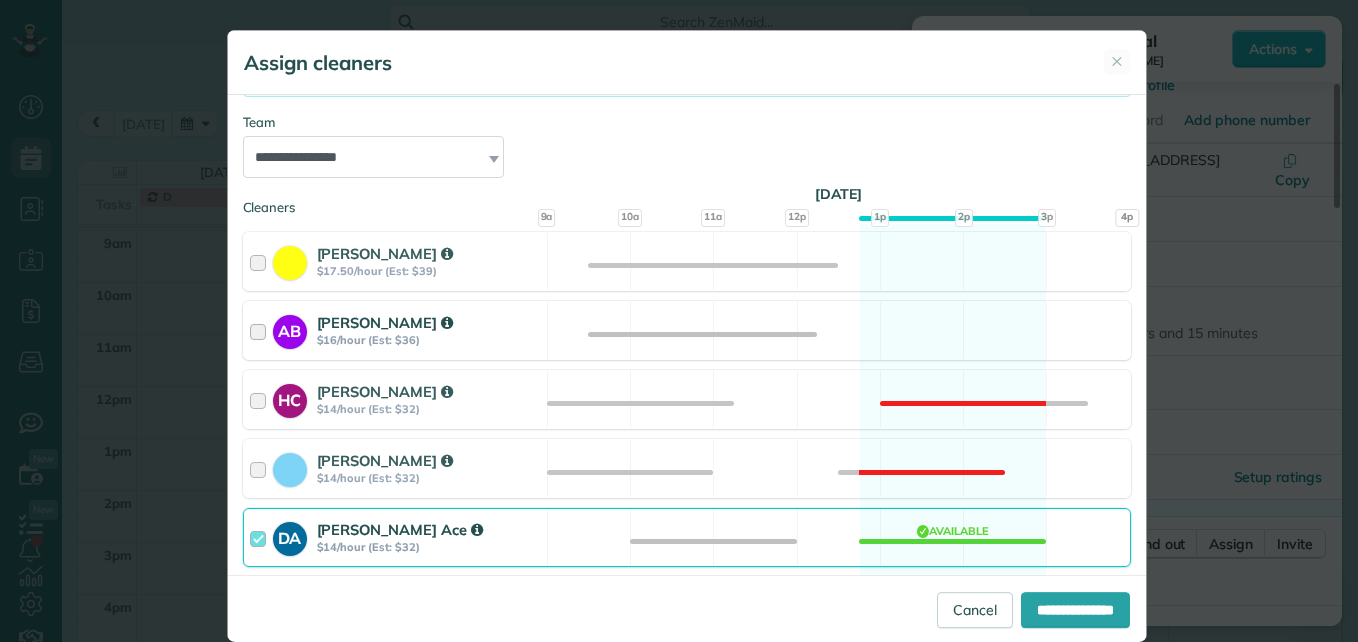 click at bounding box center [261, 330] 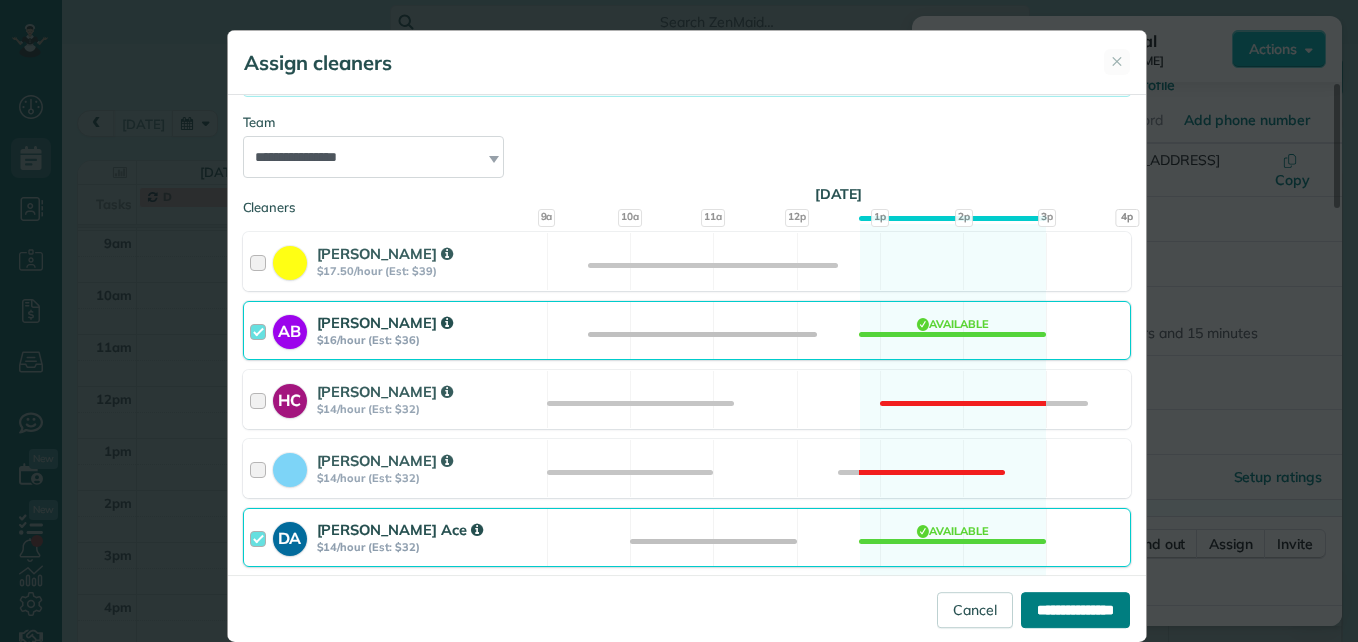 click on "**********" at bounding box center [1075, 610] 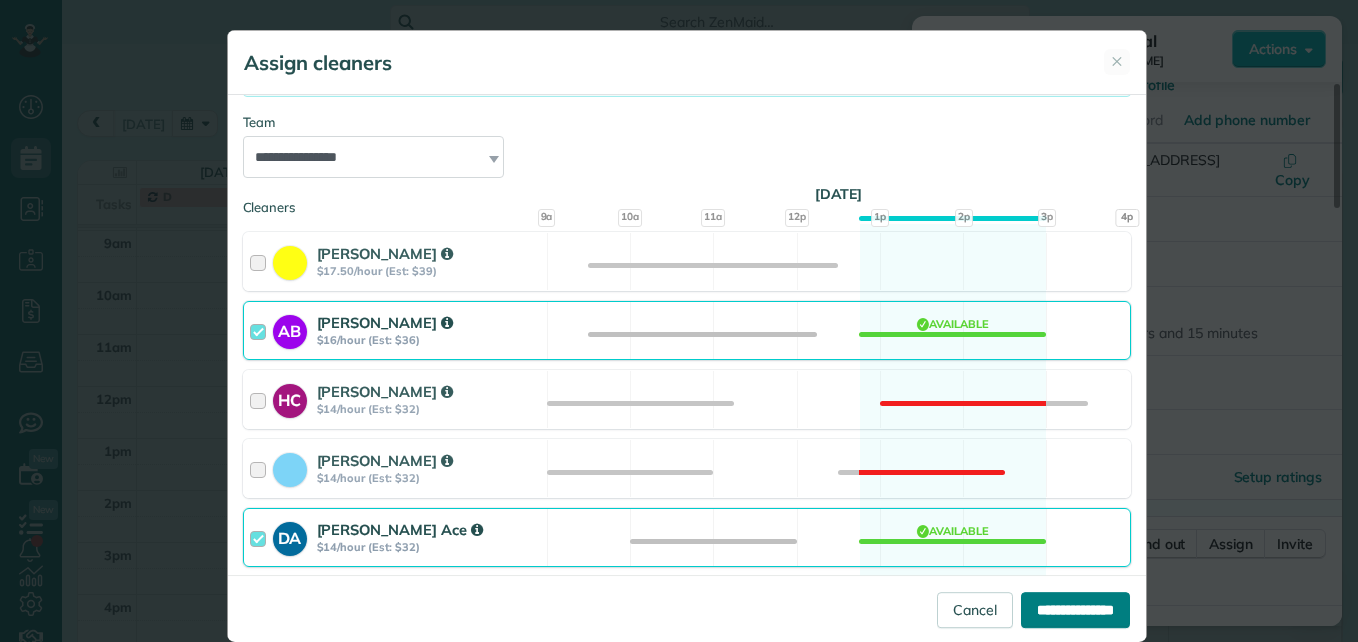 type on "**********" 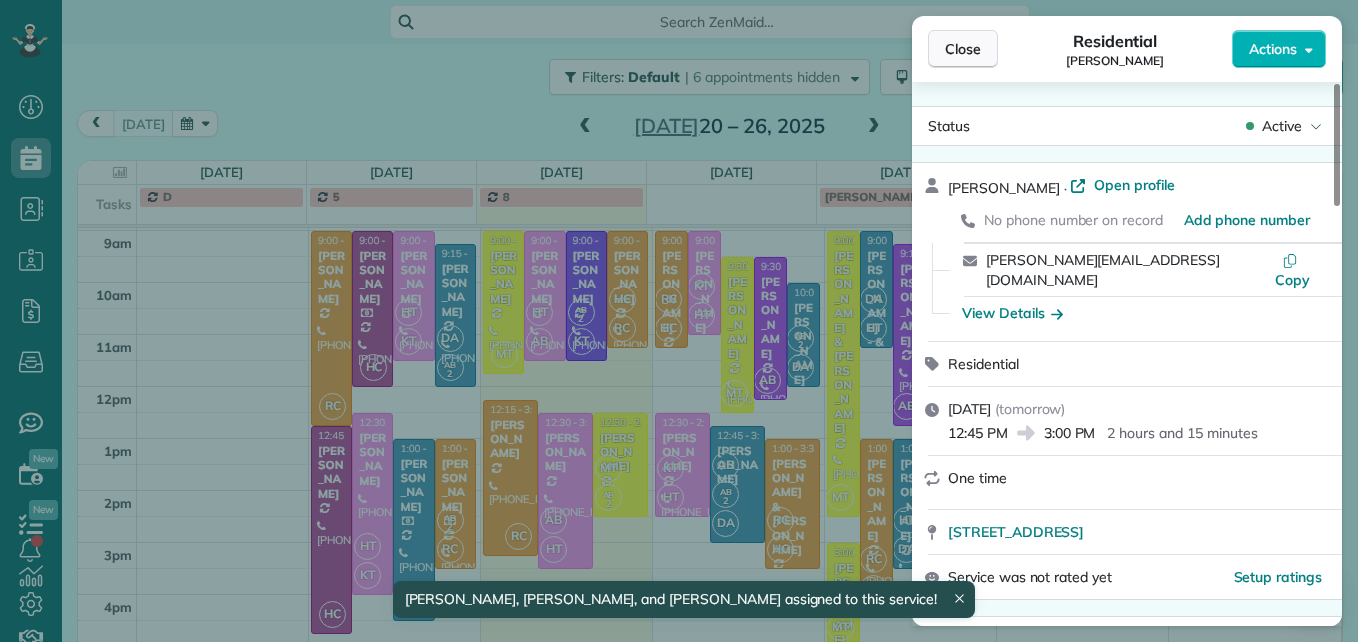 click on "Close" at bounding box center (963, 49) 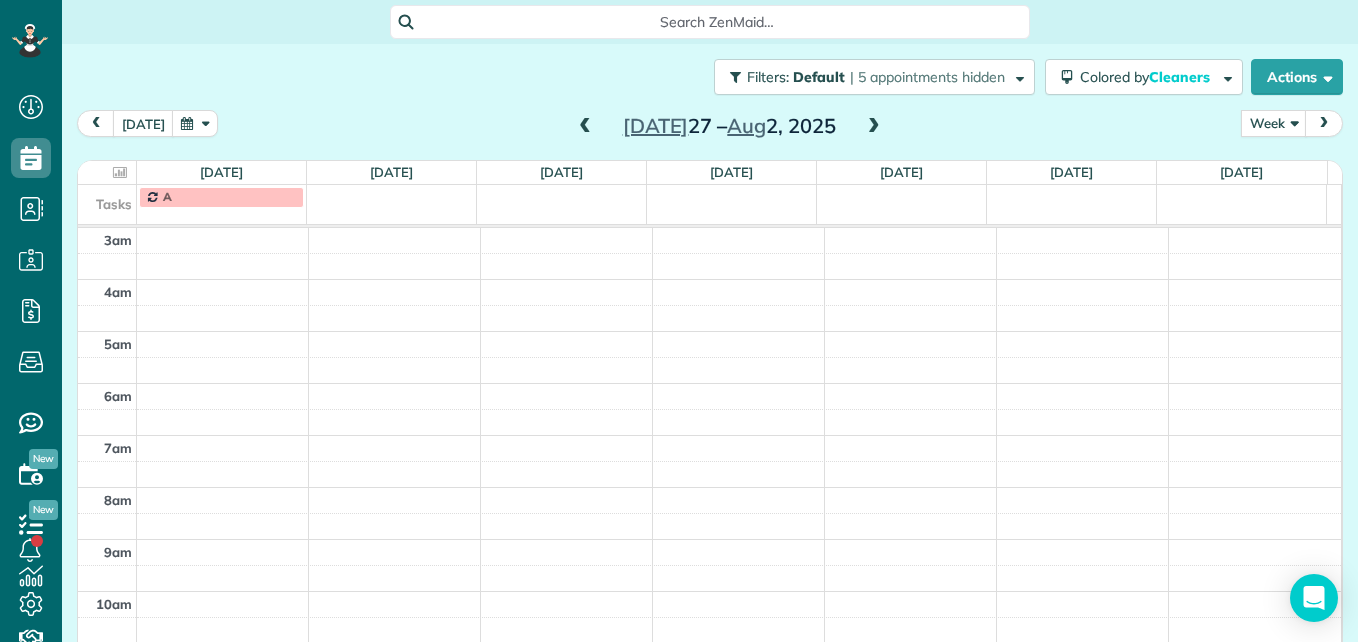 scroll, scrollTop: 0, scrollLeft: 0, axis: both 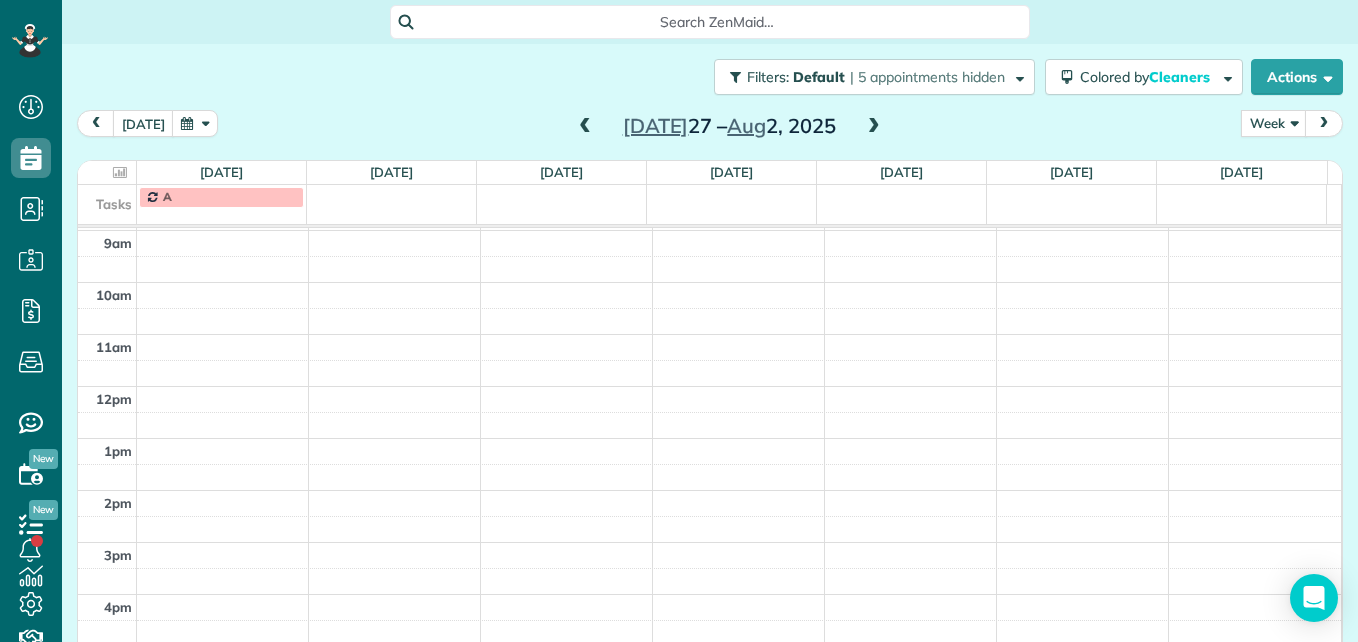 click at bounding box center [585, 127] 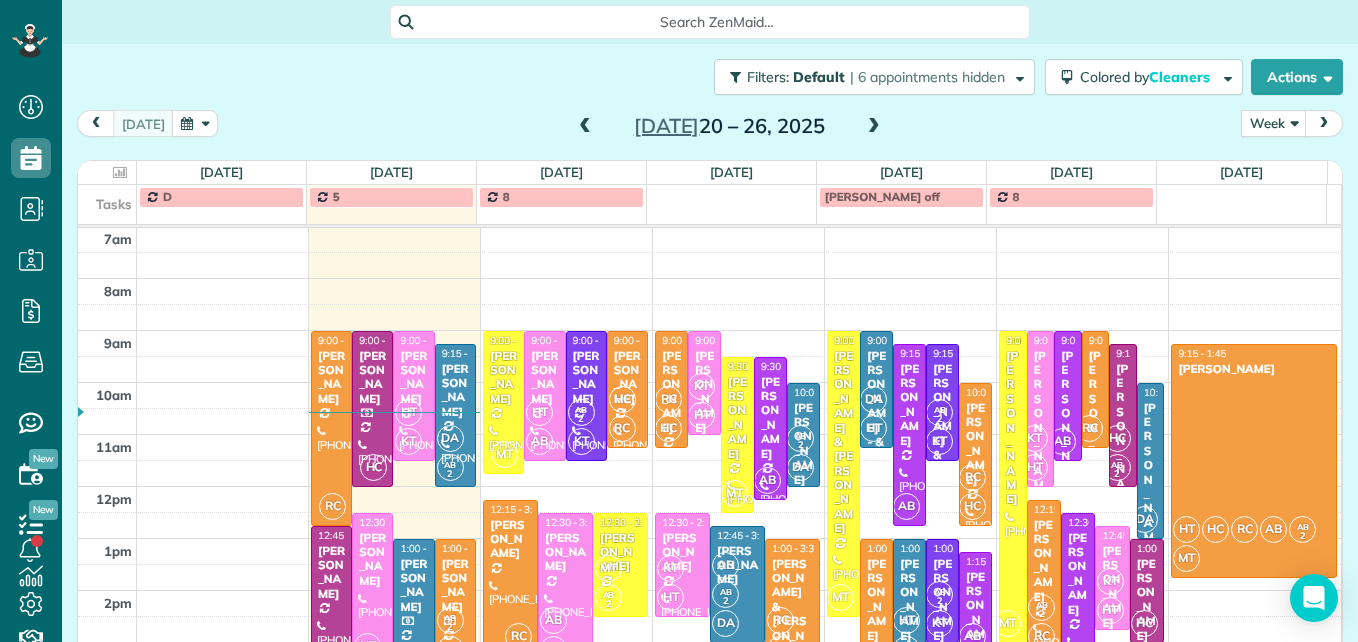click at bounding box center [874, 127] 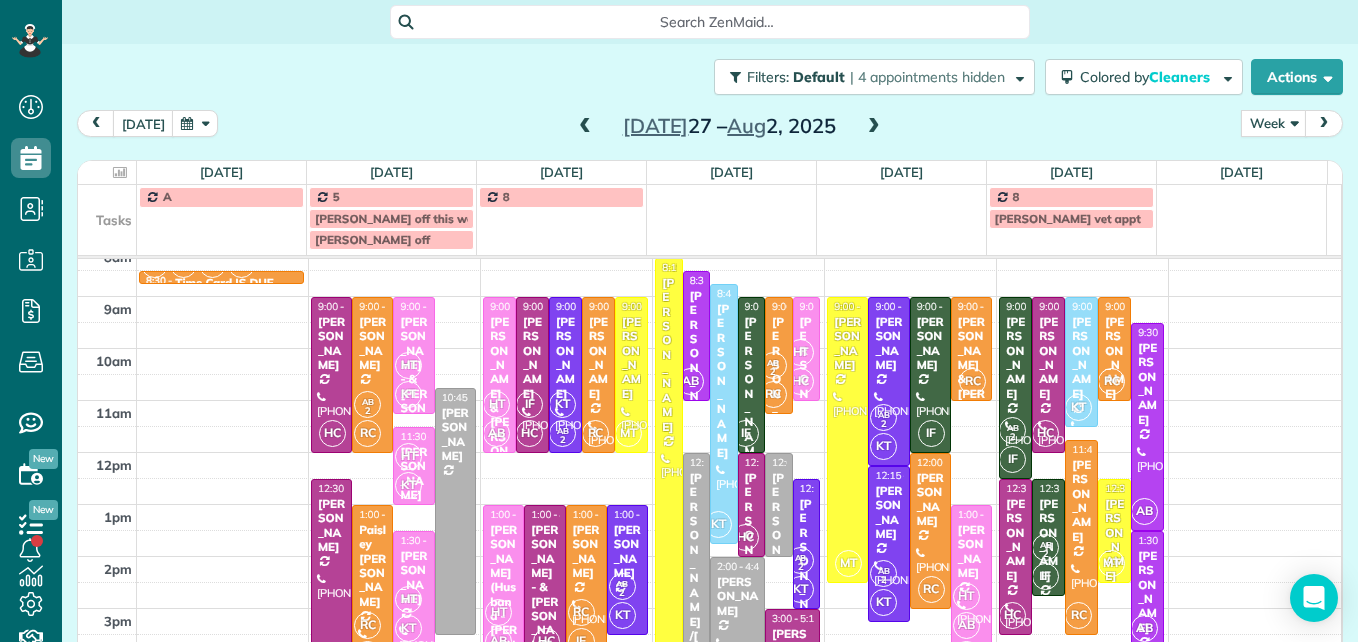 scroll, scrollTop: 309, scrollLeft: 0, axis: vertical 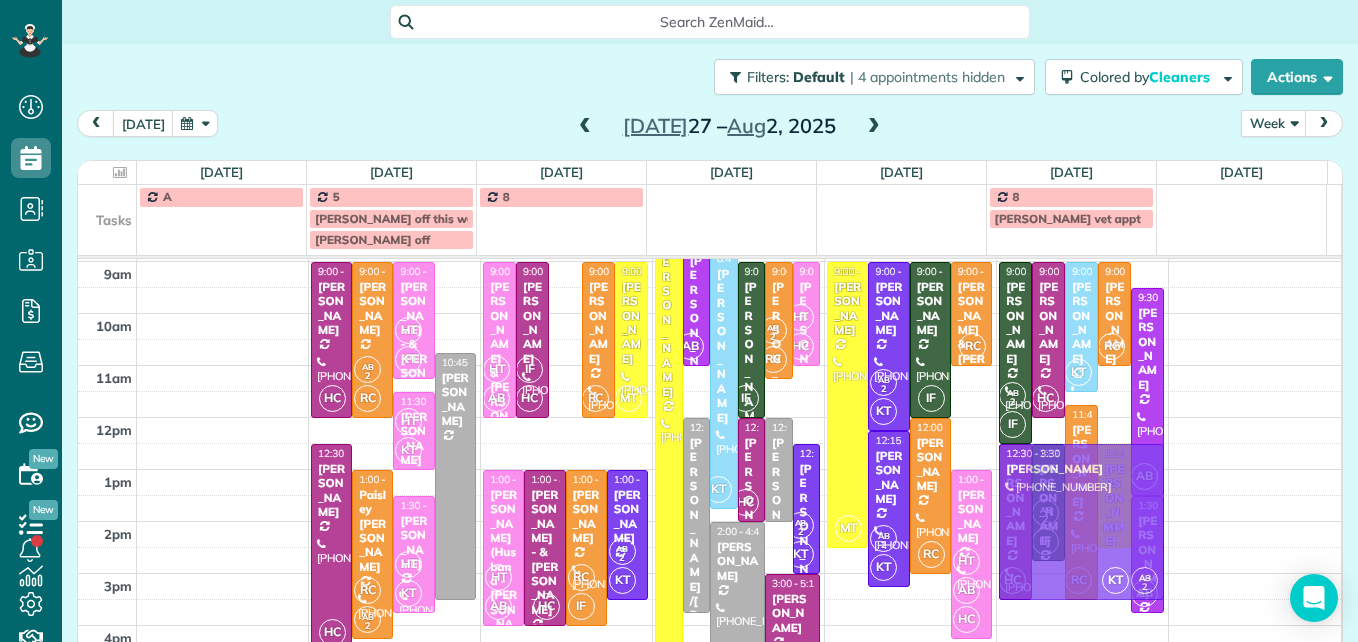 drag, startPoint x: 554, startPoint y: 331, endPoint x: 1096, endPoint y: 514, distance: 572.0603 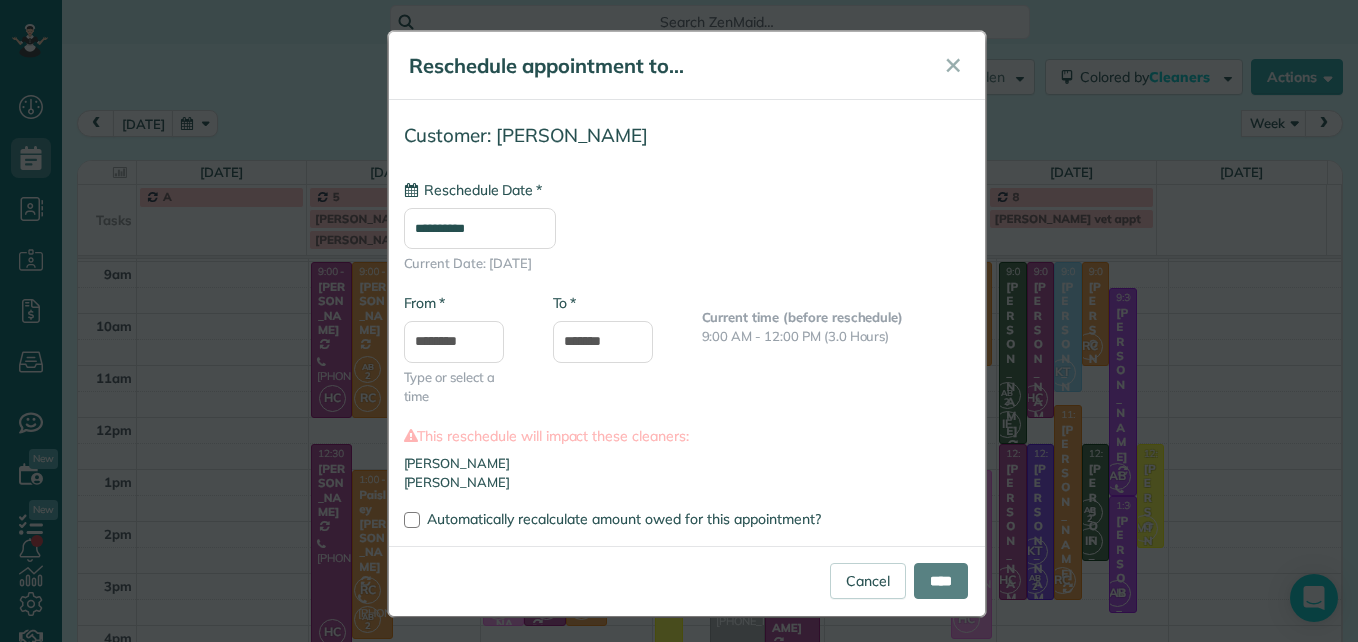 type on "**********" 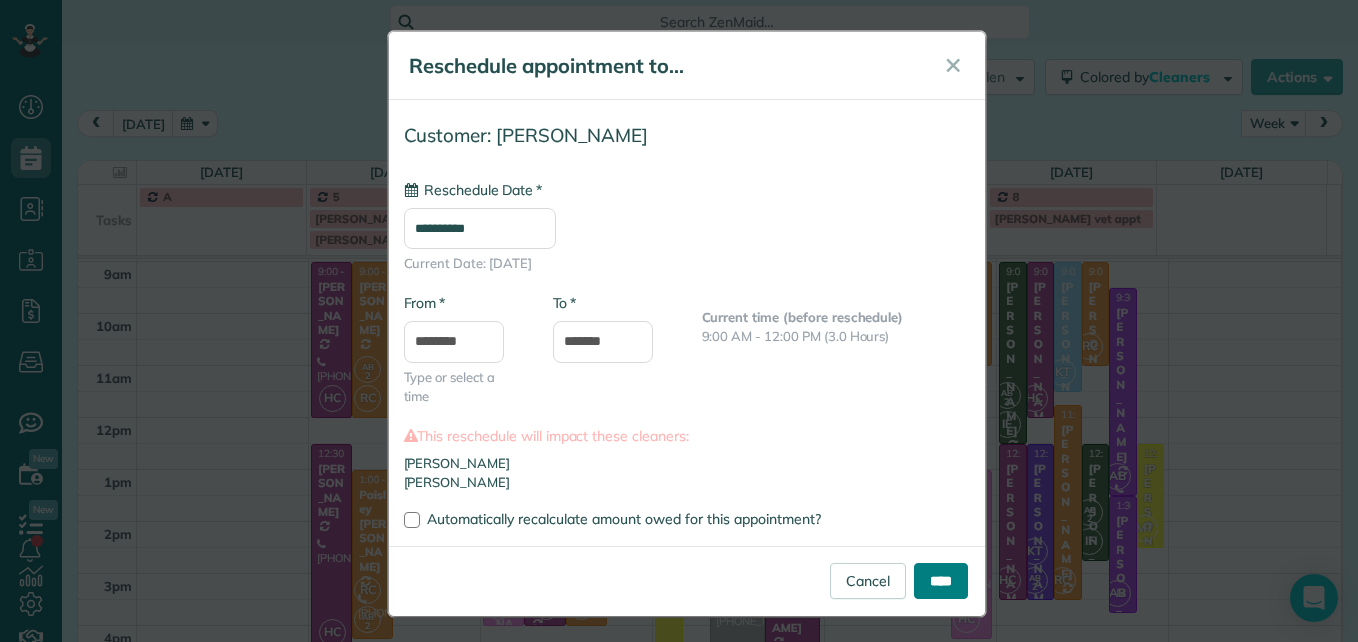 click on "****" at bounding box center [941, 581] 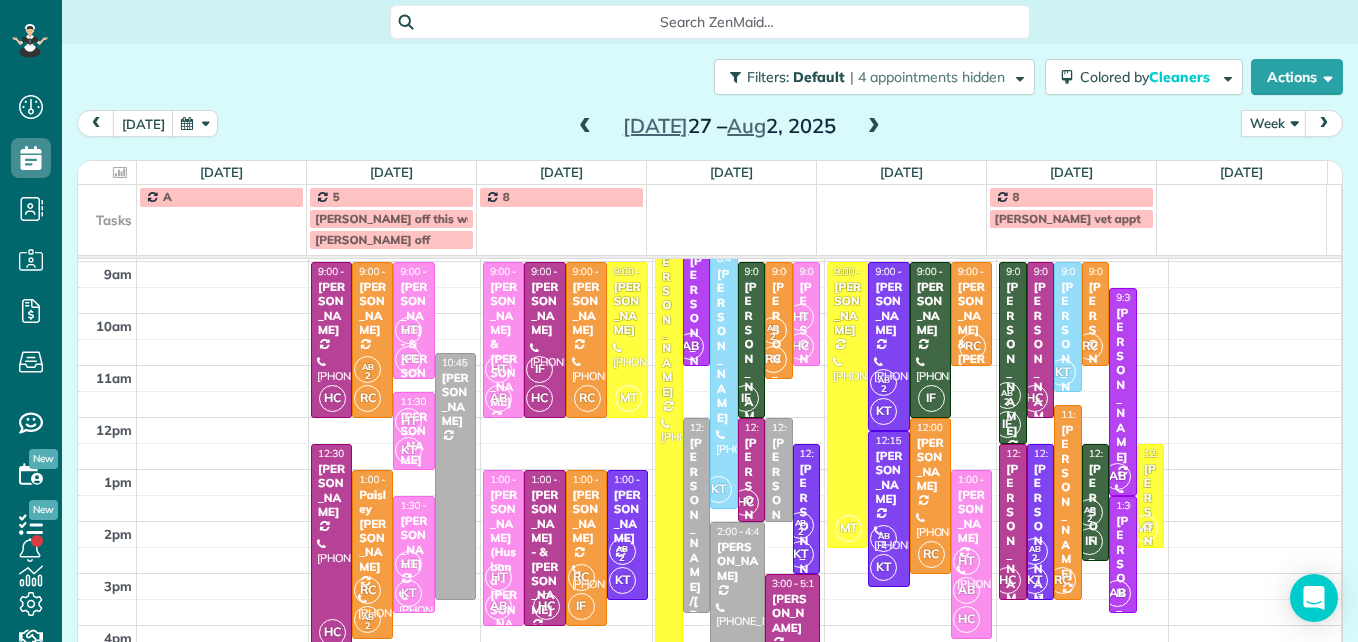 click on "2" at bounding box center (1034, 558) 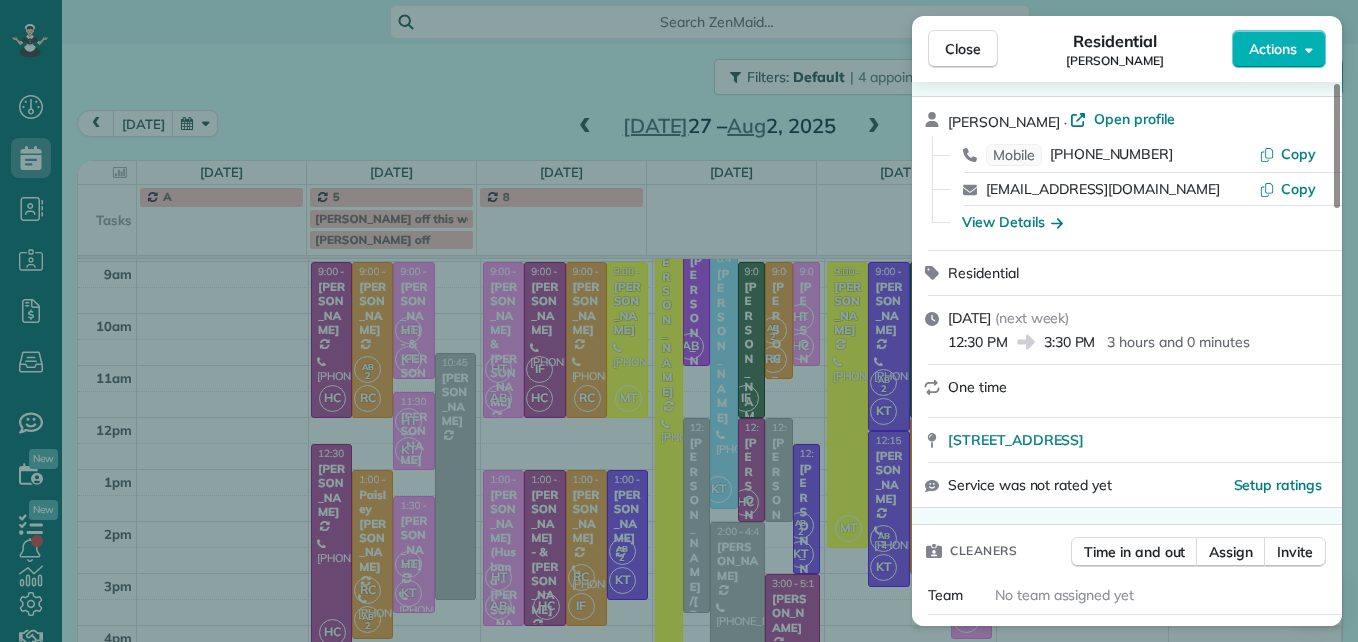 scroll, scrollTop: 100, scrollLeft: 0, axis: vertical 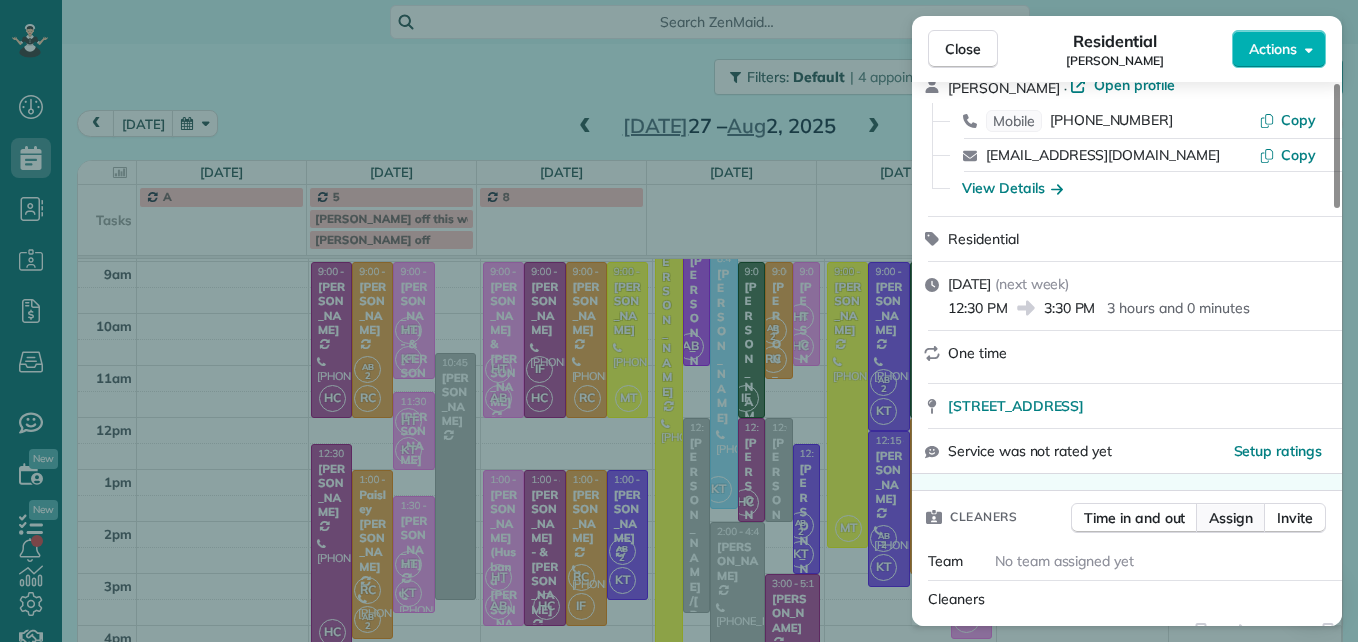 click on "Assign" at bounding box center [1231, 518] 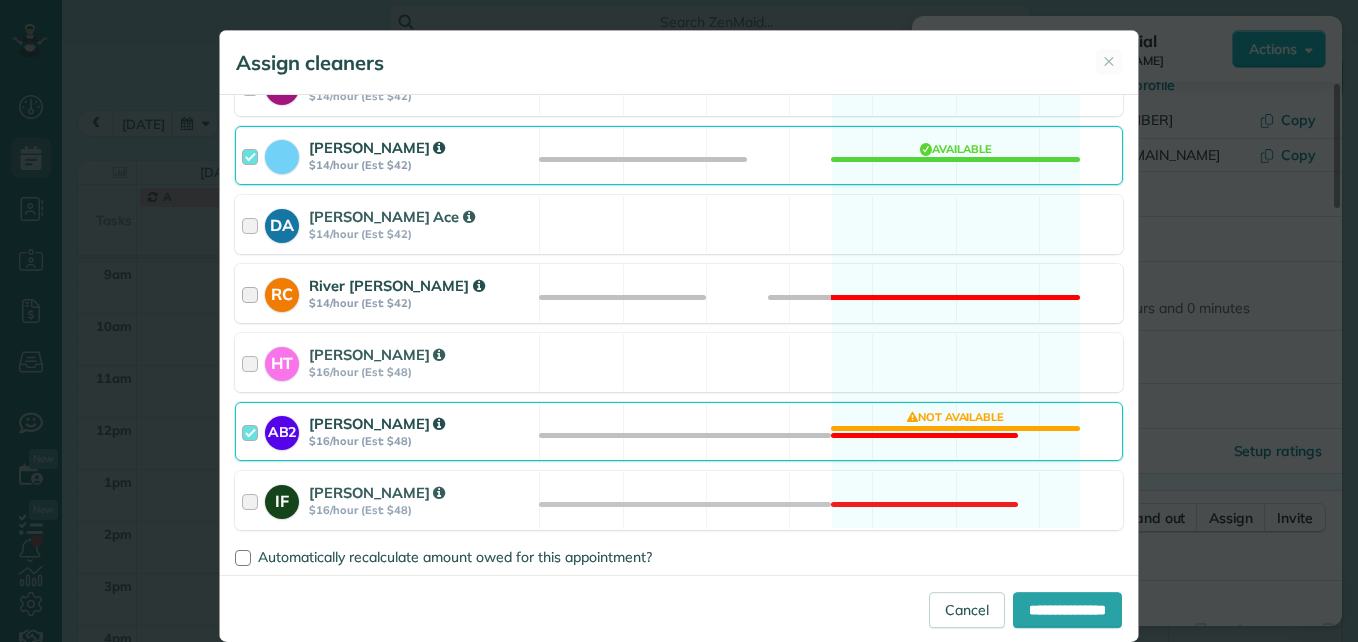 scroll, scrollTop: 432, scrollLeft: 0, axis: vertical 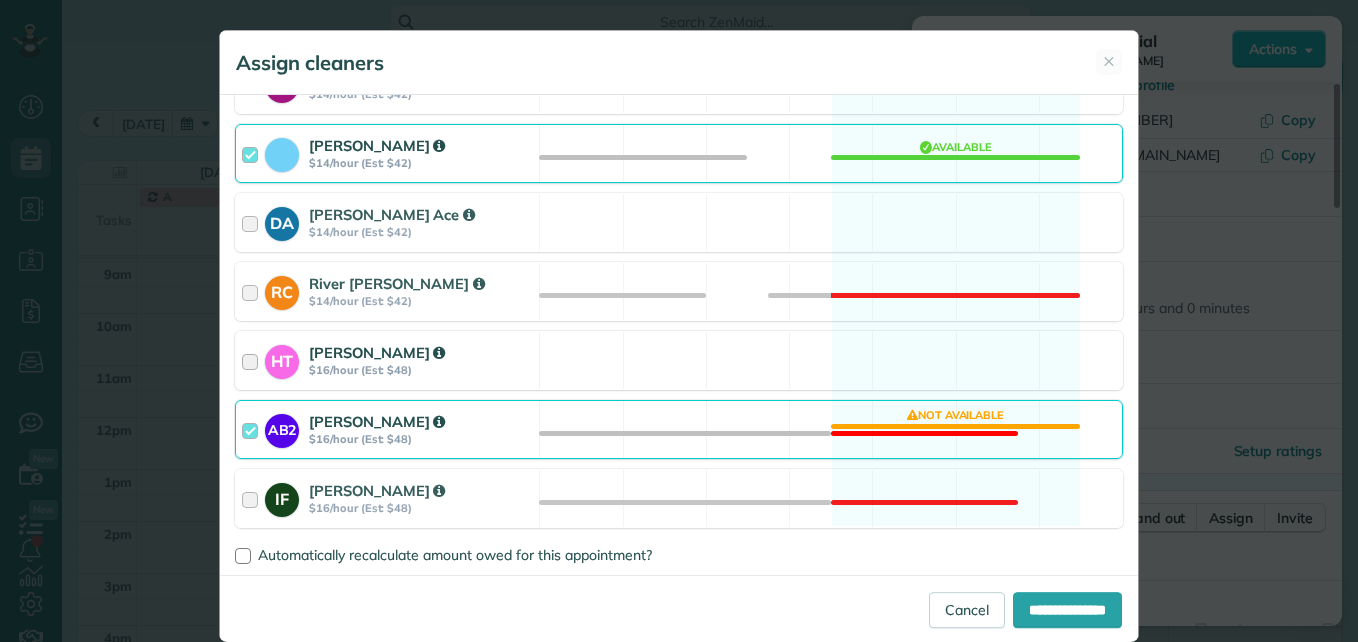 click at bounding box center [253, 360] 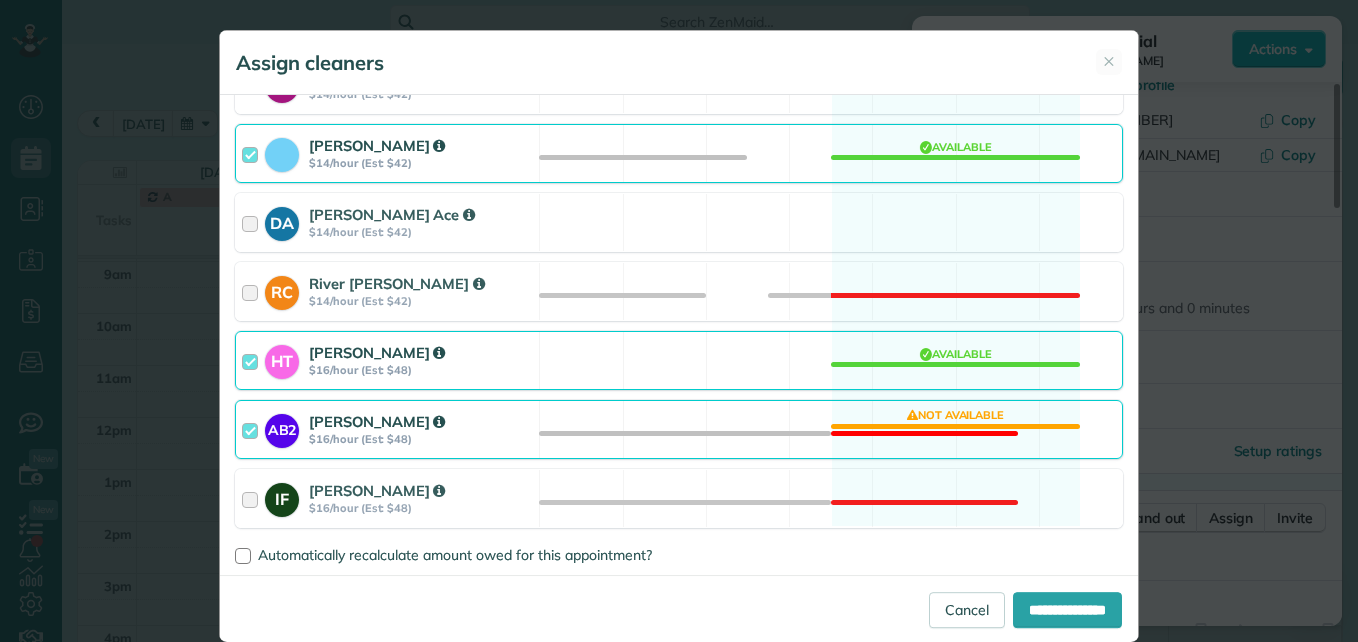 click at bounding box center (253, 429) 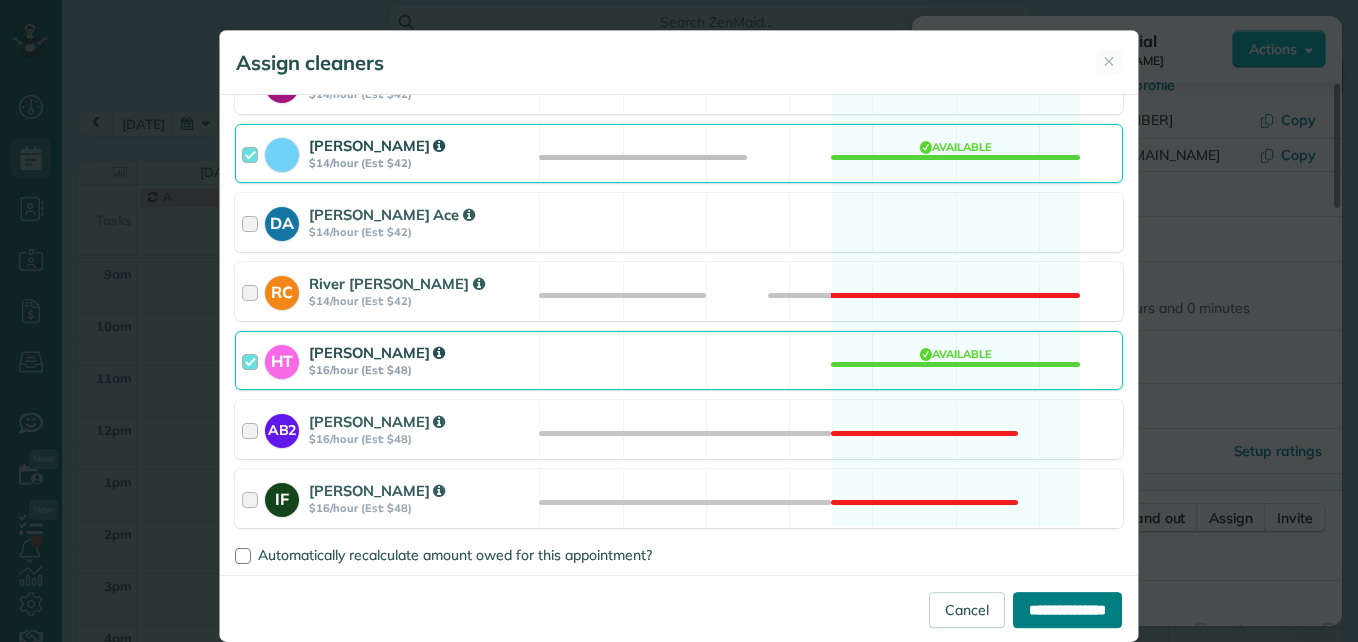 click on "**********" at bounding box center [1067, 610] 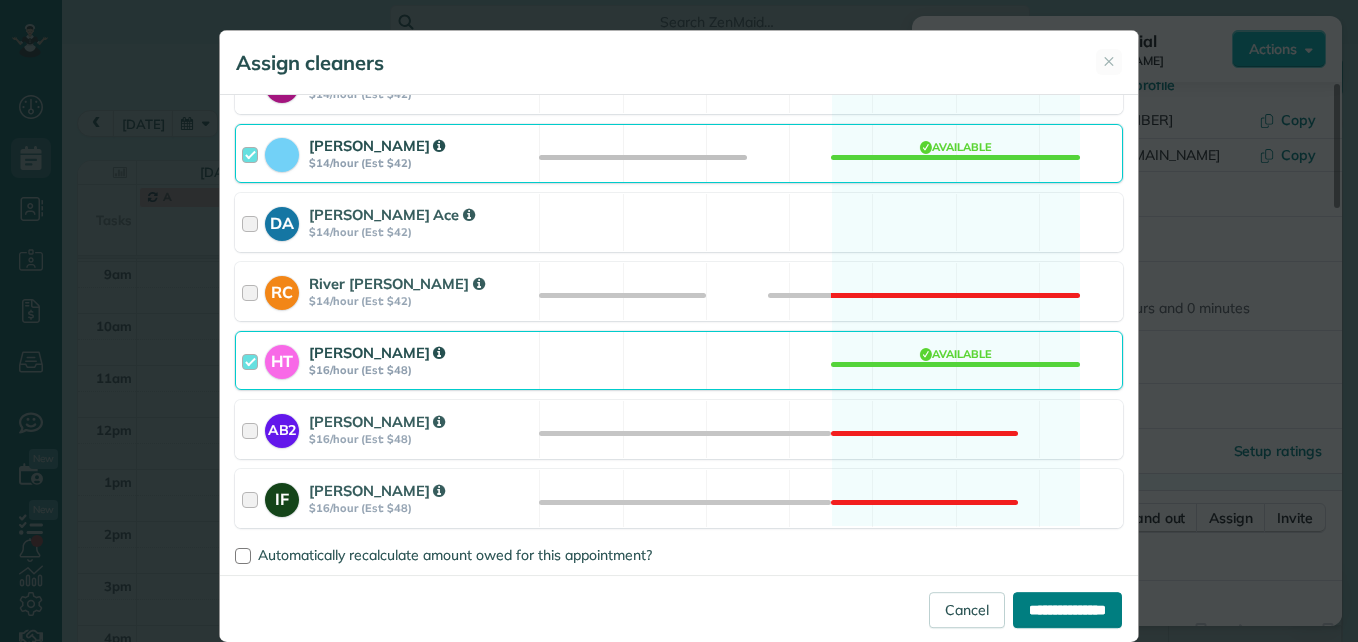 type on "**********" 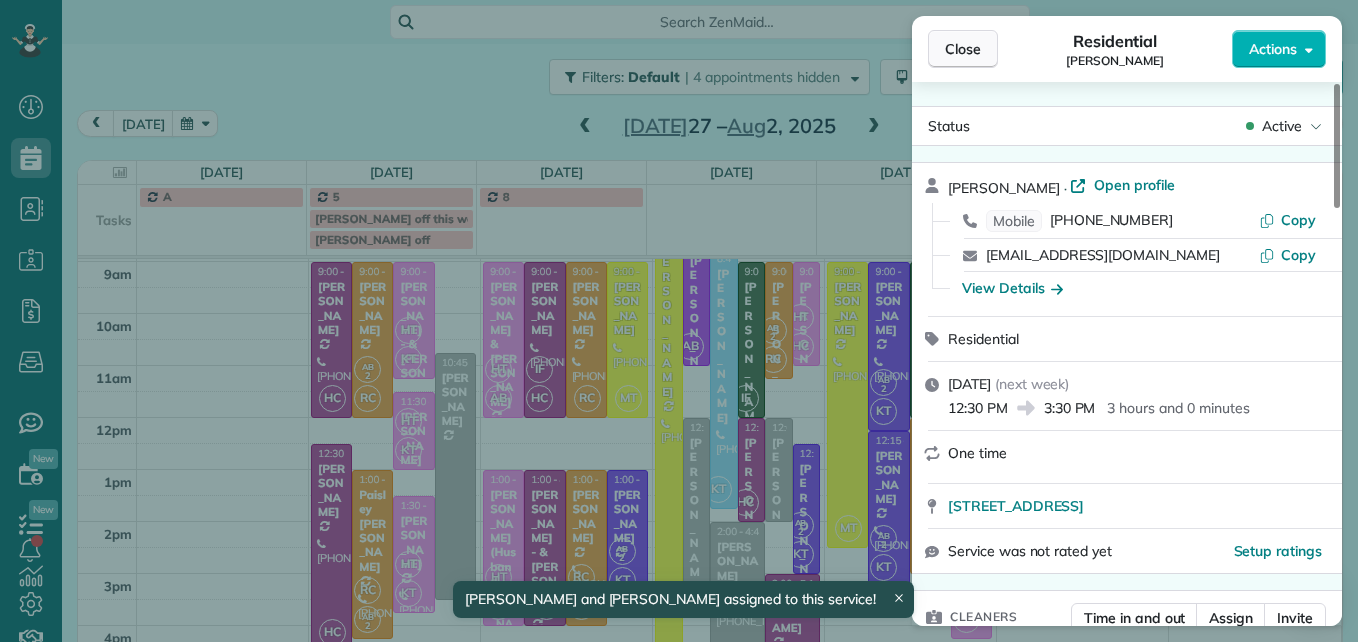 click on "Close" at bounding box center [963, 49] 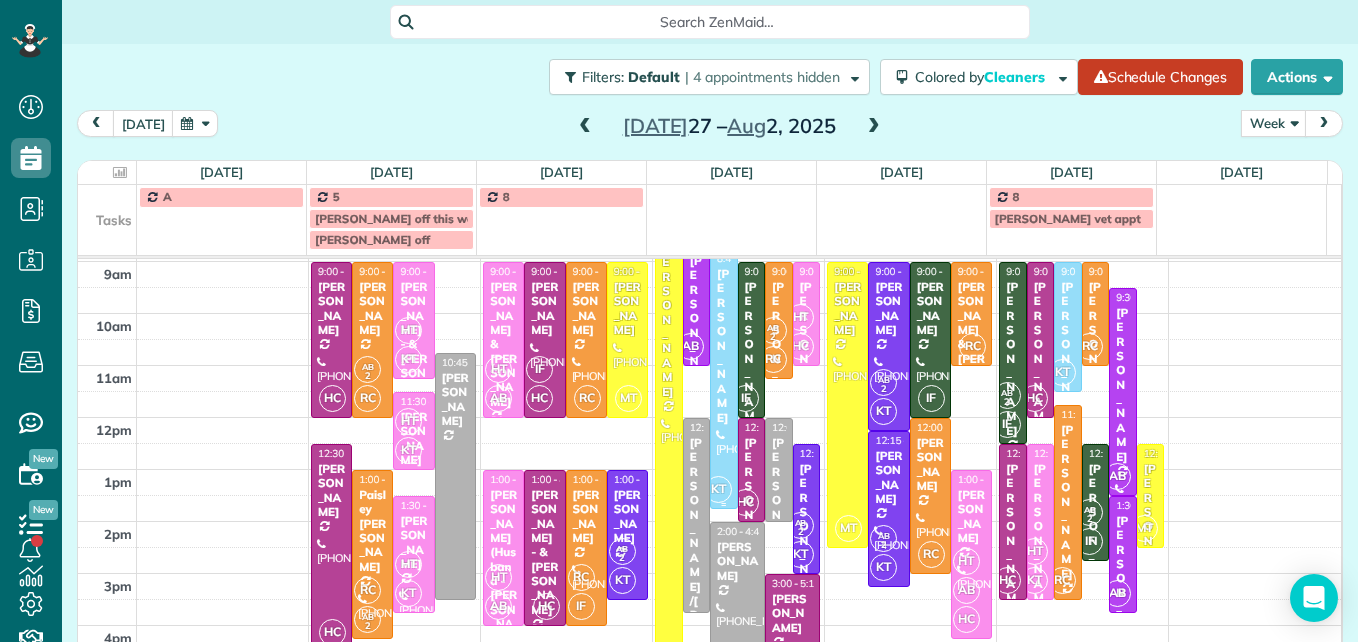 click on "[PERSON_NAME]" at bounding box center [723, 346] 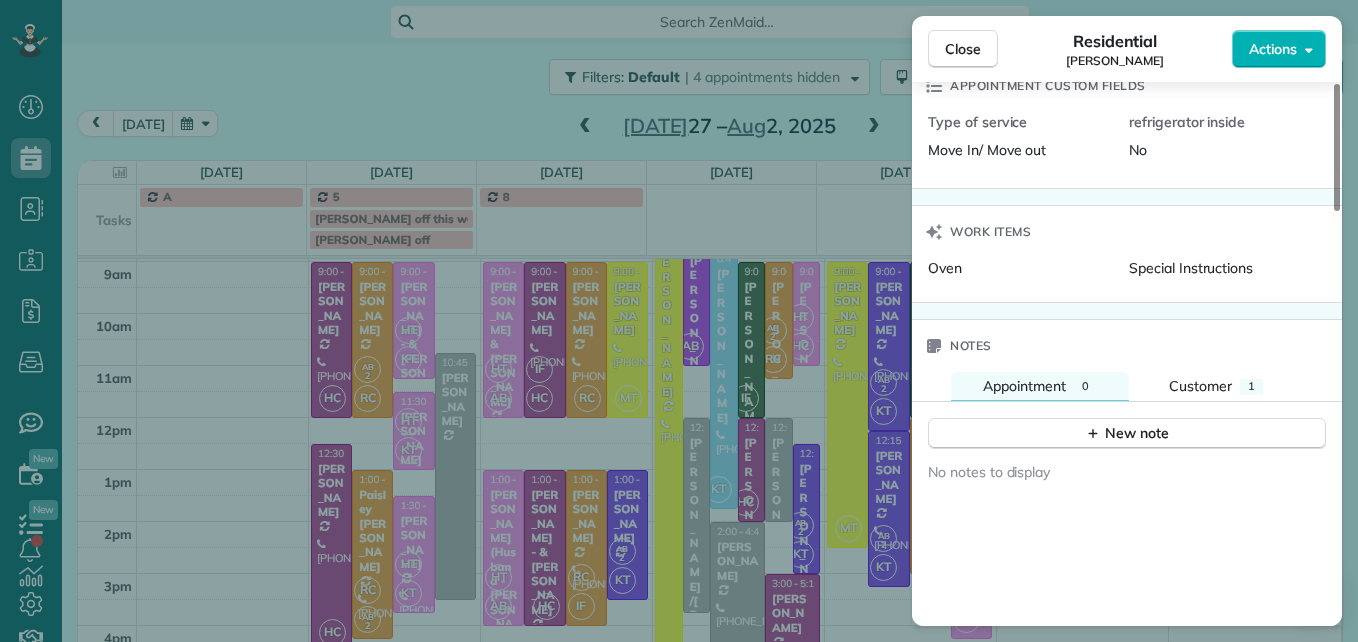 scroll, scrollTop: 1372, scrollLeft: 0, axis: vertical 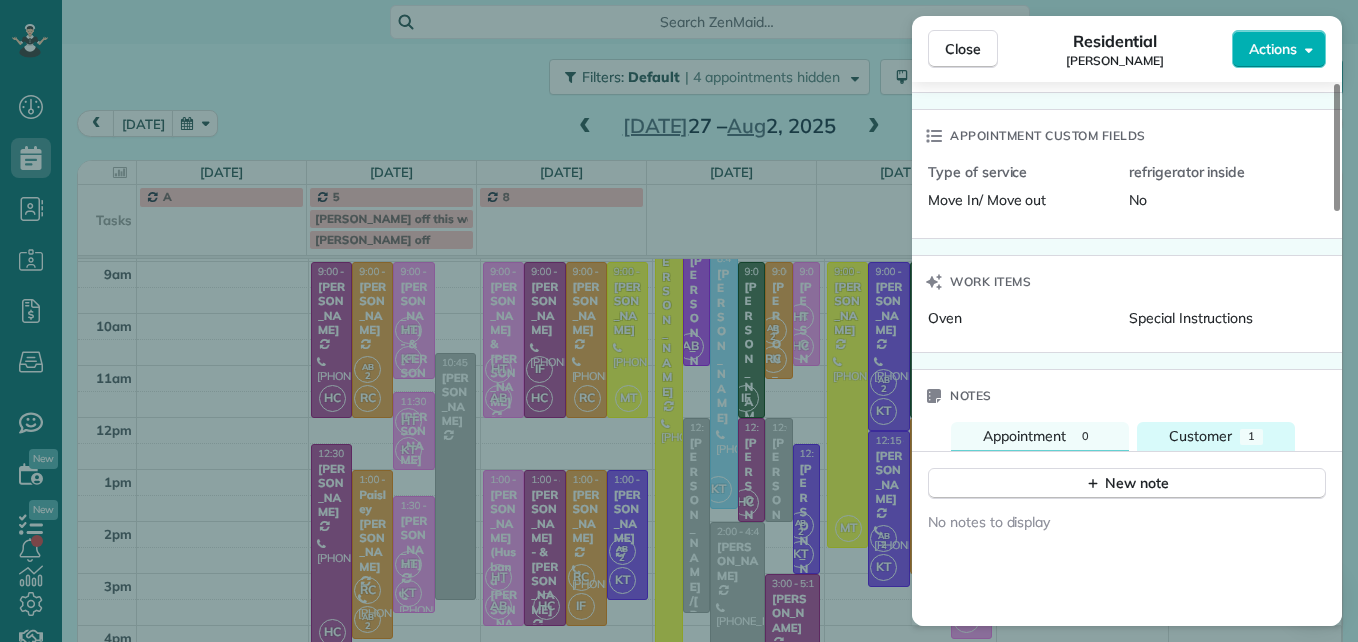 click on "Customer" at bounding box center [1200, 436] 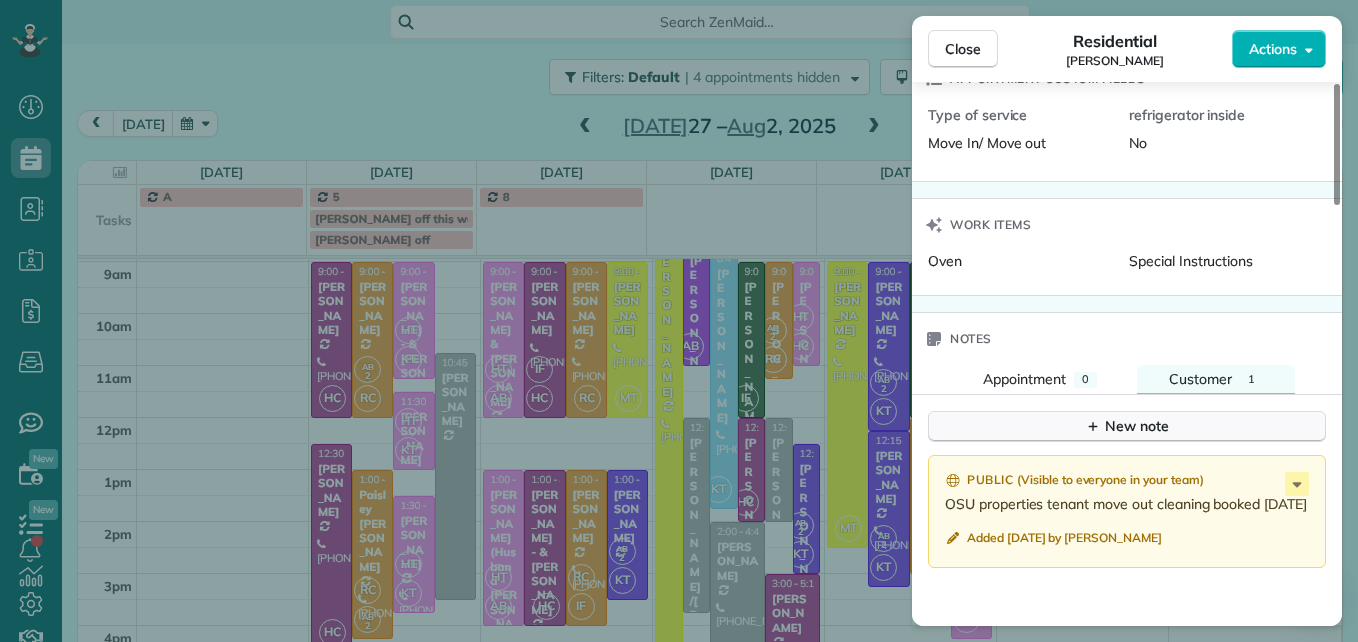 scroll, scrollTop: 1472, scrollLeft: 0, axis: vertical 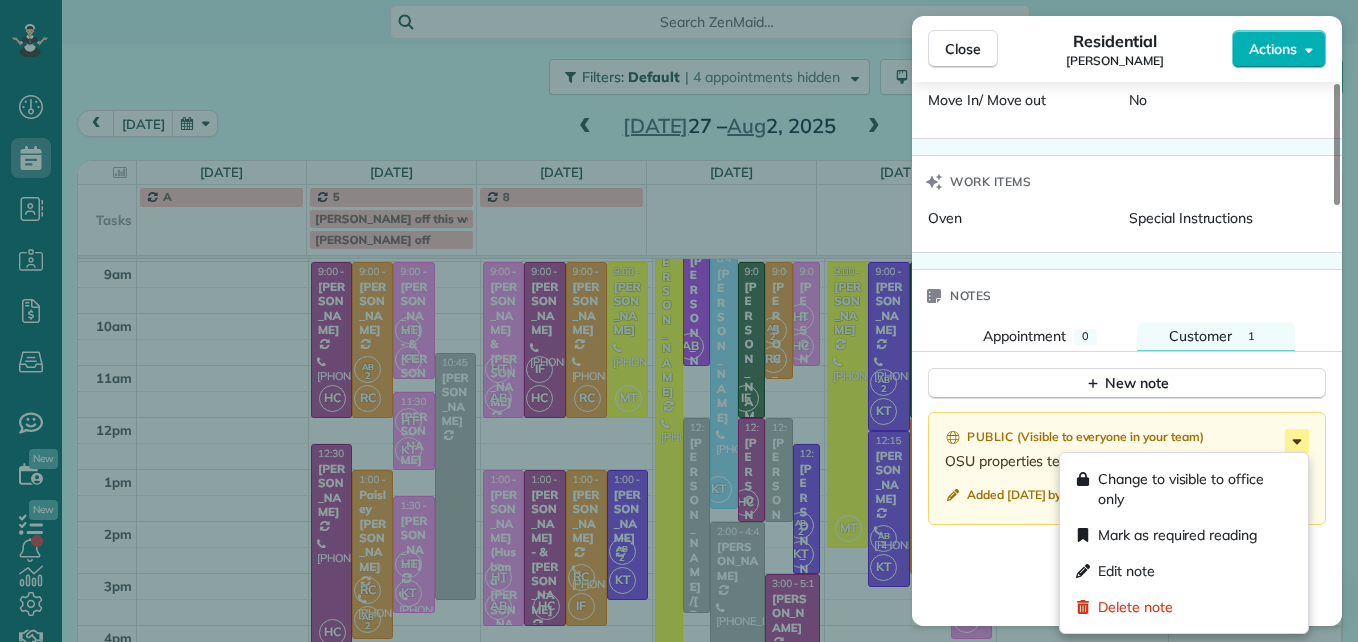 click 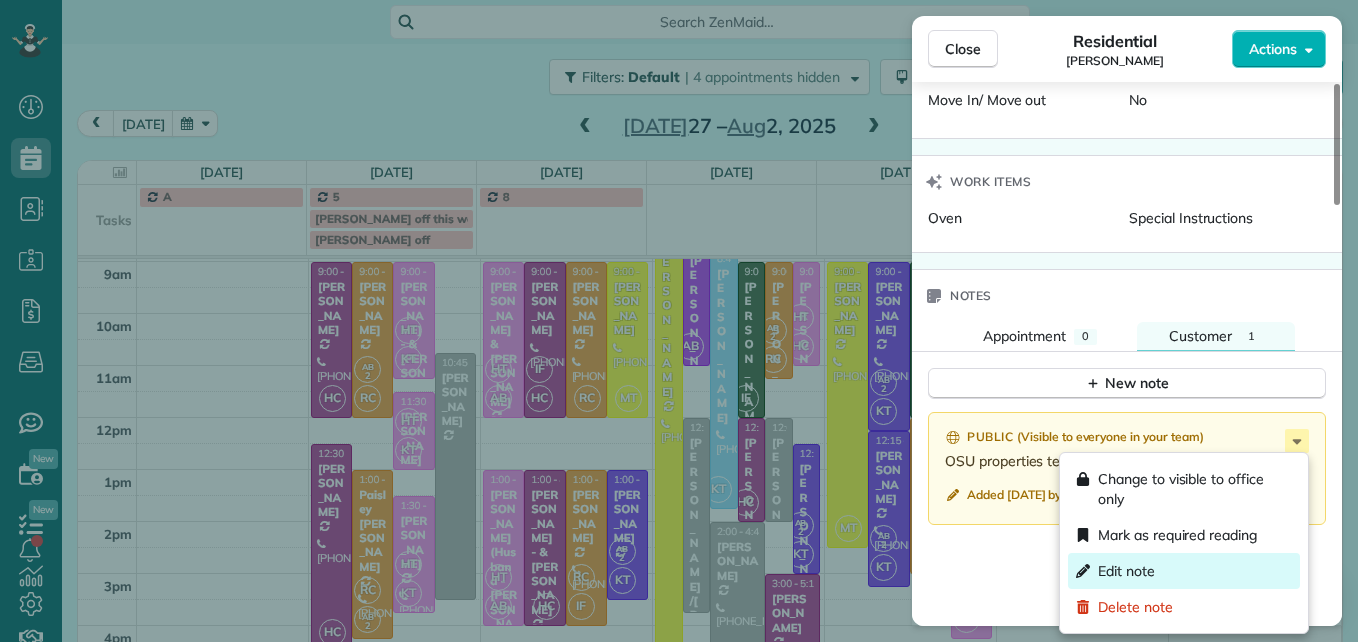 click on "Edit note" at bounding box center [1184, 571] 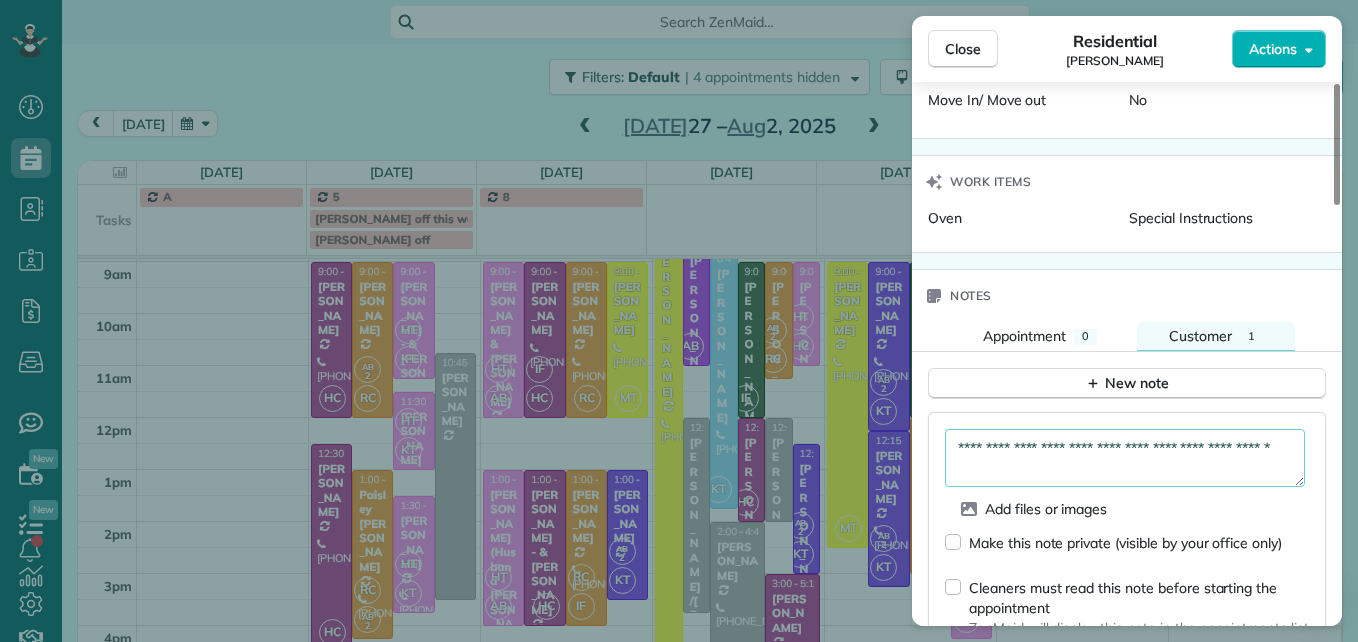 click on "**********" at bounding box center [1125, 458] 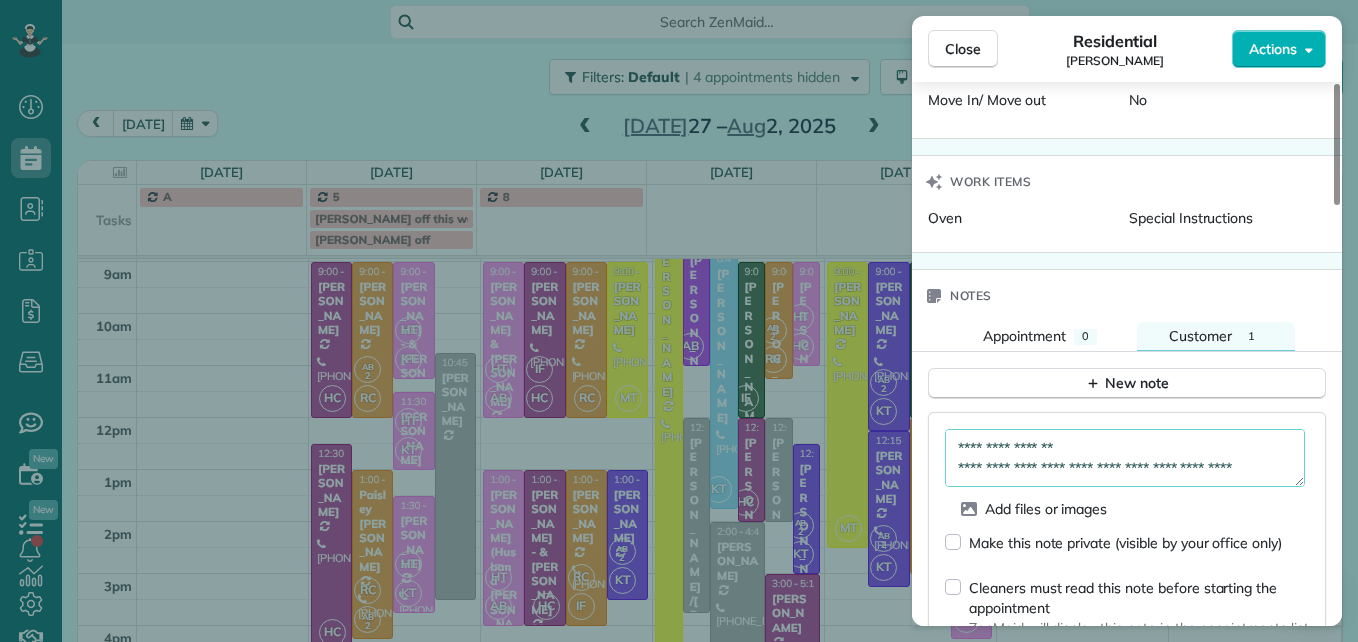 scroll, scrollTop: 52, scrollLeft: 0, axis: vertical 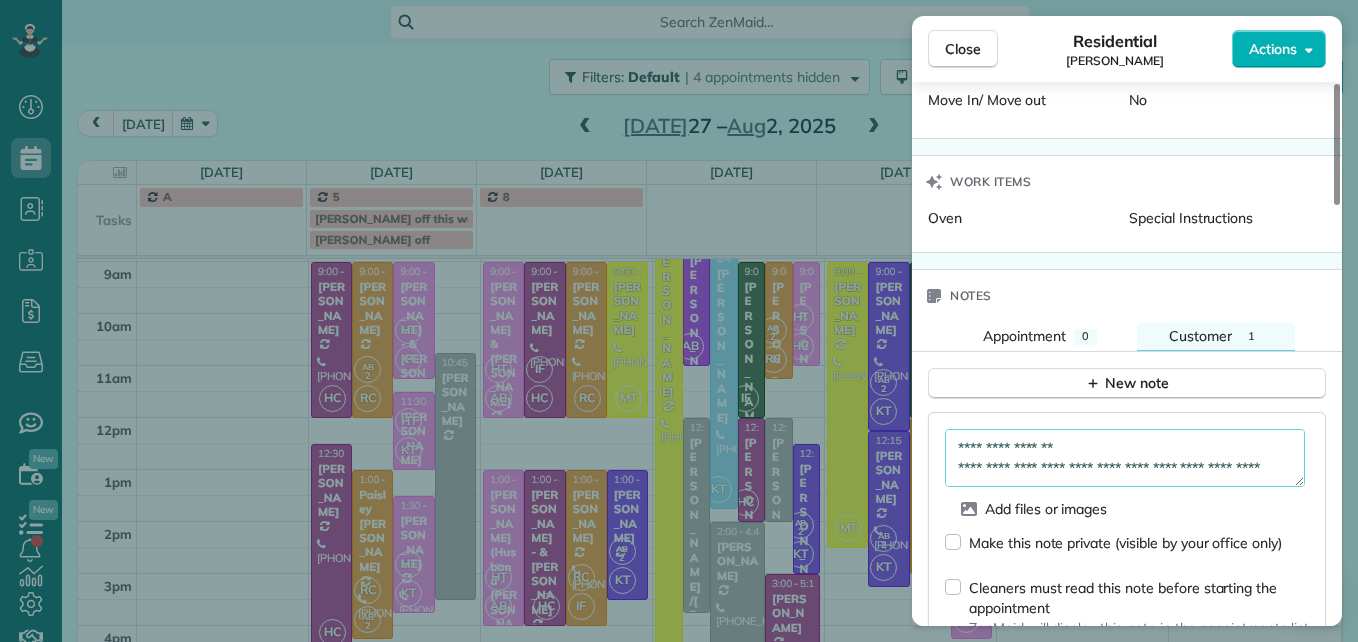 paste on "**********" 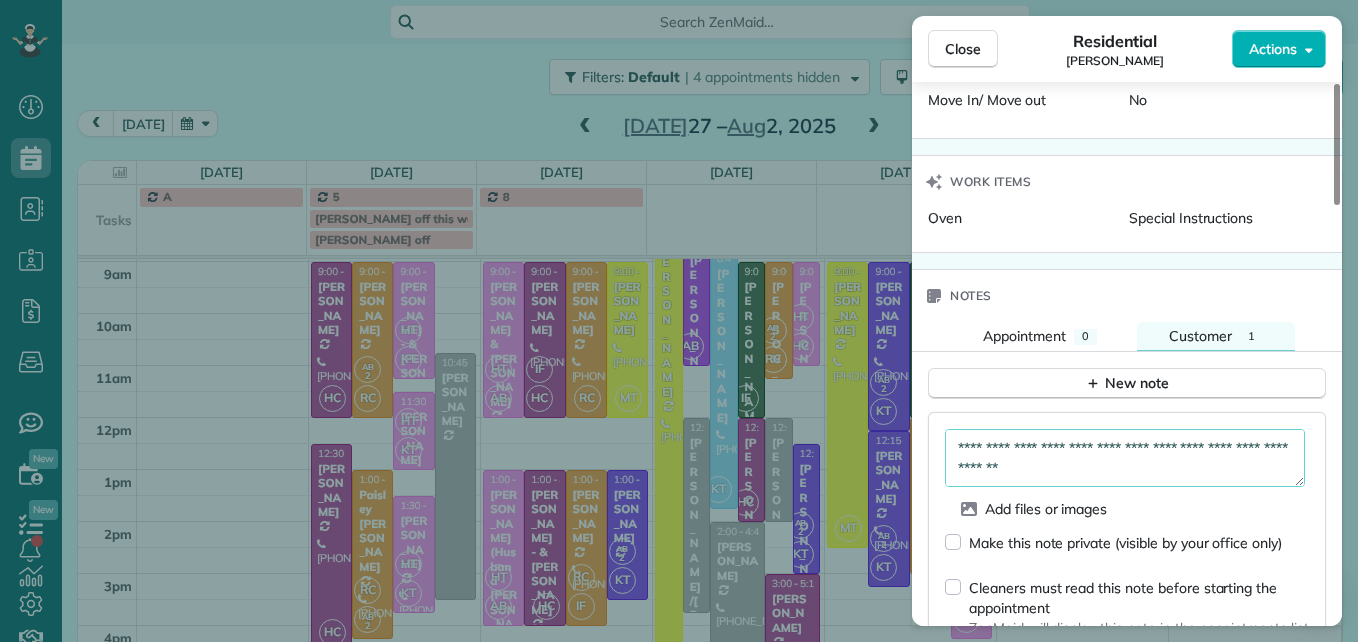 scroll, scrollTop: 1572, scrollLeft: 0, axis: vertical 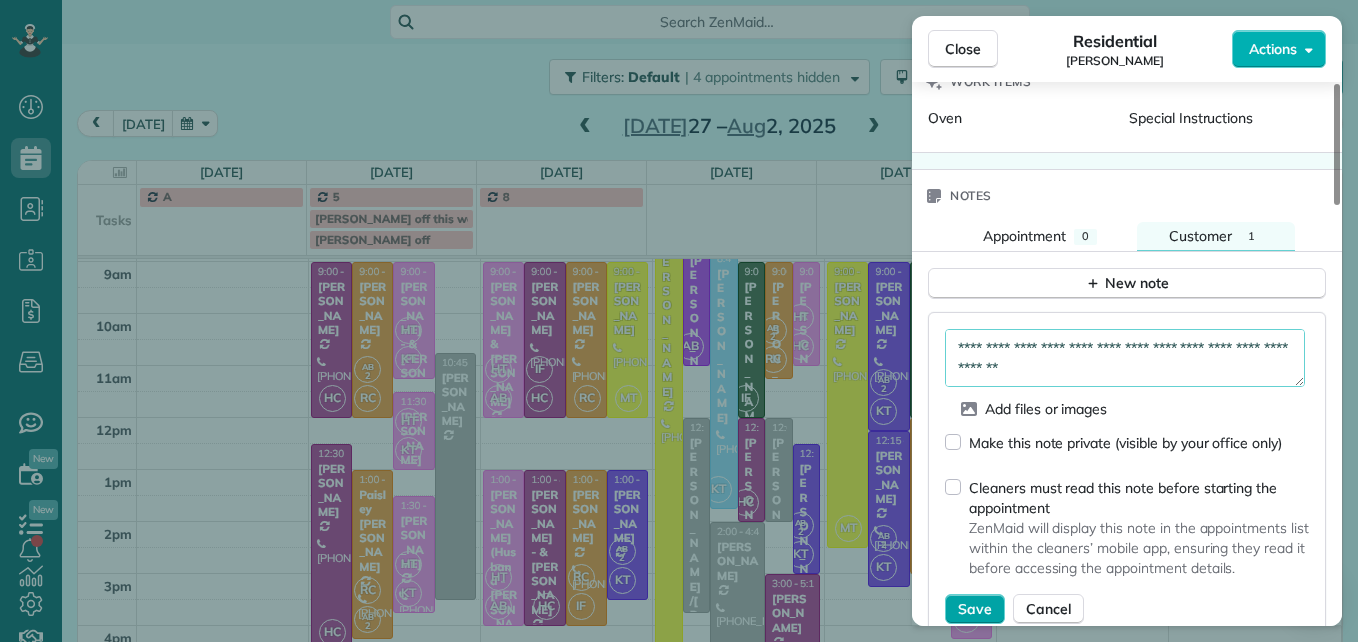 type on "**********" 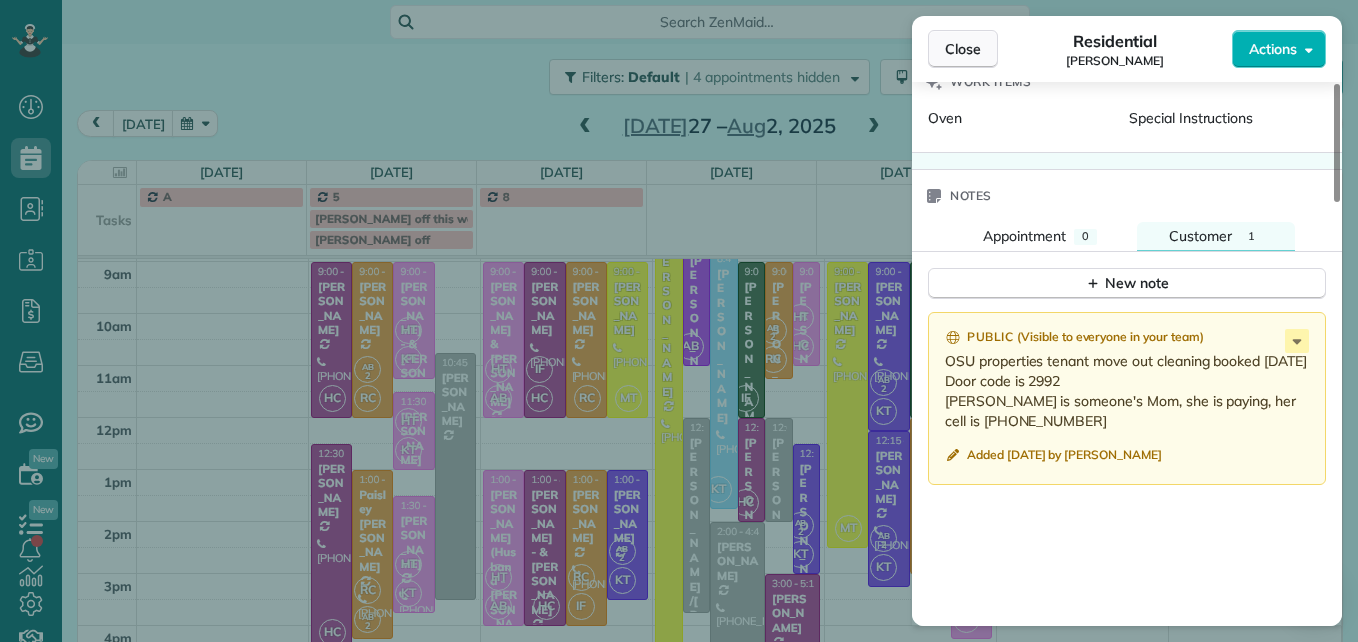 click on "Close" at bounding box center (963, 49) 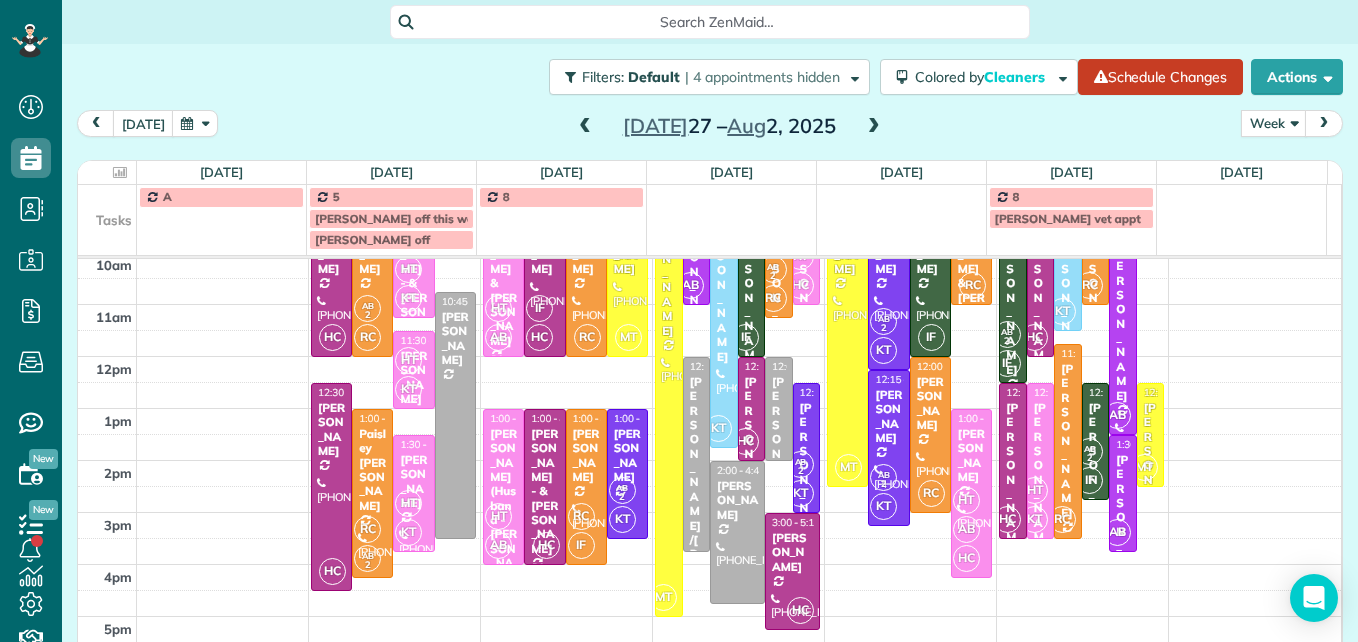 scroll, scrollTop: 270, scrollLeft: 0, axis: vertical 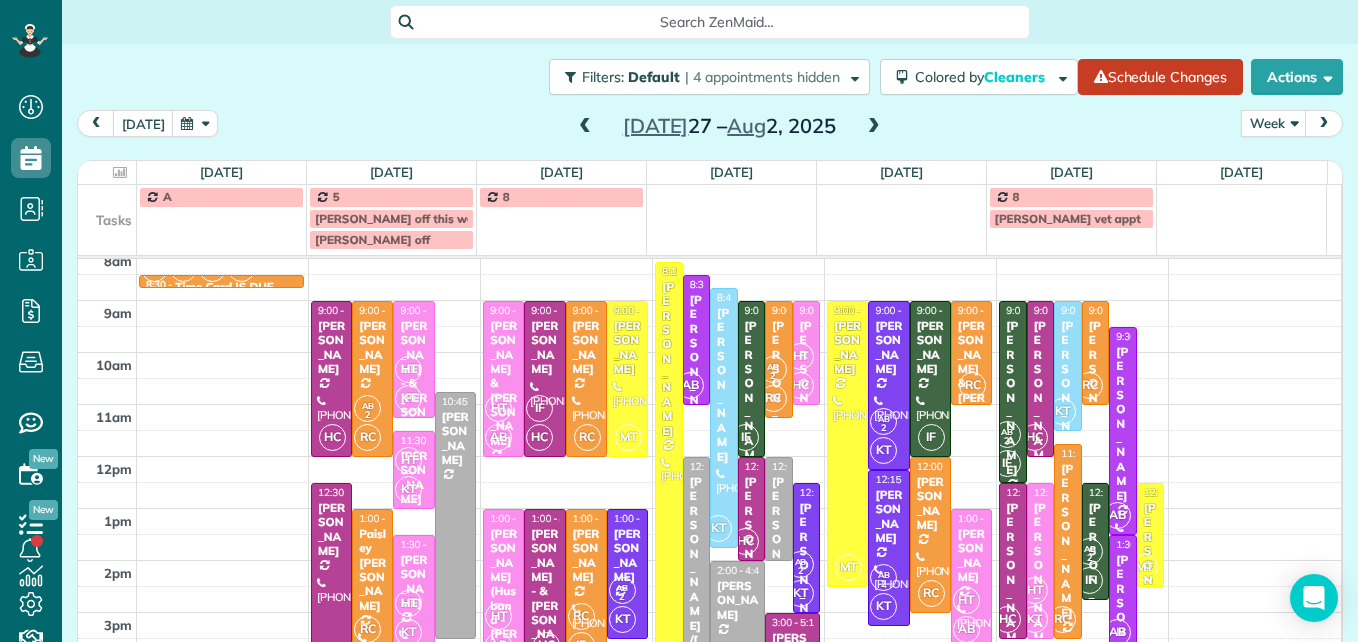 click at bounding box center (874, 127) 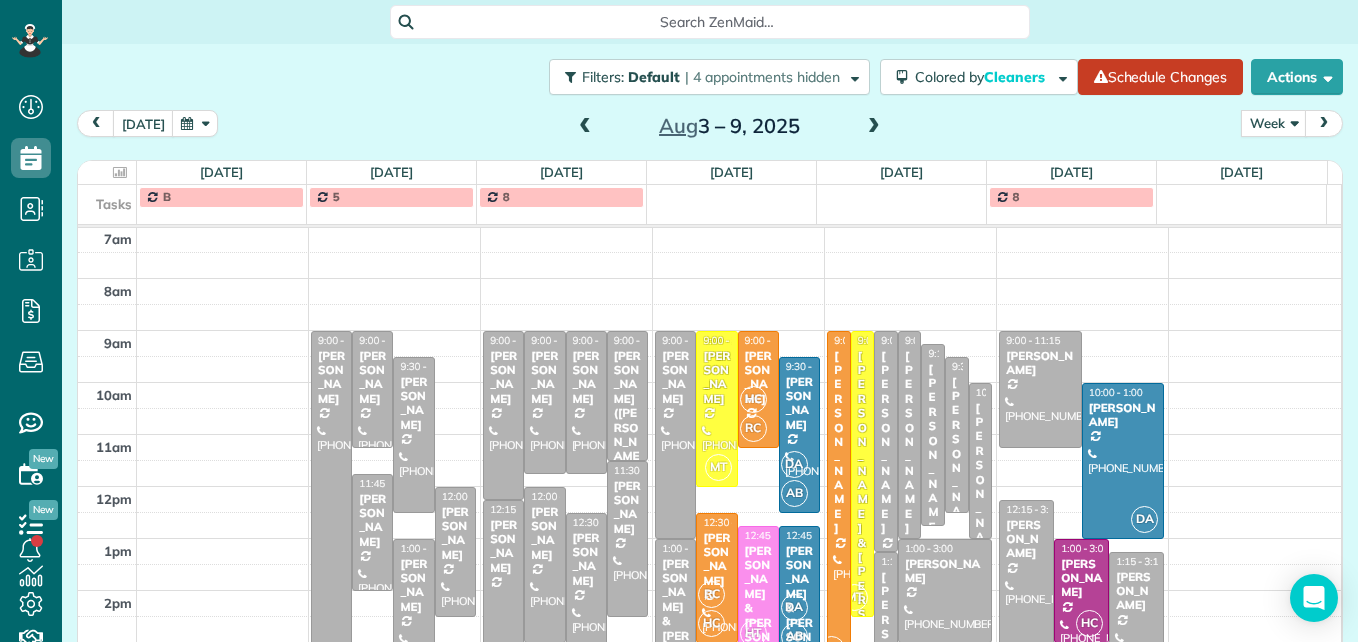 click at bounding box center [874, 127] 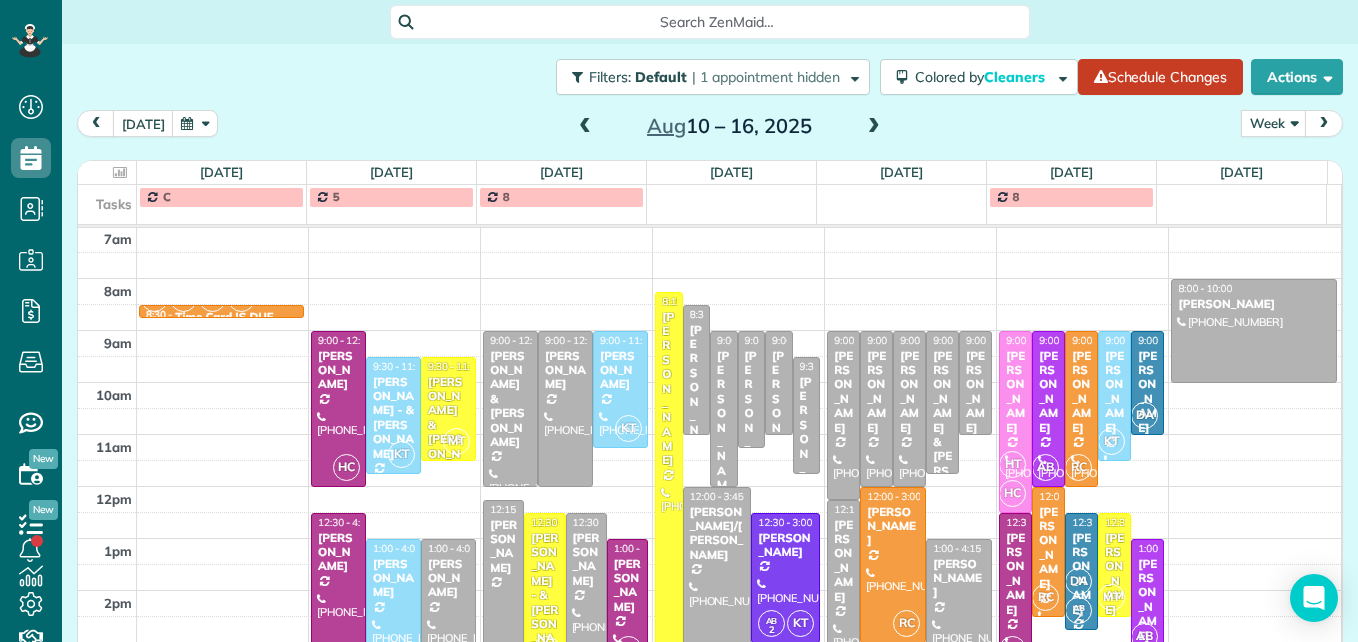 scroll, scrollTop: 309, scrollLeft: 0, axis: vertical 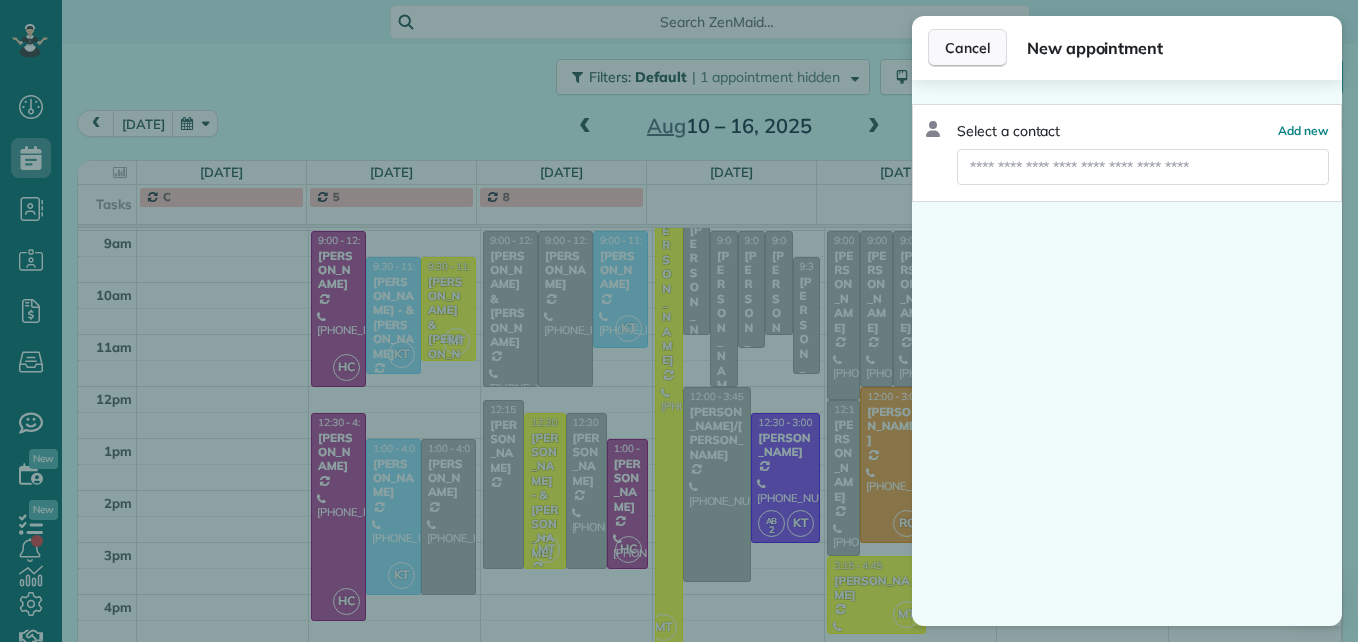 click on "Cancel" at bounding box center [967, 48] 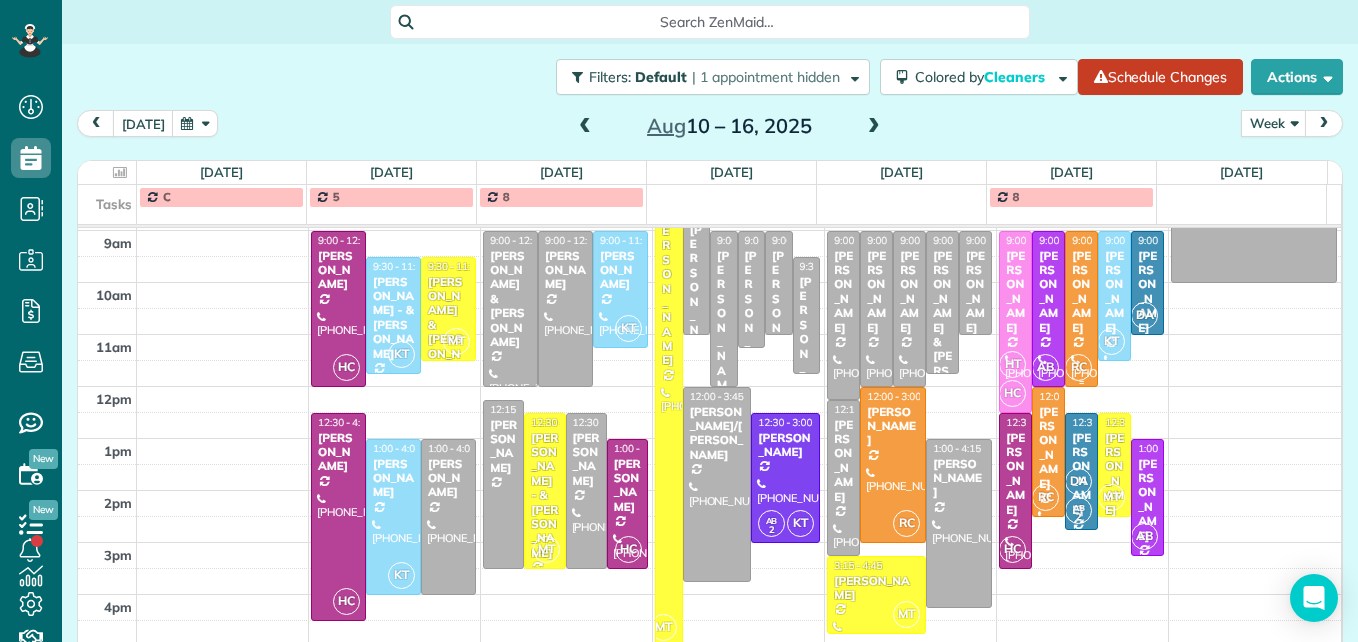 click at bounding box center (1081, 309) 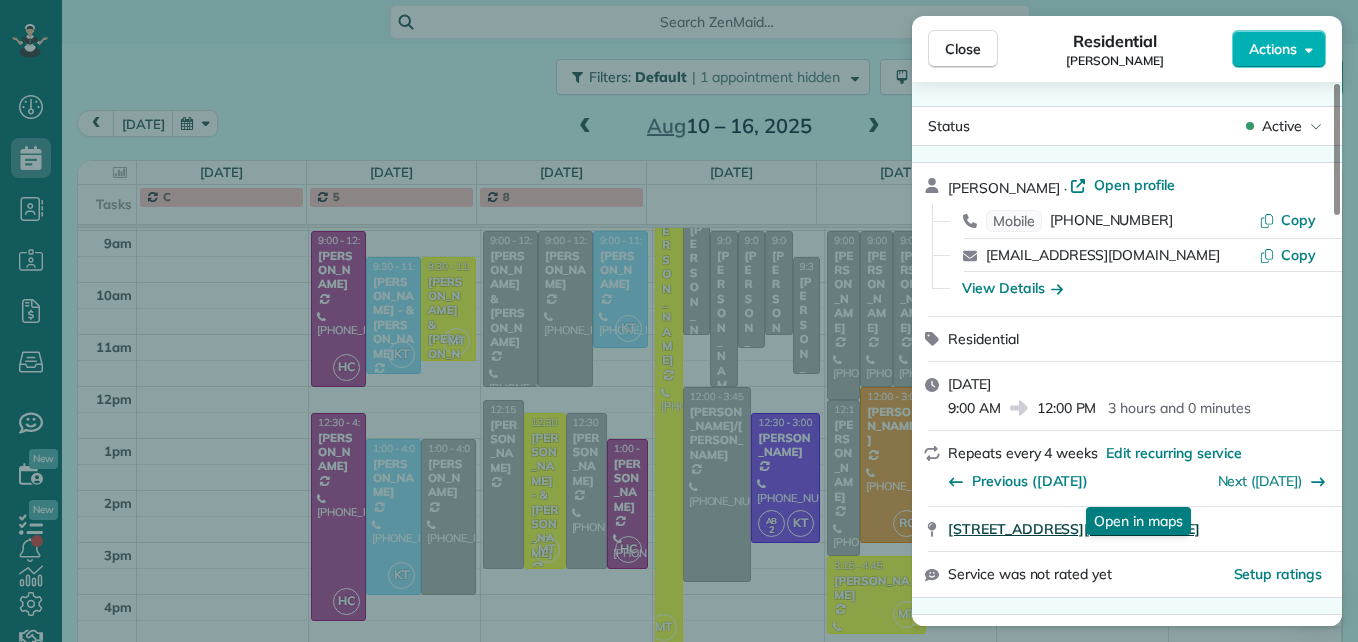 scroll, scrollTop: 100, scrollLeft: 0, axis: vertical 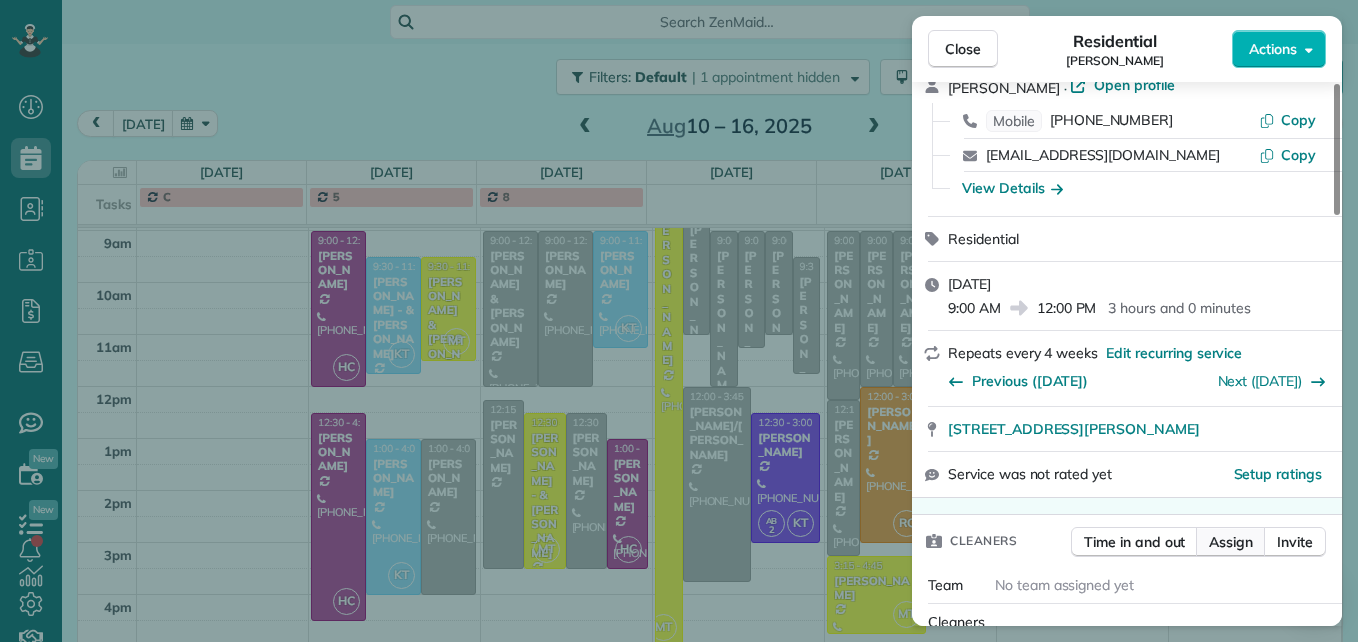 click on "Assign" at bounding box center (1231, 542) 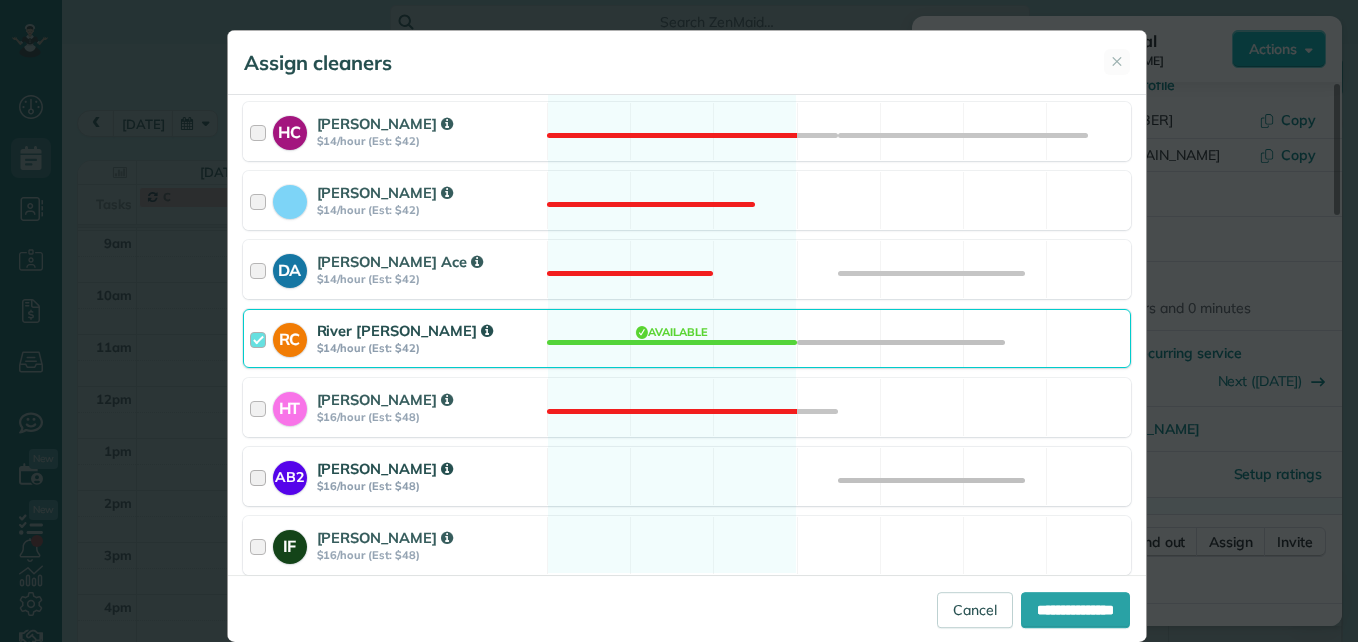 scroll, scrollTop: 500, scrollLeft: 0, axis: vertical 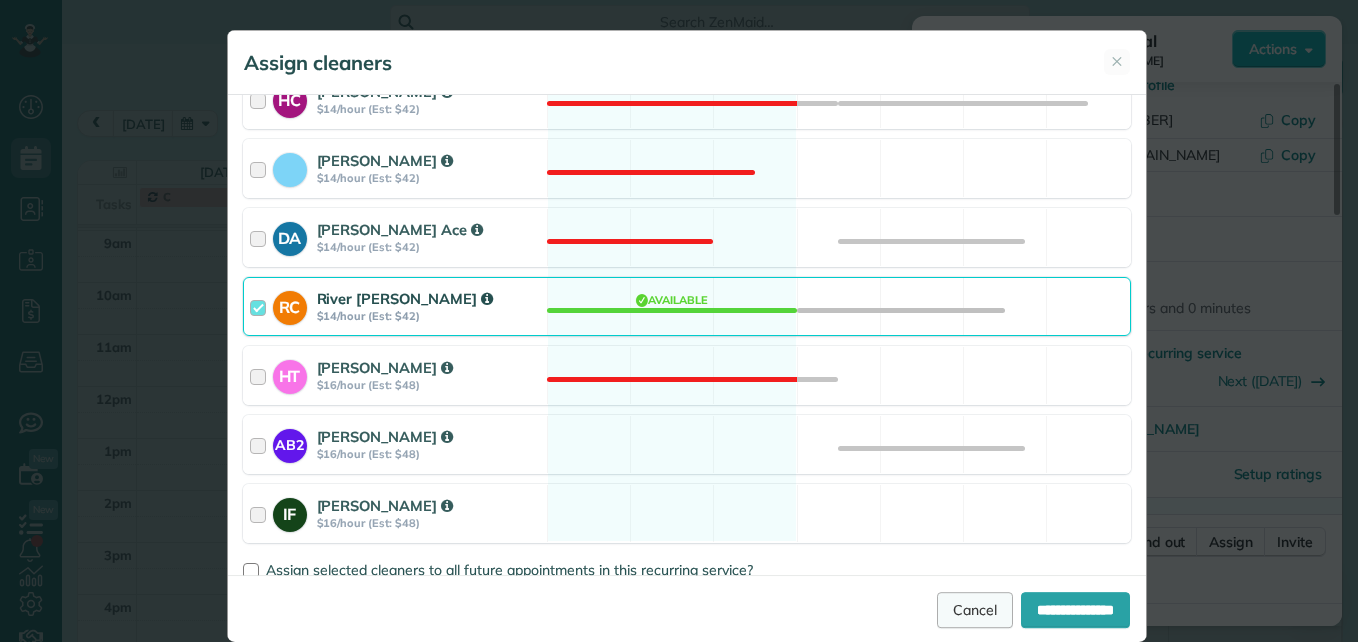 click on "Cancel" at bounding box center [975, 610] 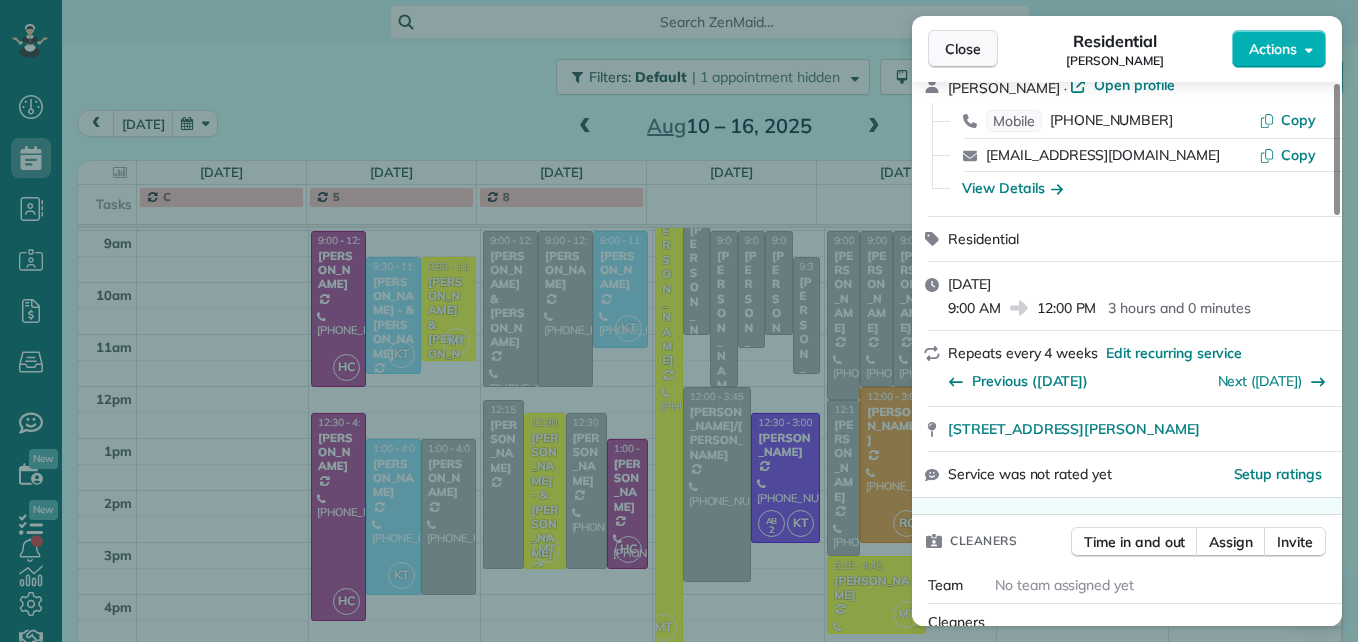 click on "Close" at bounding box center (963, 49) 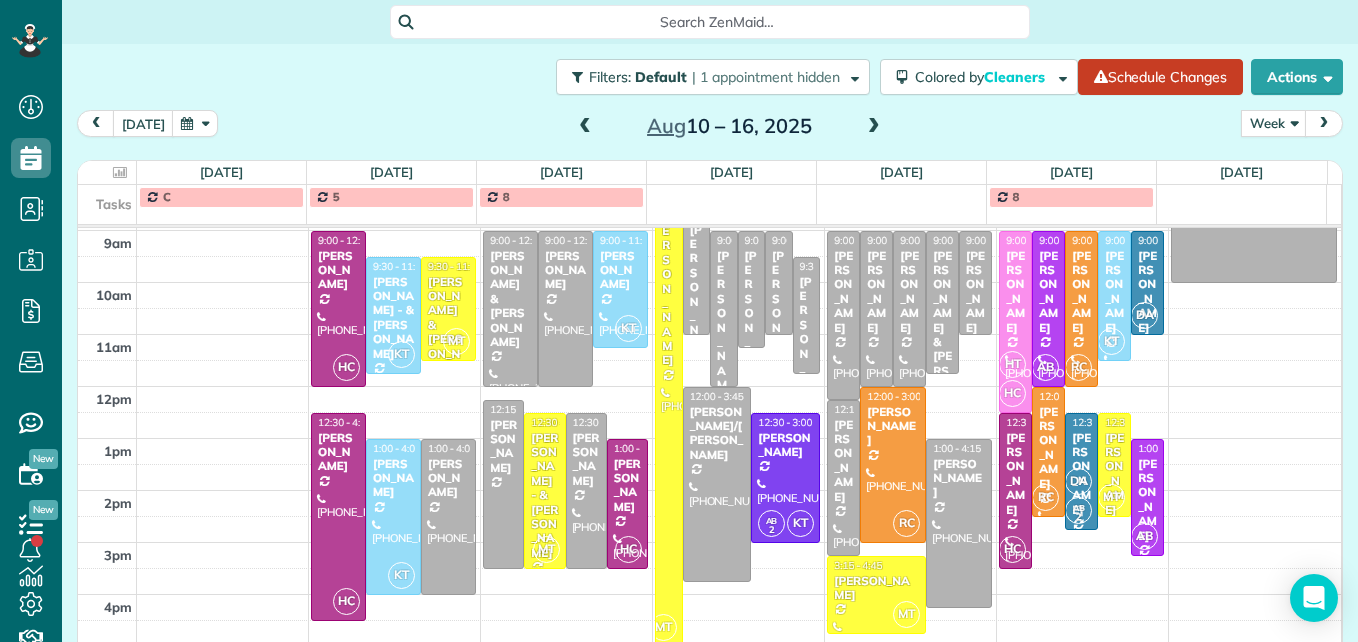 click at bounding box center [874, 127] 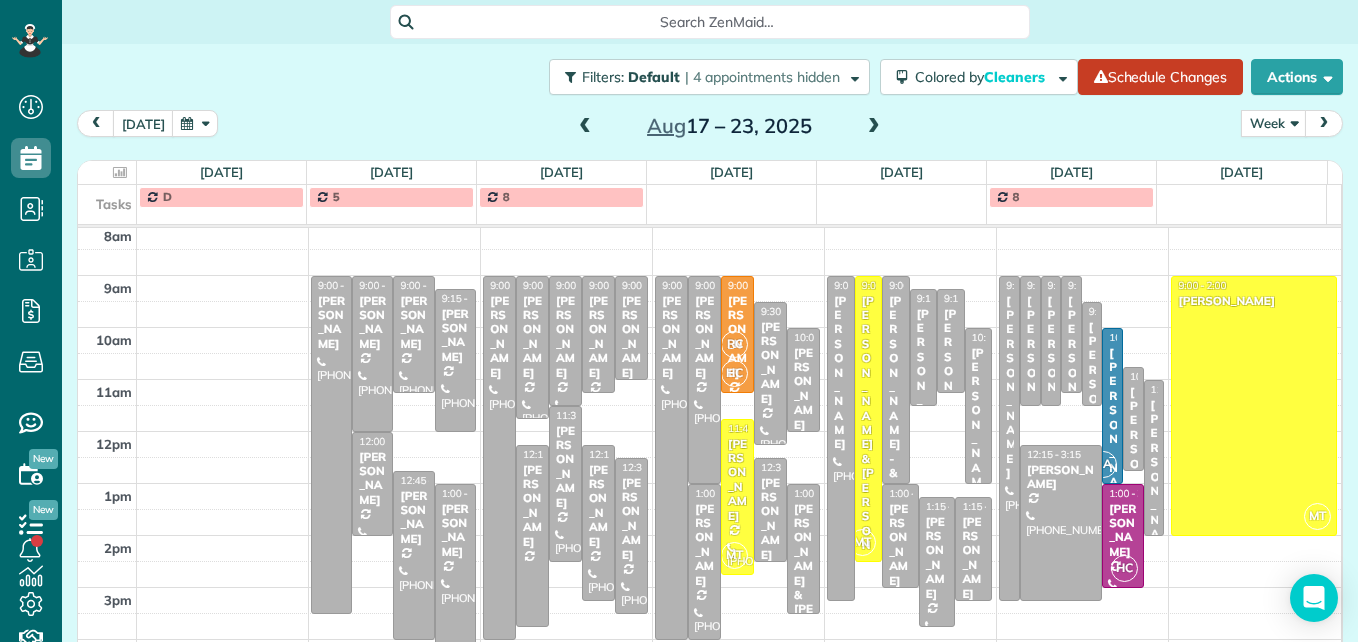 scroll, scrollTop: 309, scrollLeft: 0, axis: vertical 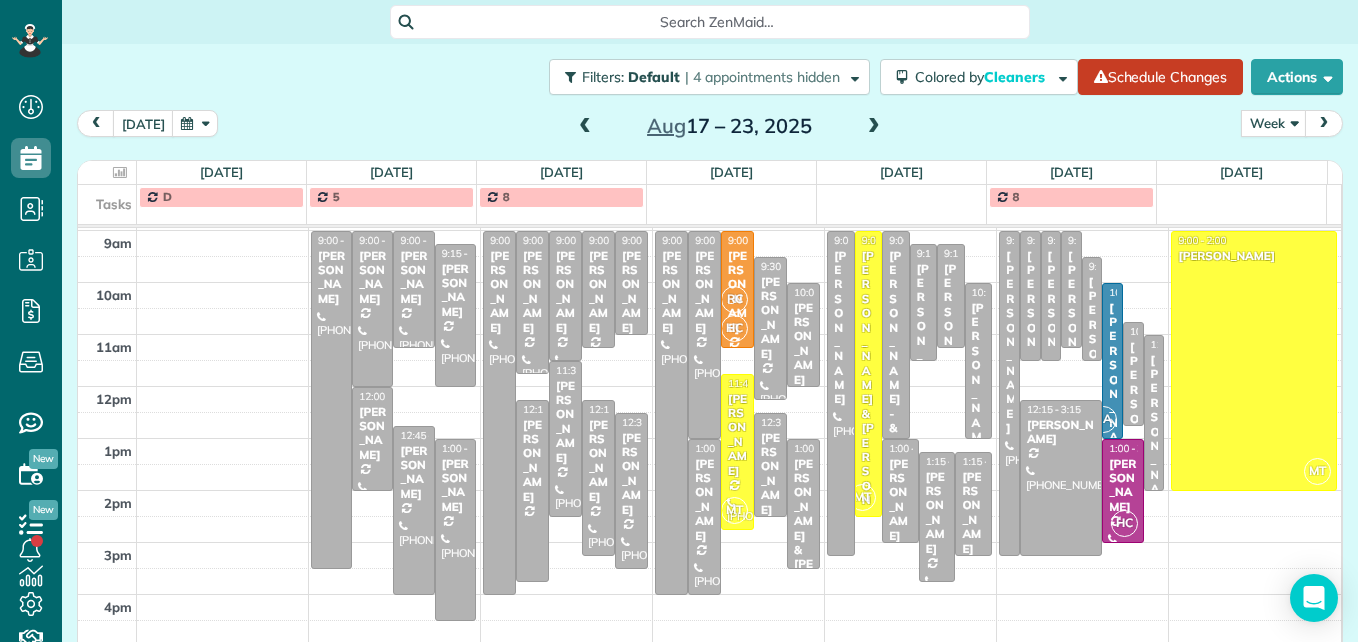 click at bounding box center (585, 127) 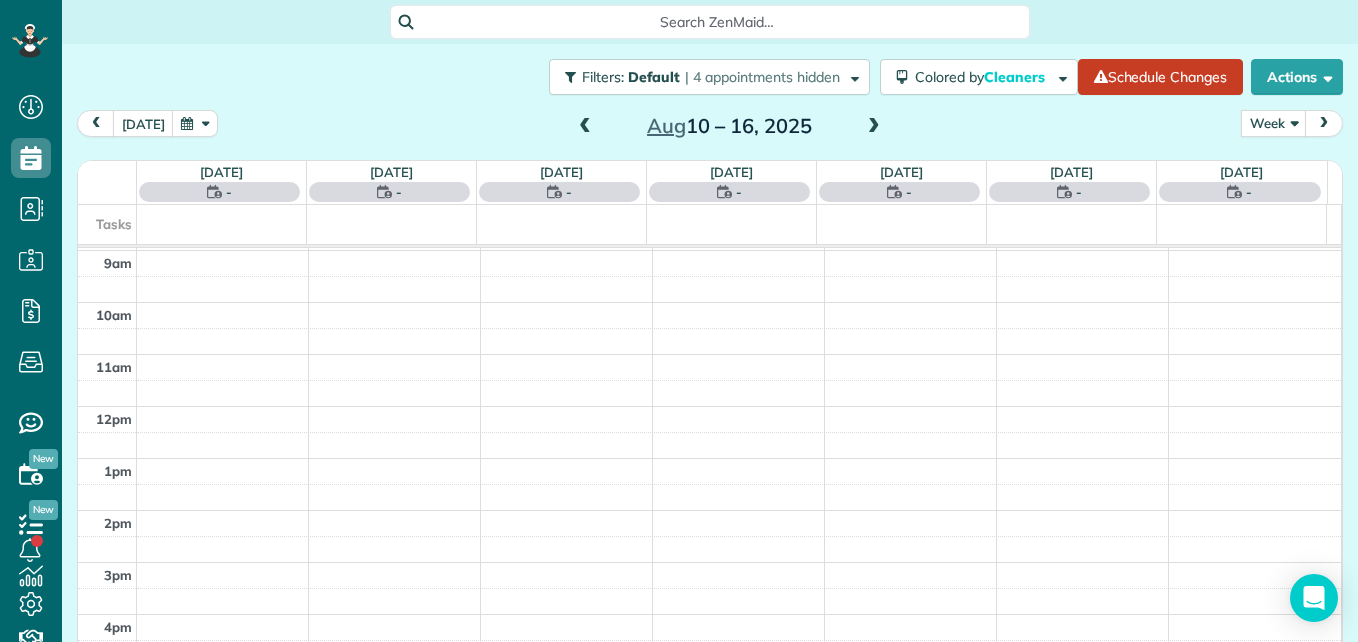 scroll, scrollTop: 209, scrollLeft: 0, axis: vertical 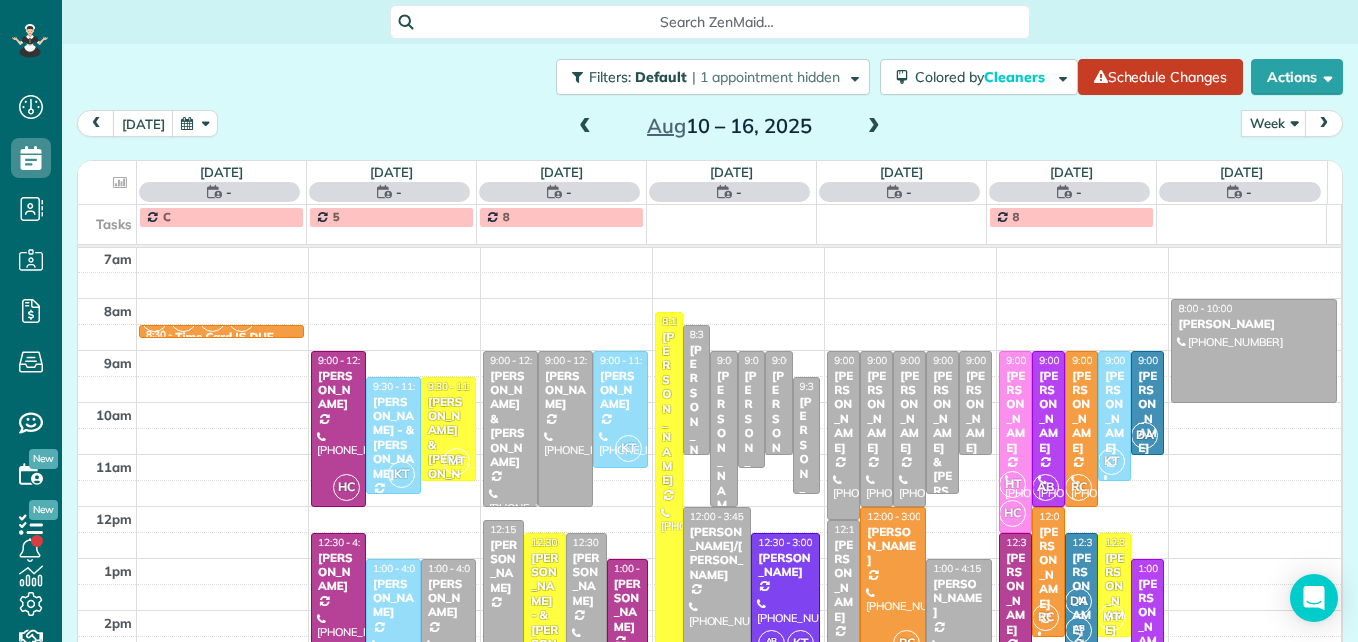 click at bounding box center (585, 127) 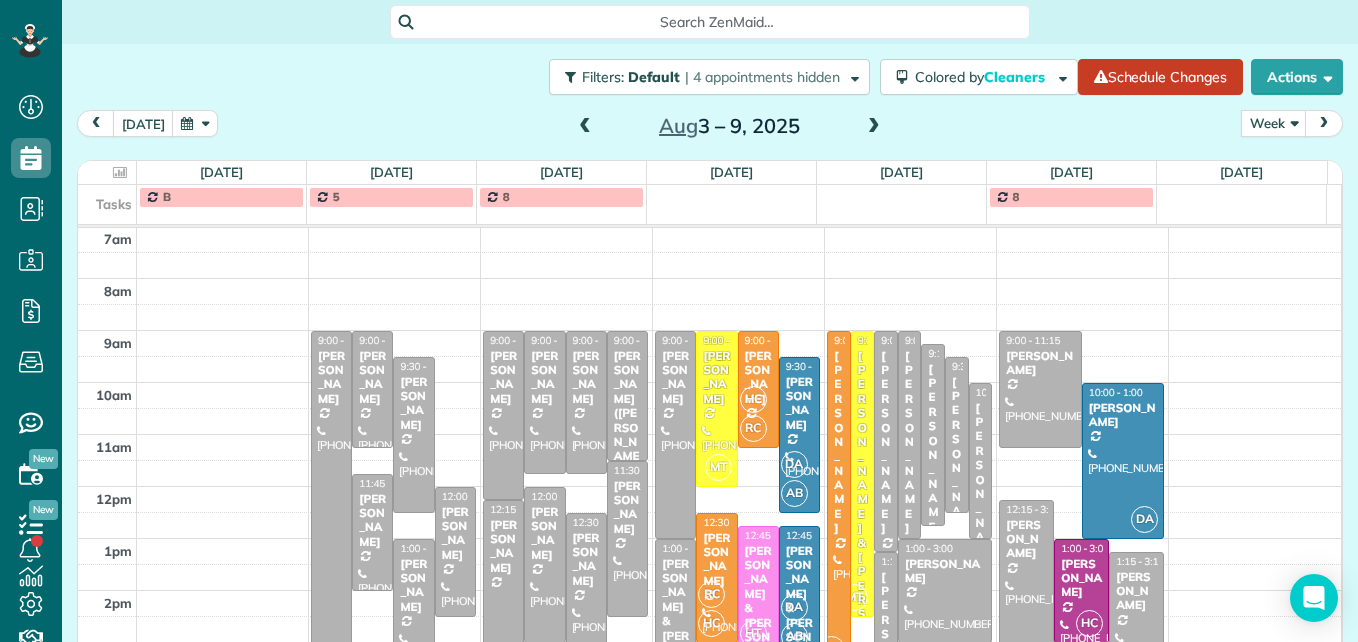 click at bounding box center [585, 127] 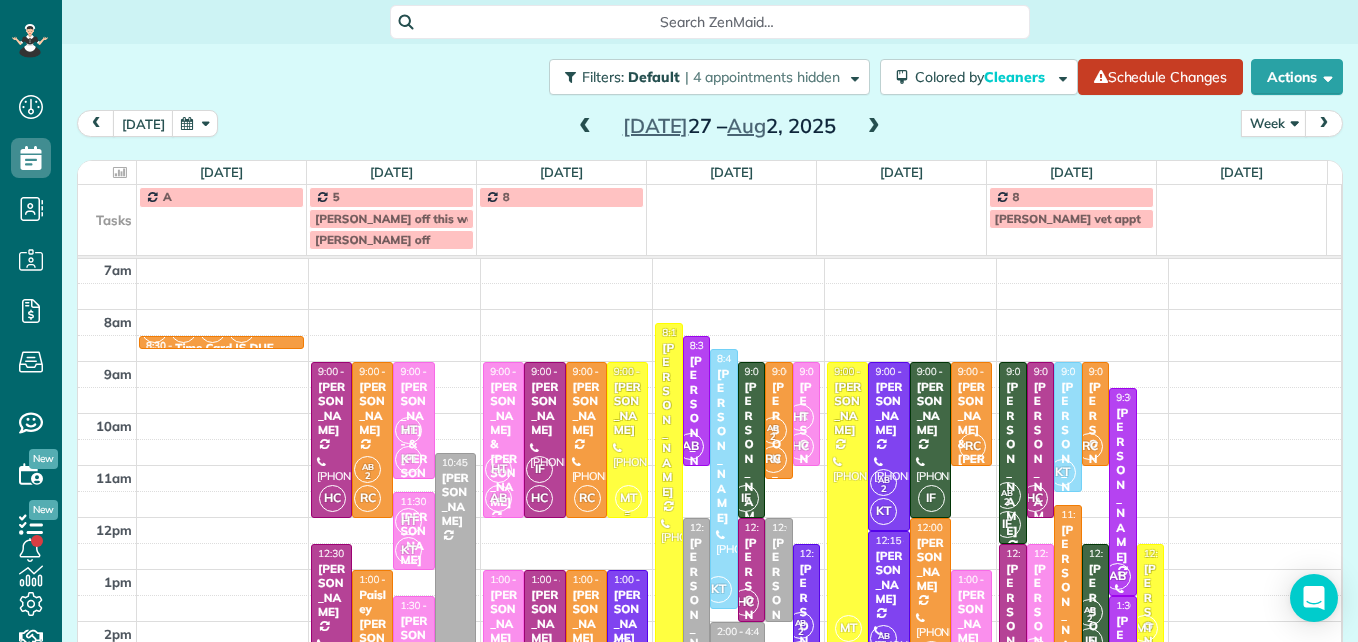 scroll, scrollTop: 309, scrollLeft: 0, axis: vertical 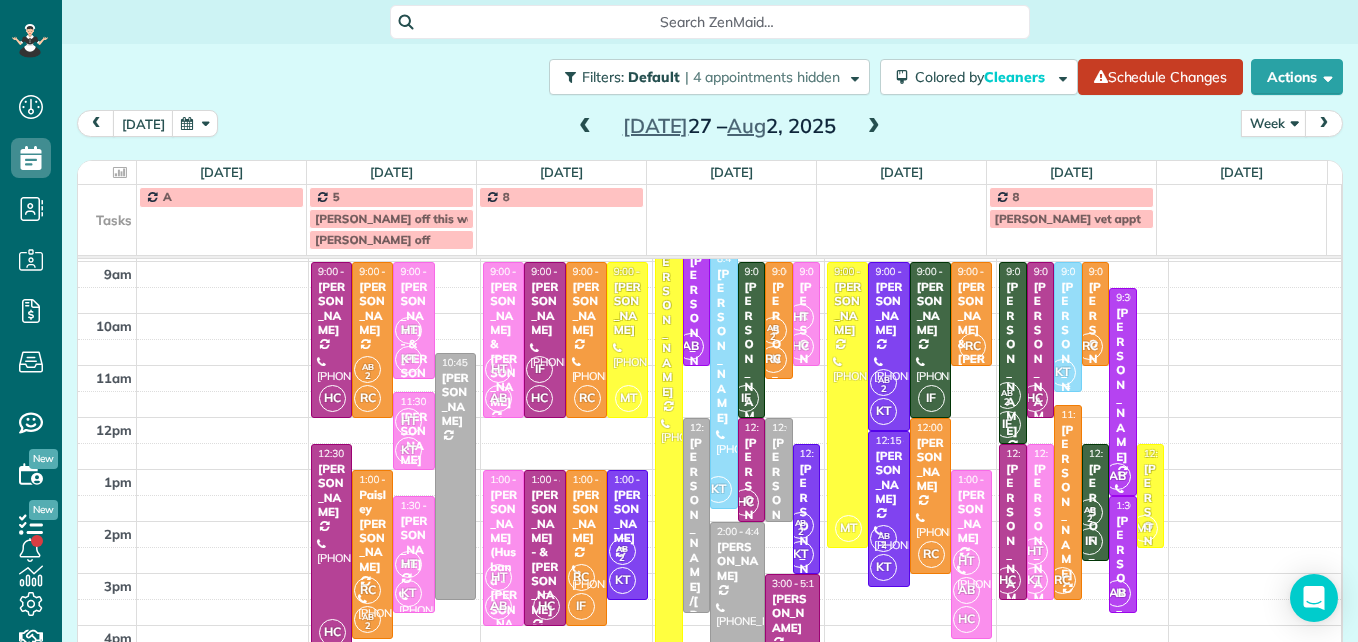 click on "[PERSON_NAME]" at bounding box center [1067, 359] 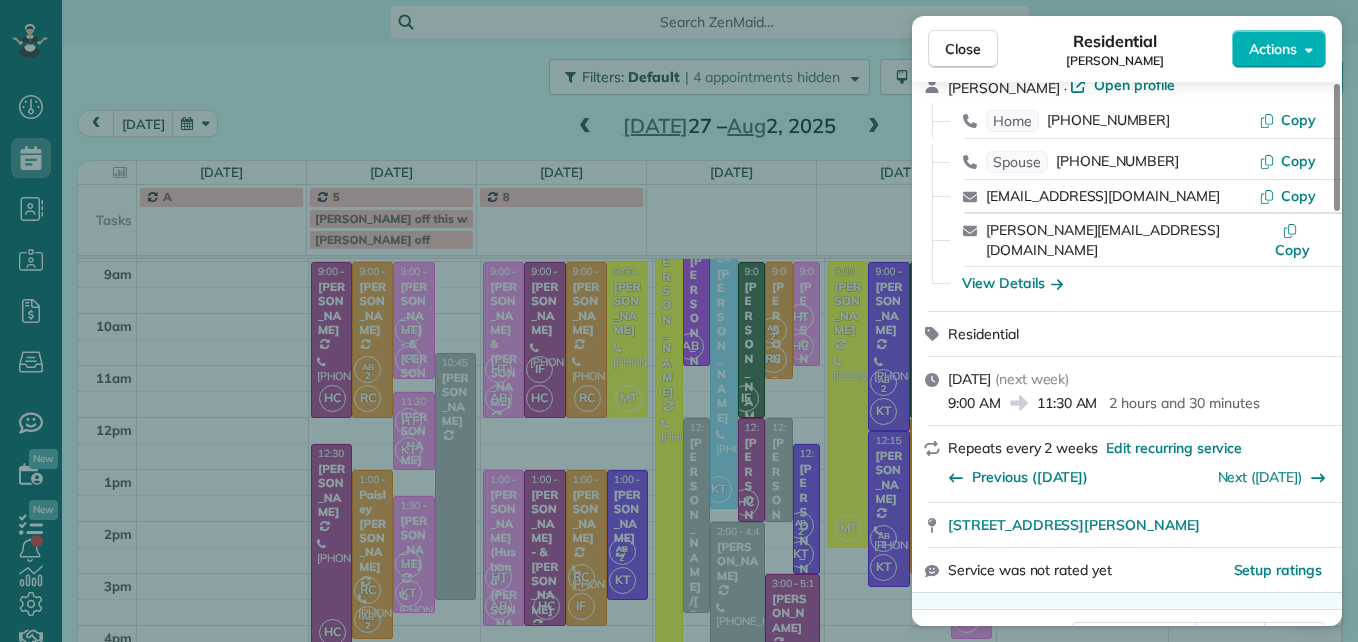 scroll, scrollTop: 200, scrollLeft: 0, axis: vertical 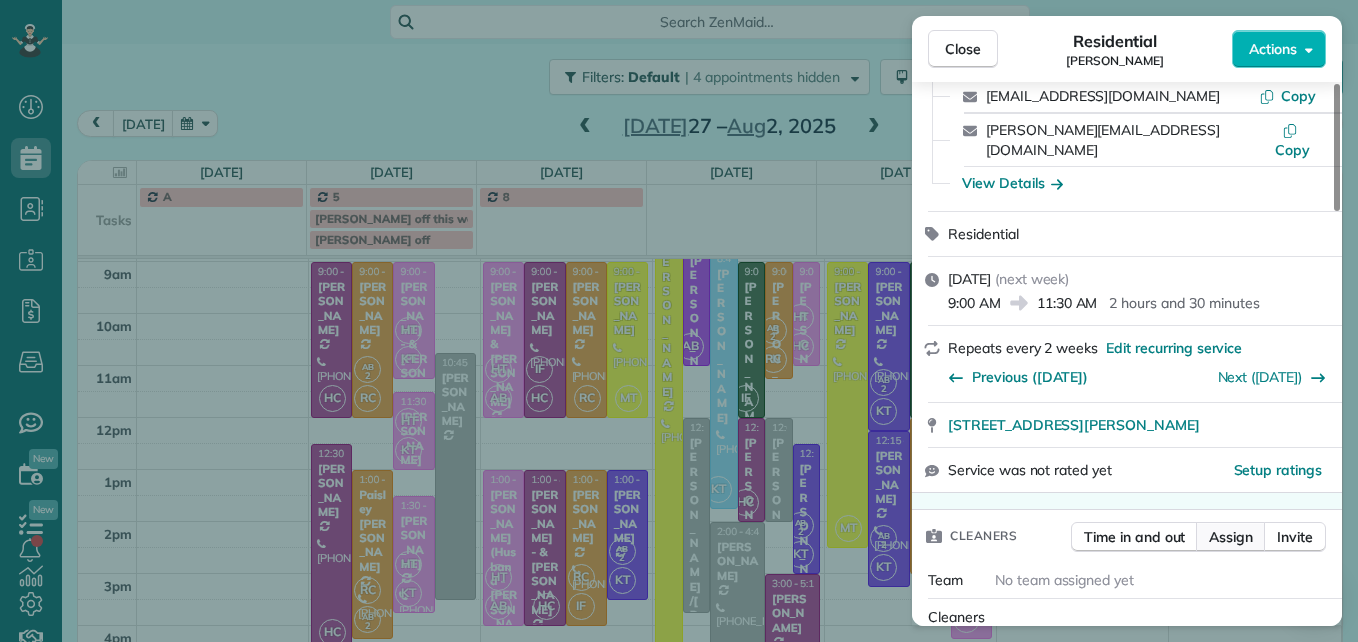 click on "Assign" at bounding box center (1231, 537) 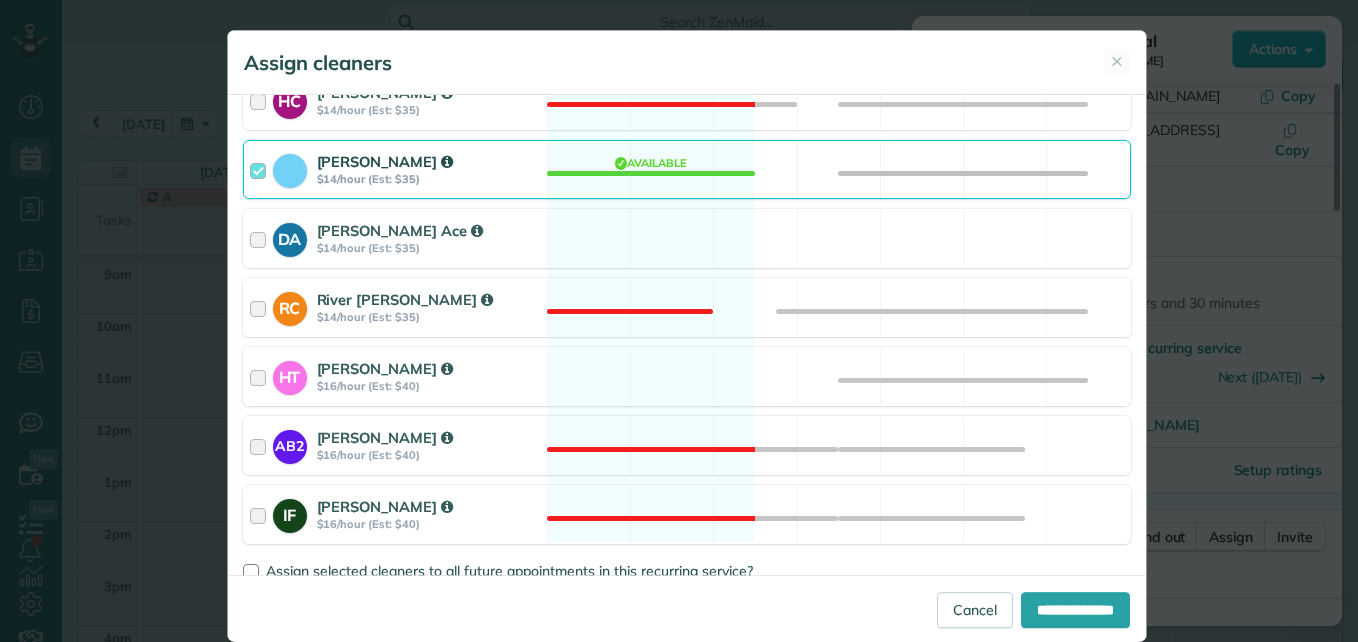 scroll, scrollTop: 500, scrollLeft: 0, axis: vertical 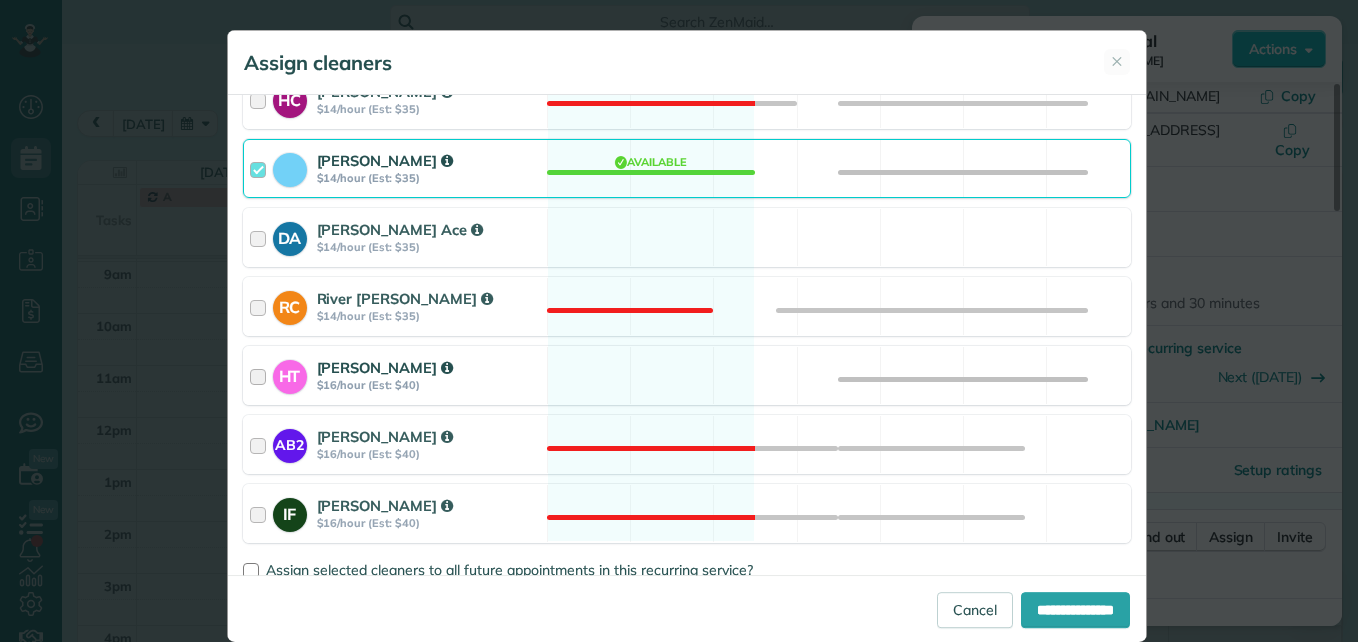 click at bounding box center (261, 375) 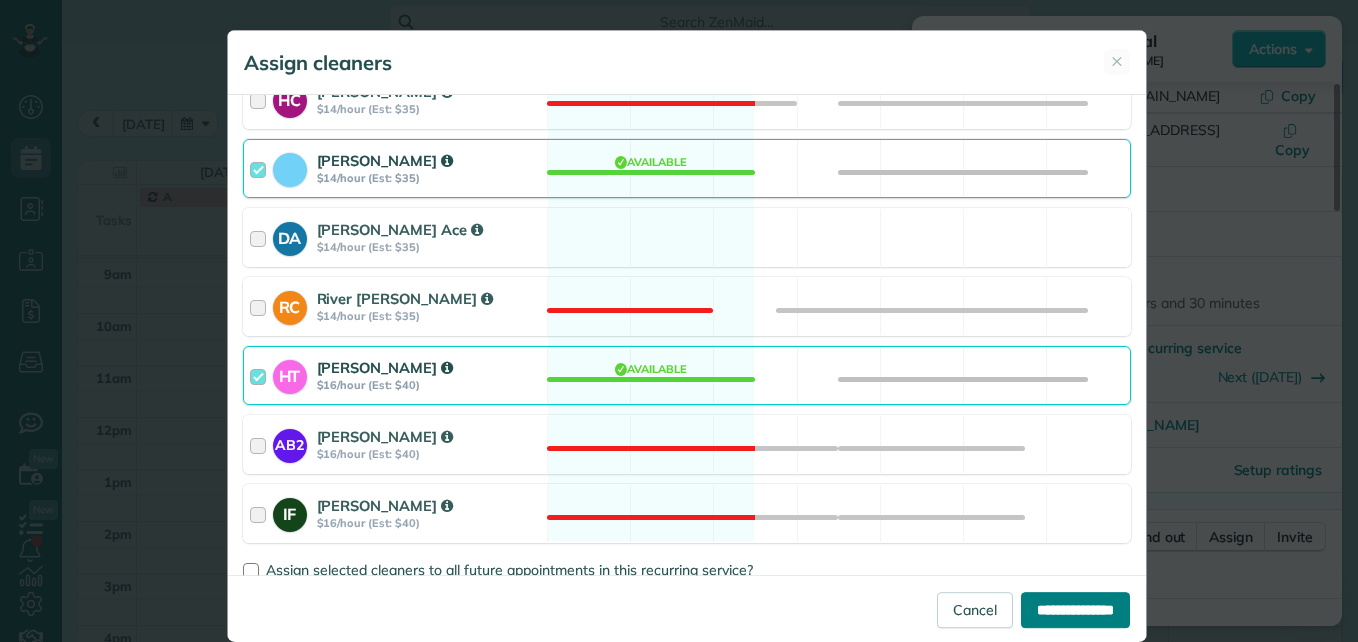 click on "**********" at bounding box center [1075, 610] 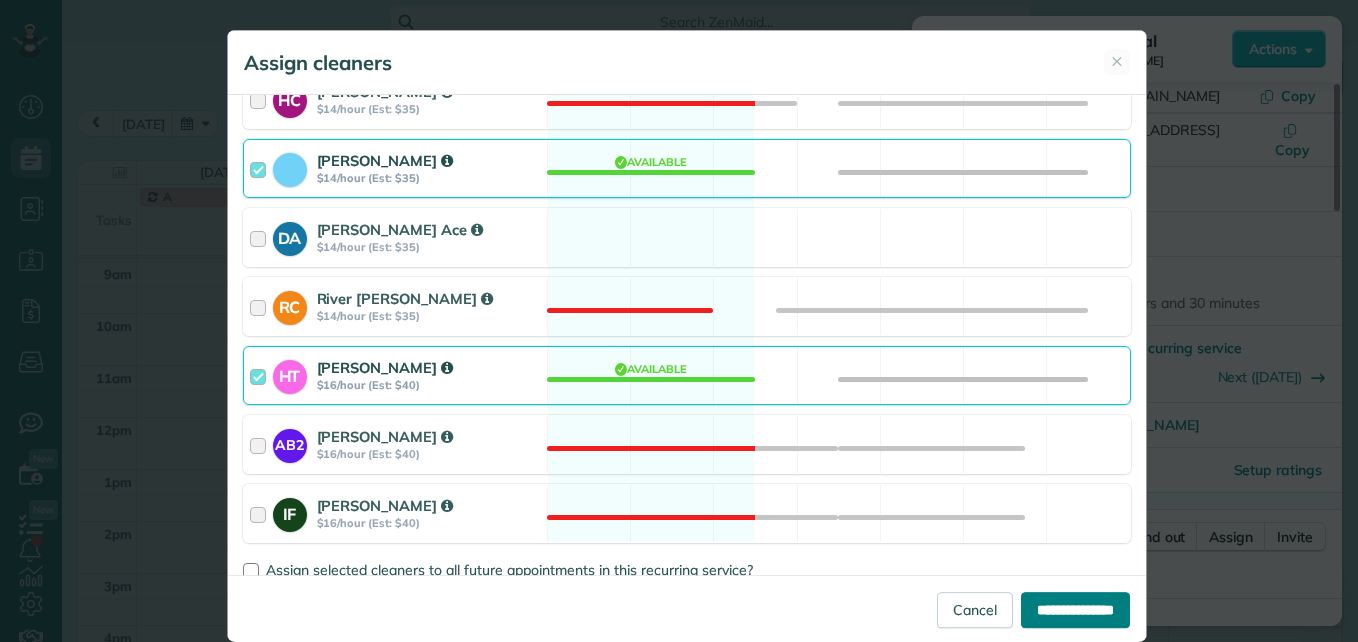 type on "**********" 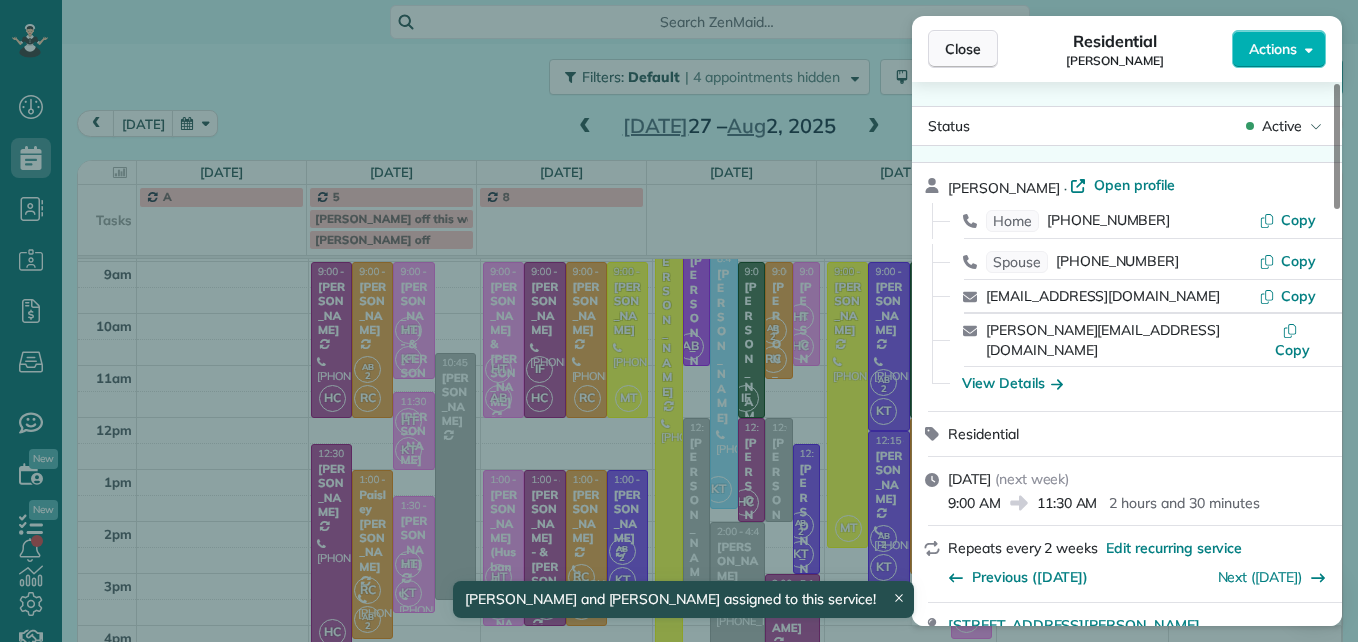 click on "Close" at bounding box center [963, 49] 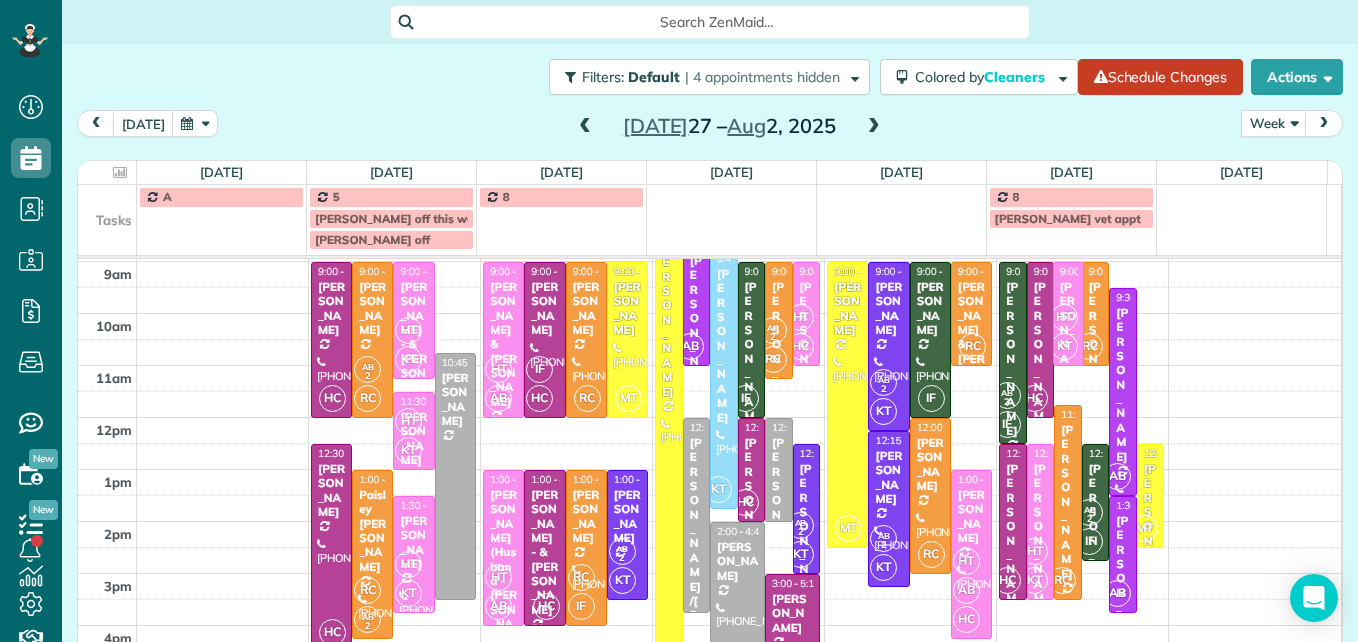 drag, startPoint x: 1046, startPoint y: 387, endPoint x: 1047, endPoint y: 359, distance: 28.01785 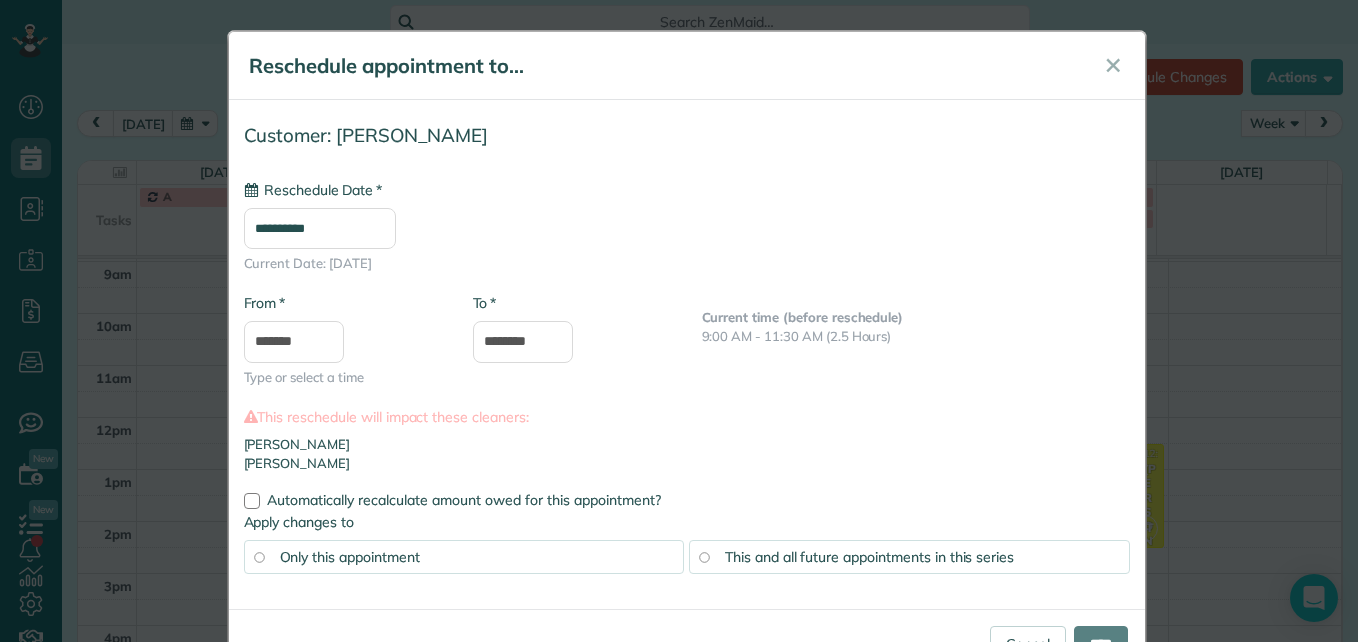 type on "**********" 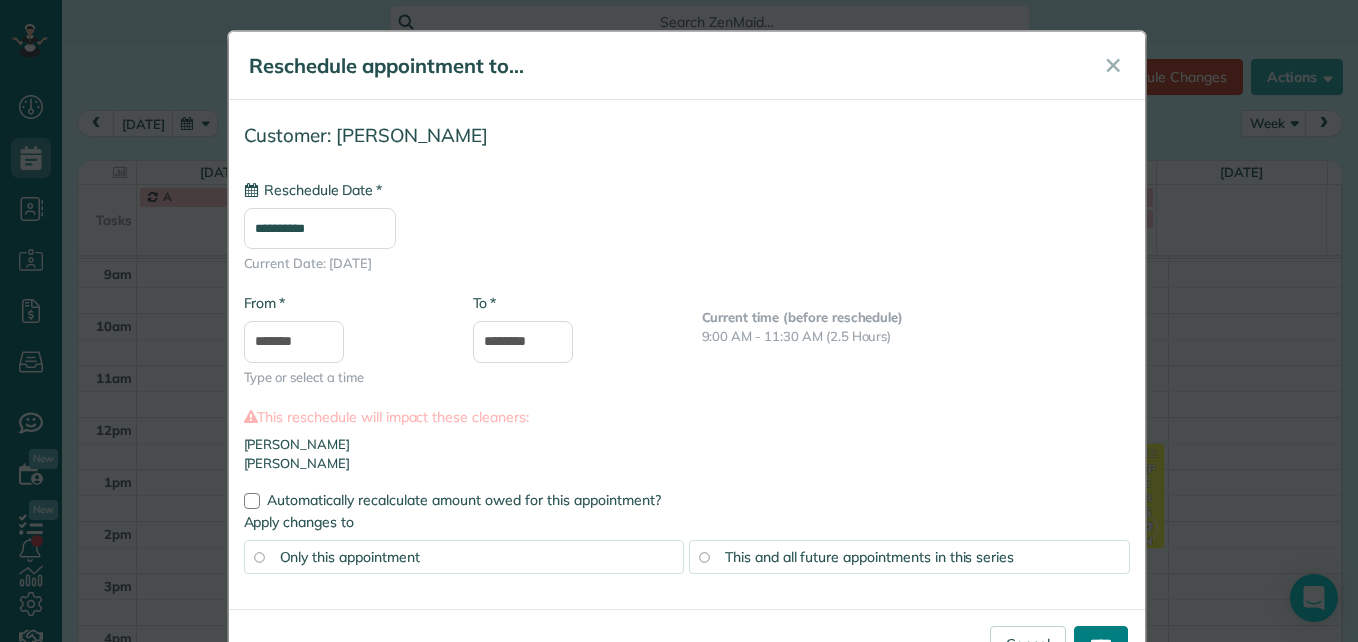 click on "****" at bounding box center (1101, 644) 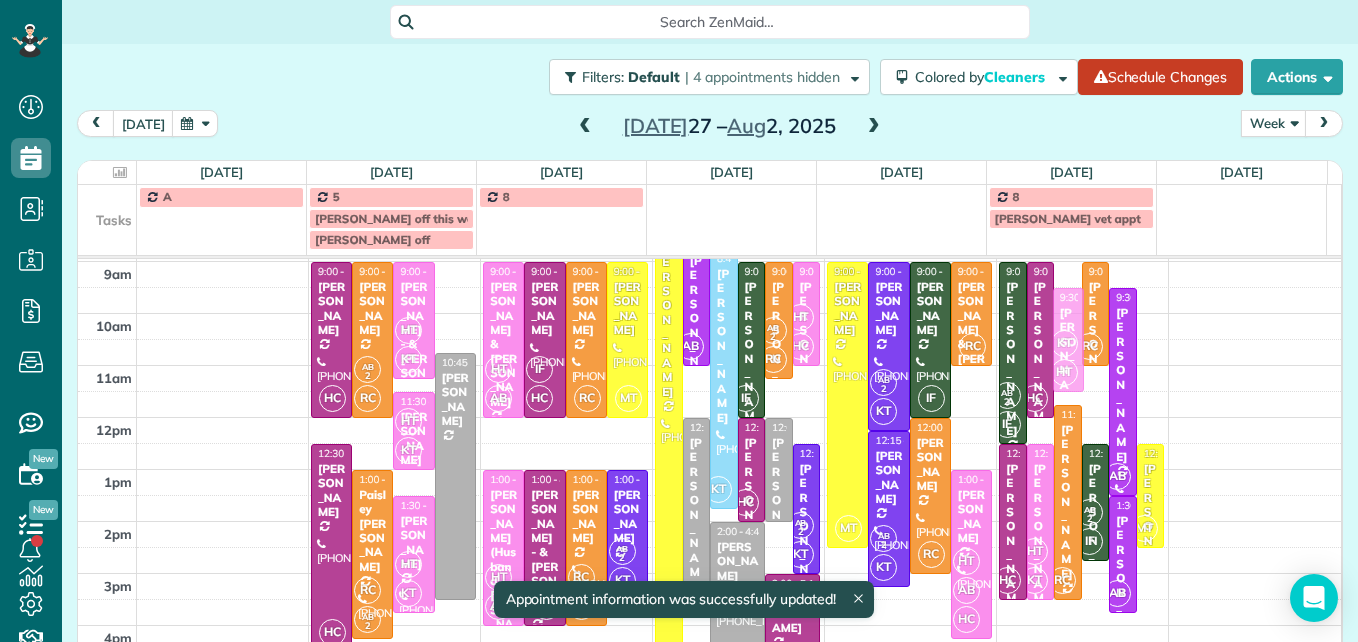 drag, startPoint x: 1041, startPoint y: 311, endPoint x: 1041, endPoint y: 335, distance: 24 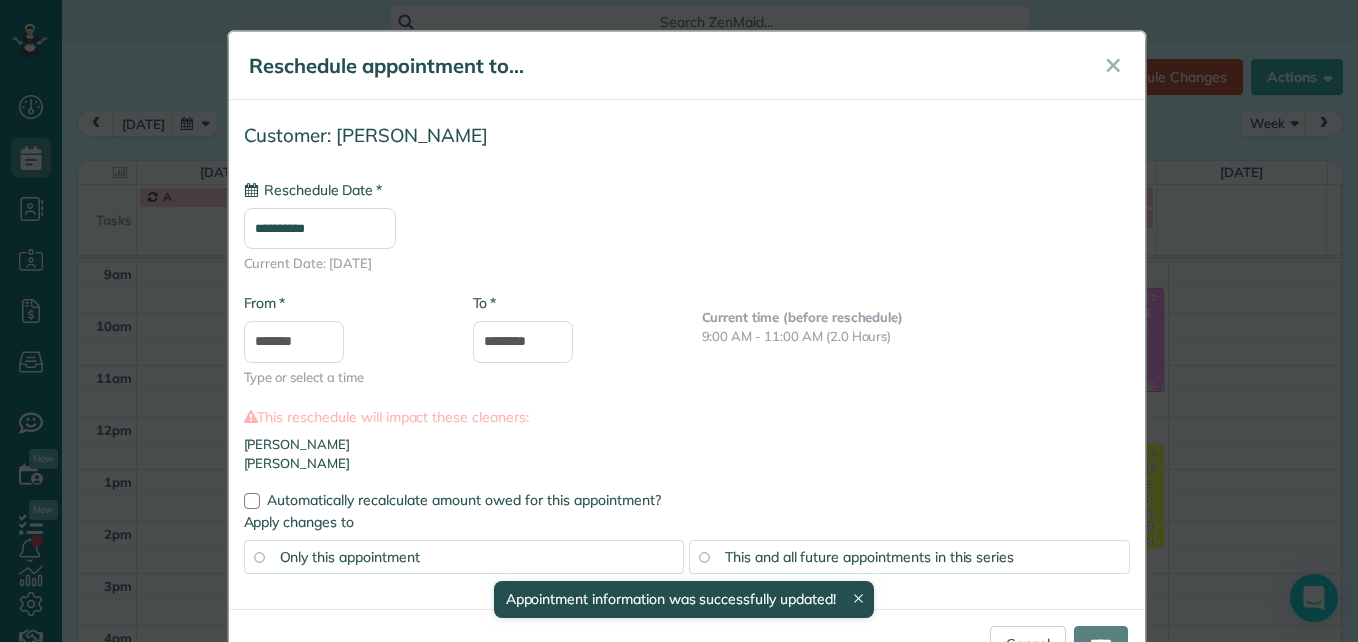 type on "**********" 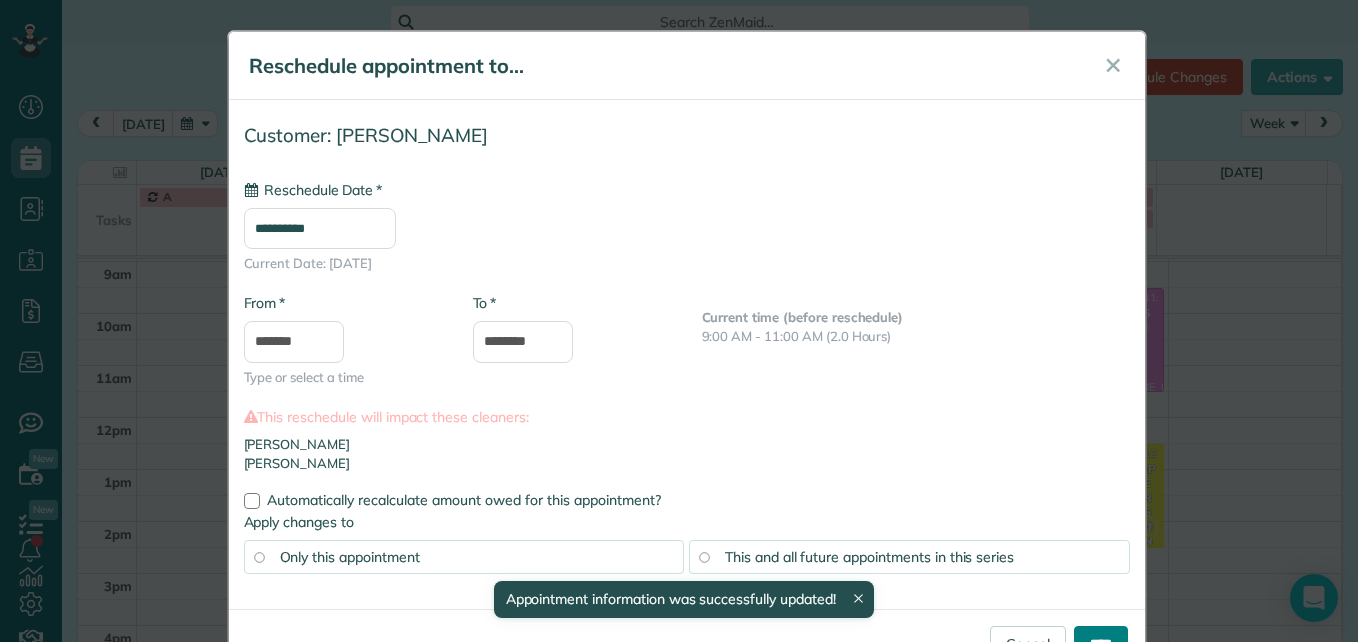 click on "****" at bounding box center (1101, 644) 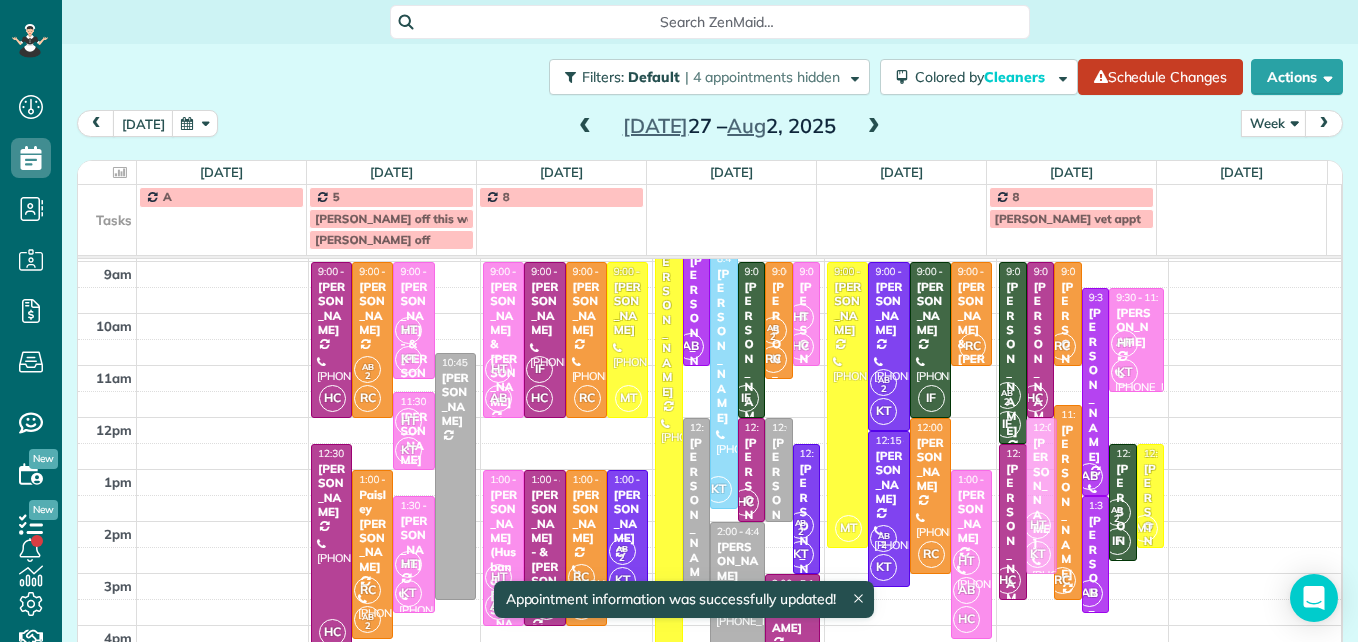 drag, startPoint x: 1018, startPoint y: 498, endPoint x: 1021, endPoint y: 469, distance: 29.15476 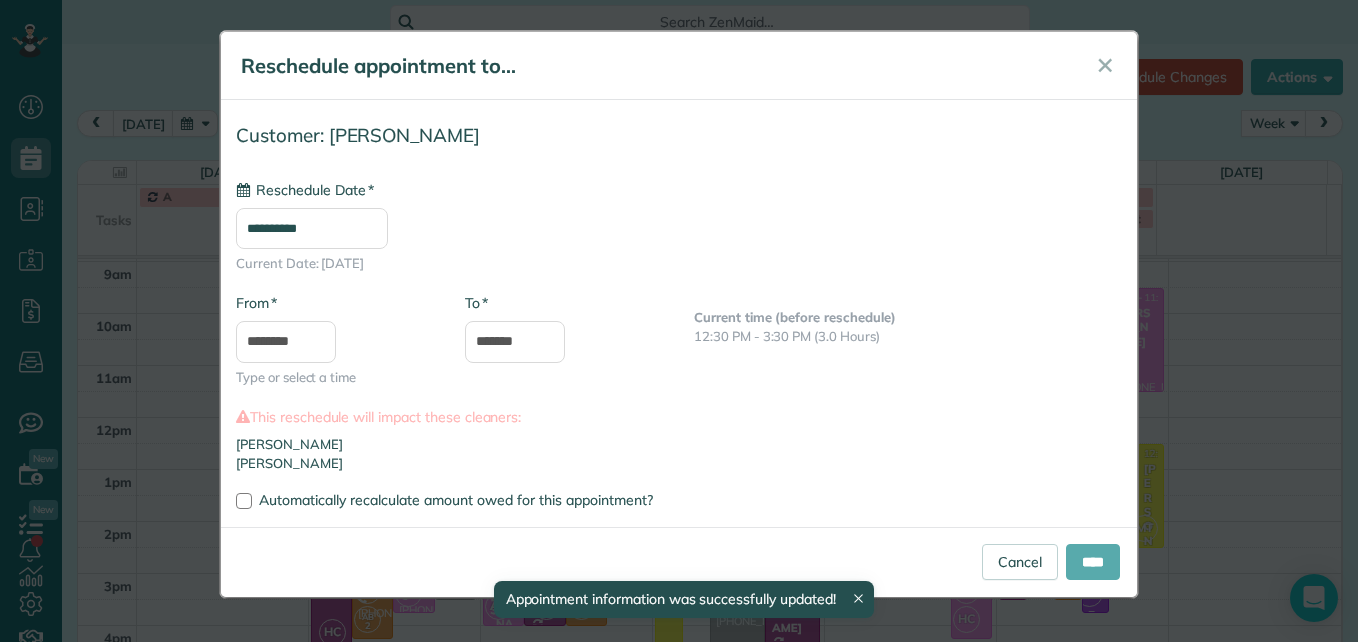 type on "**********" 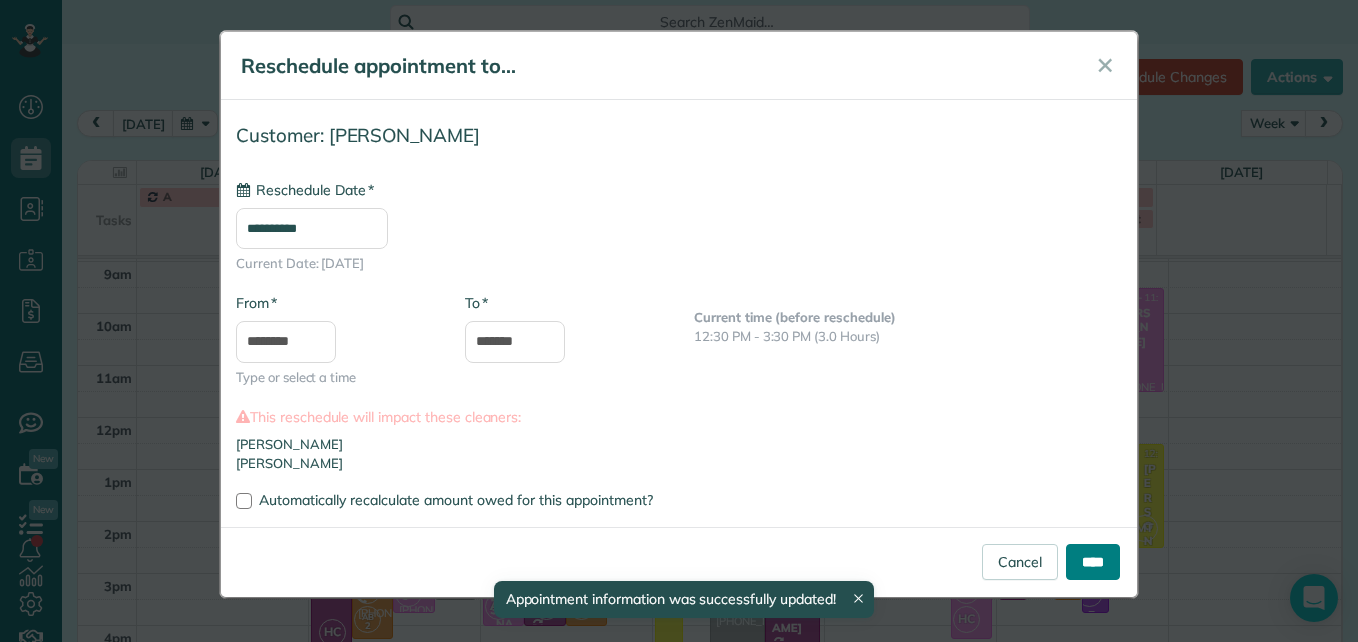 click on "****" at bounding box center [1093, 562] 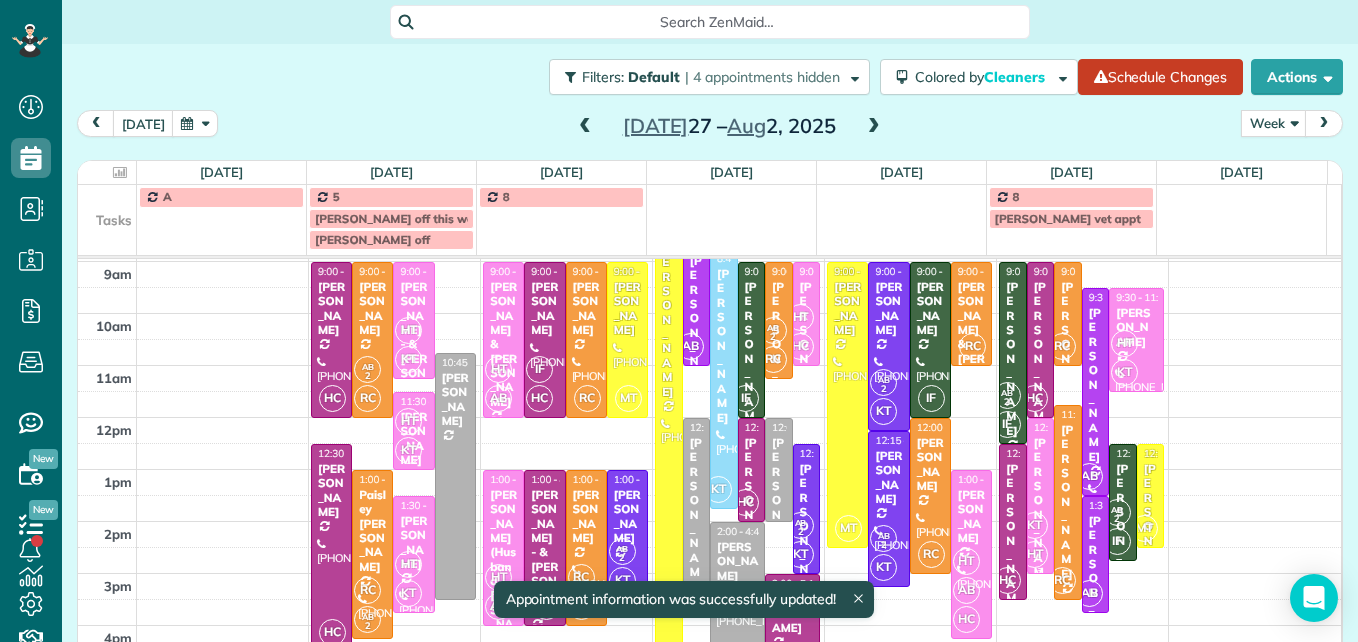 click on "[PERSON_NAME]" at bounding box center (1040, 515) 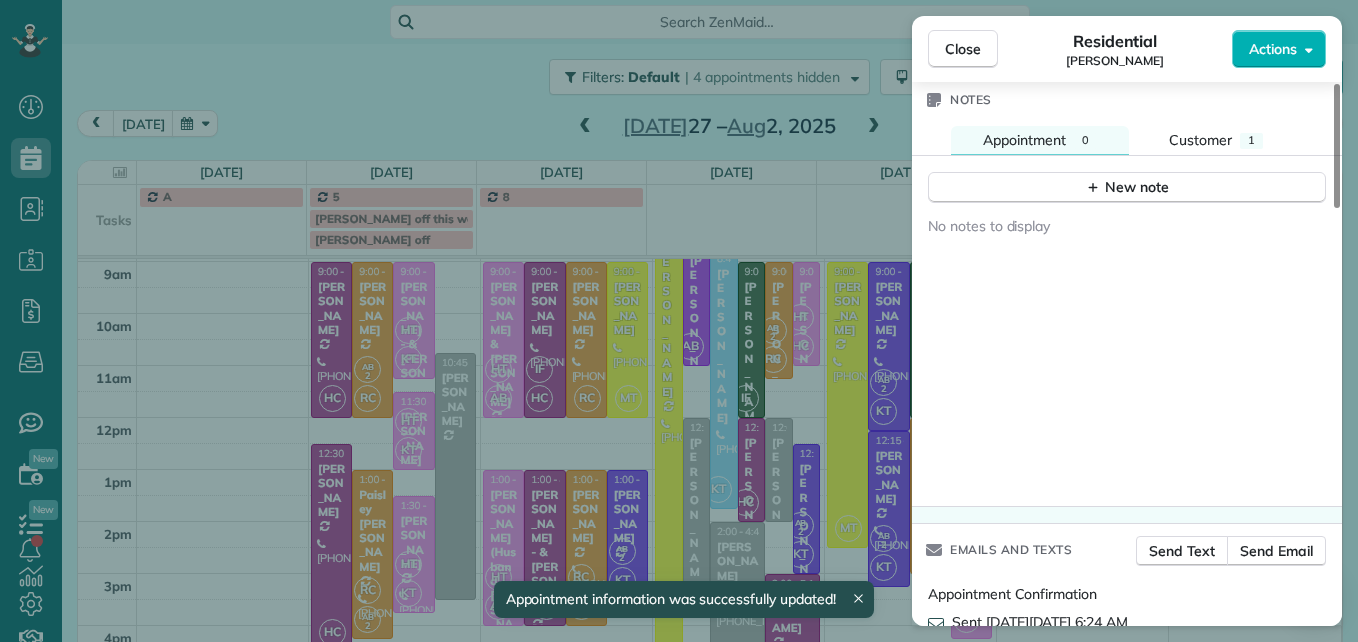 scroll, scrollTop: 1700, scrollLeft: 0, axis: vertical 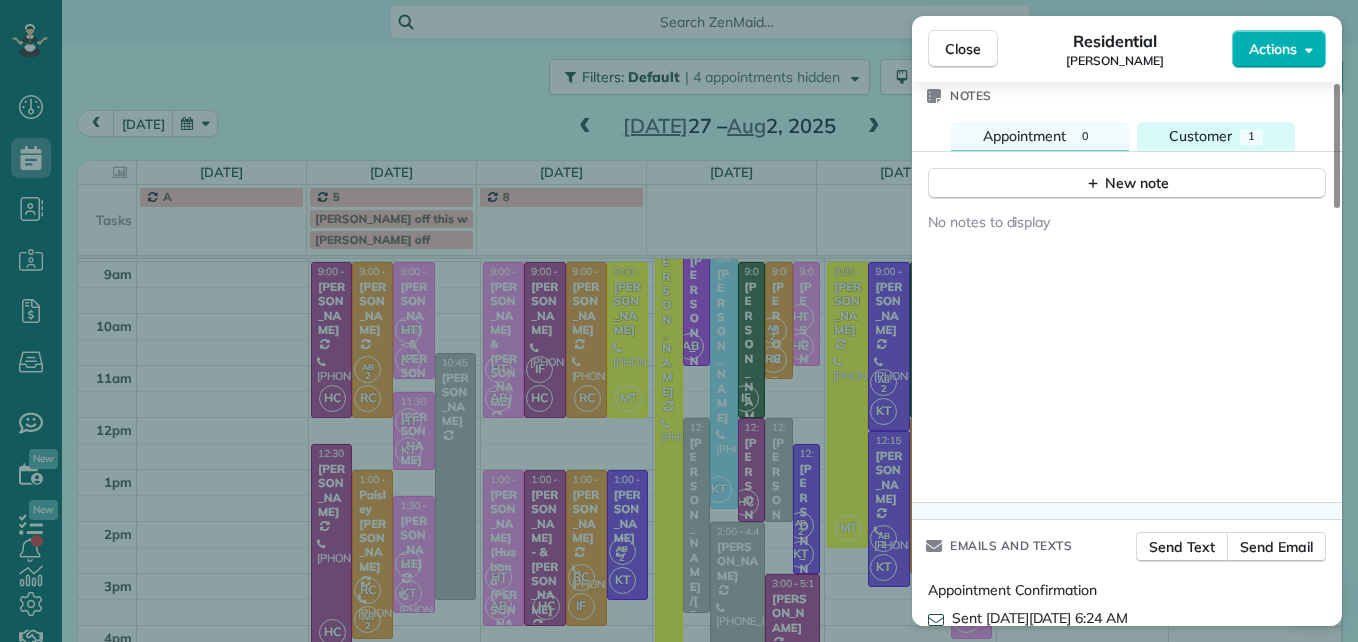 click on "Customer" at bounding box center [1200, 136] 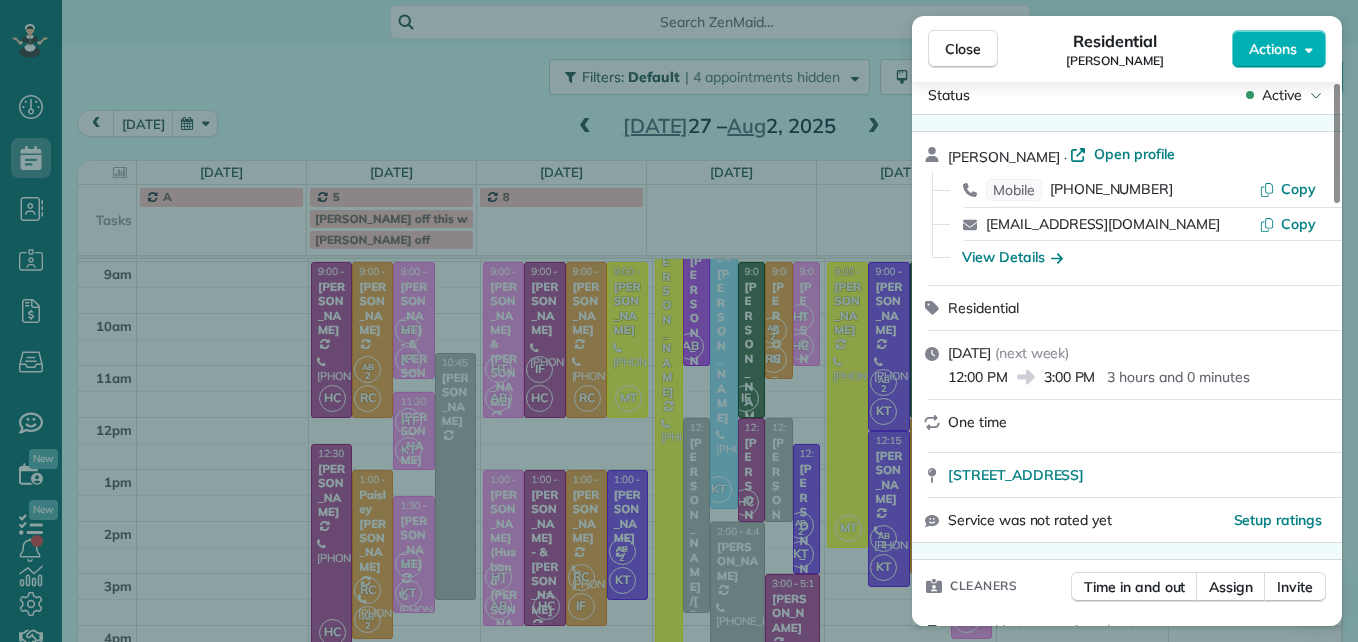 scroll, scrollTop: 0, scrollLeft: 0, axis: both 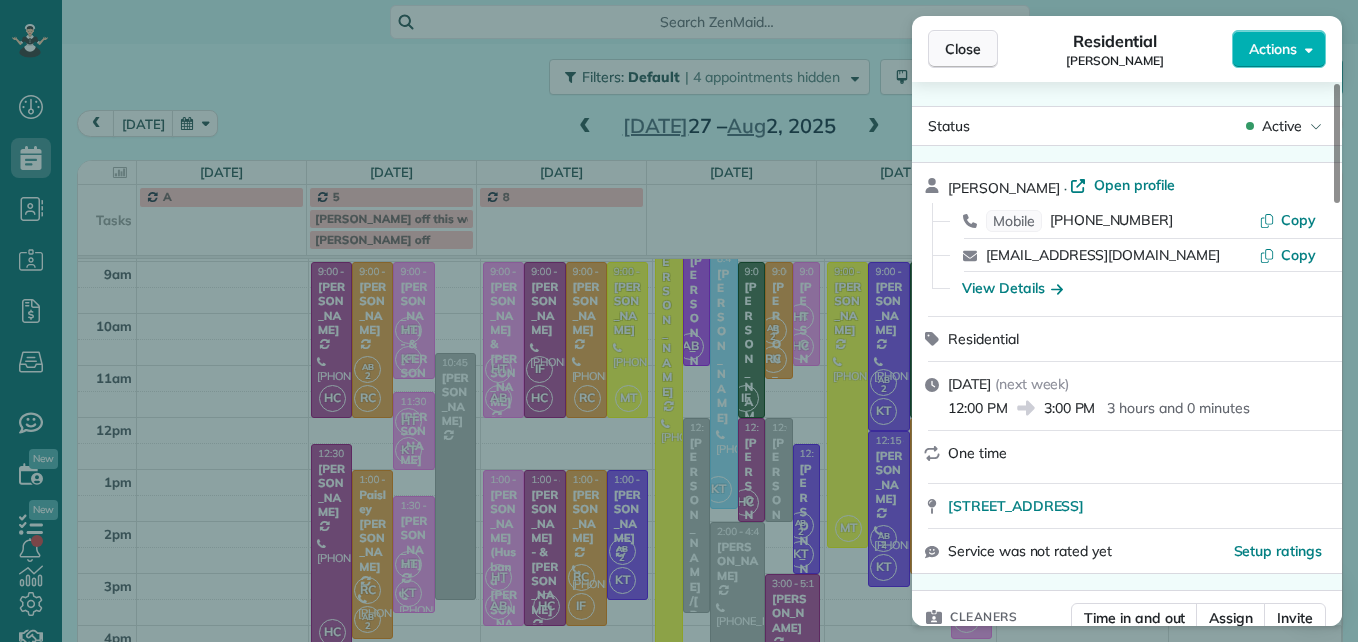 click on "Close" at bounding box center (963, 49) 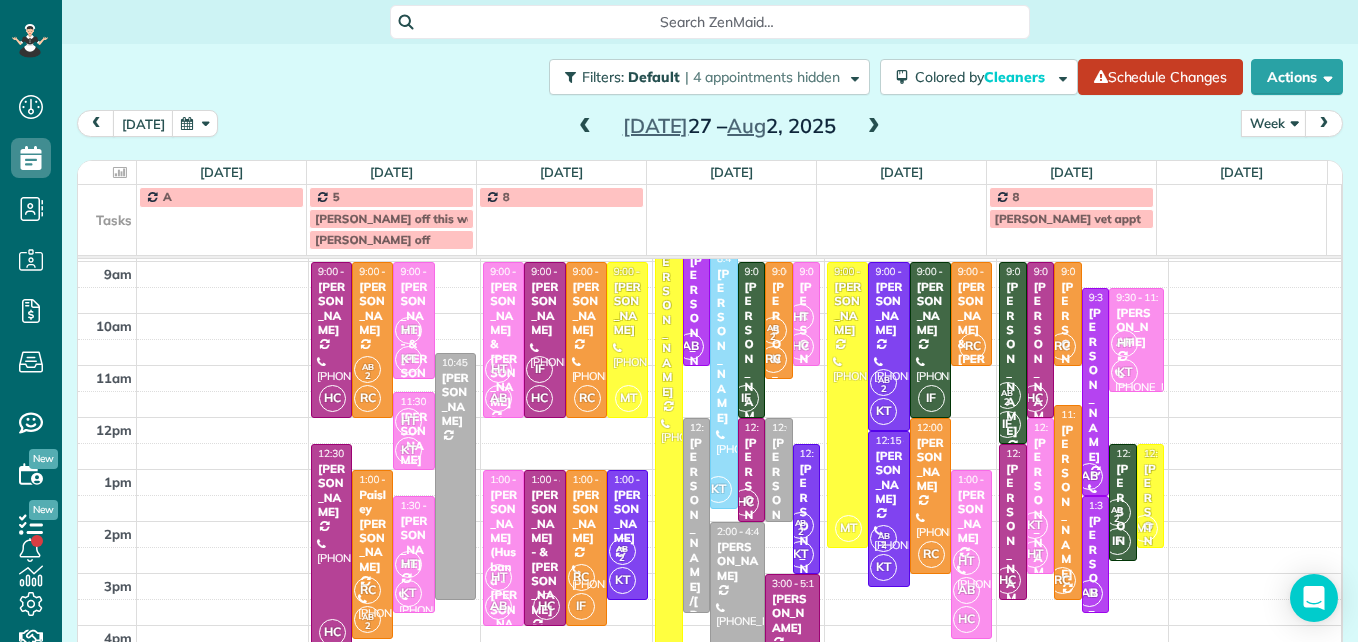 click at bounding box center (585, 127) 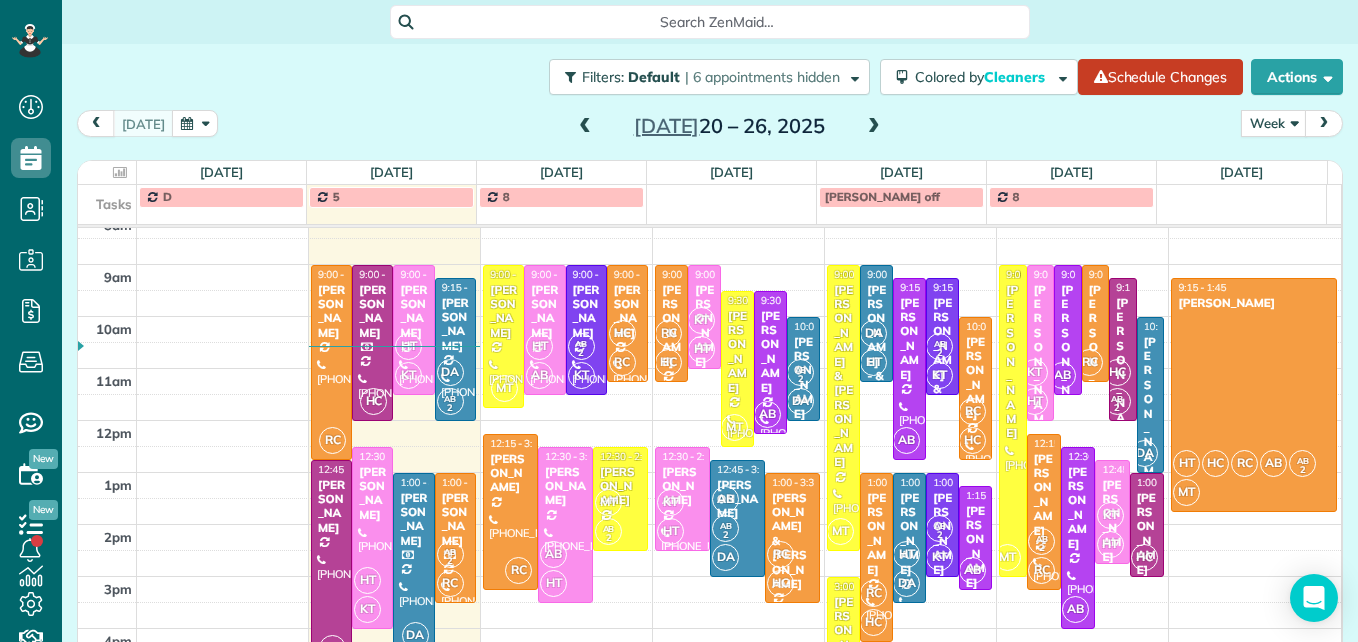 scroll, scrollTop: 309, scrollLeft: 0, axis: vertical 